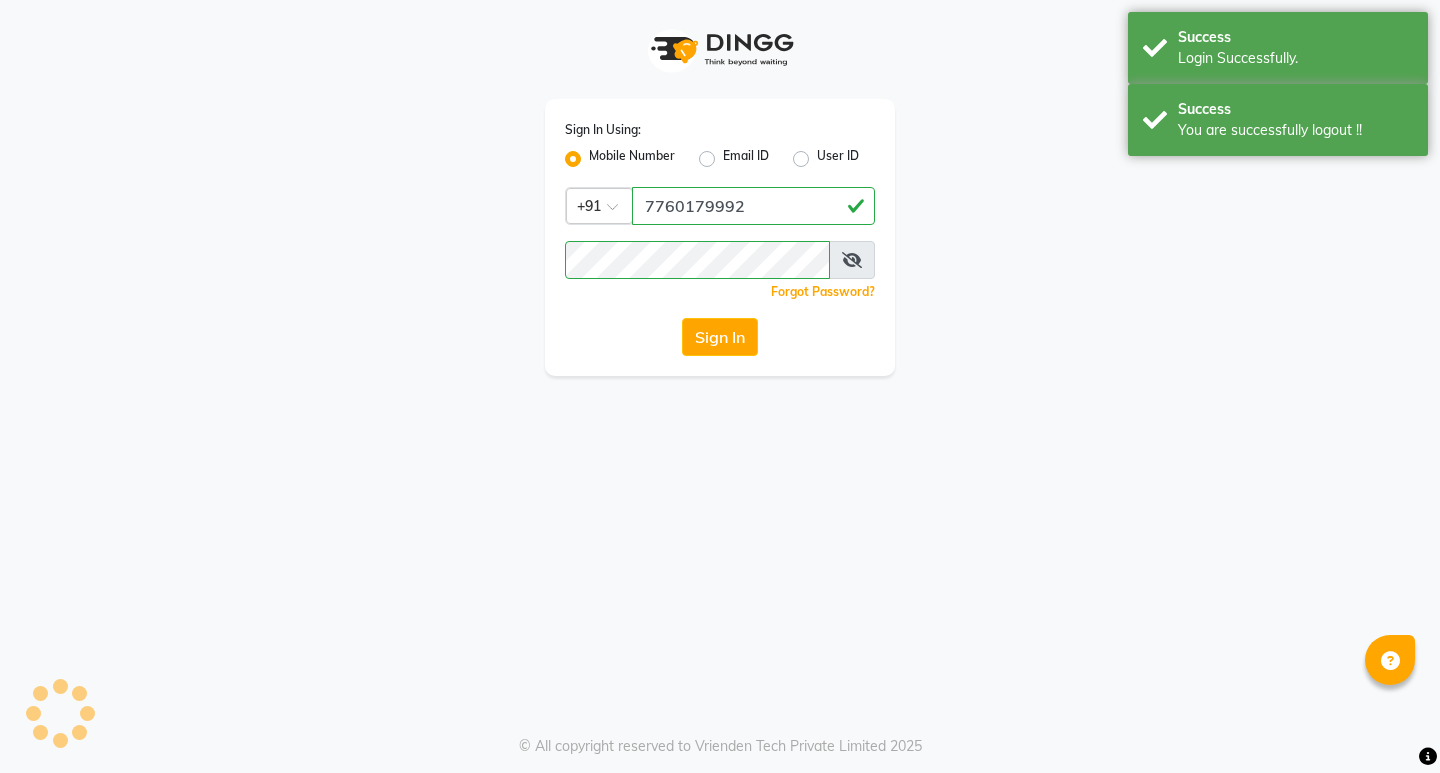 scroll, scrollTop: 0, scrollLeft: 0, axis: both 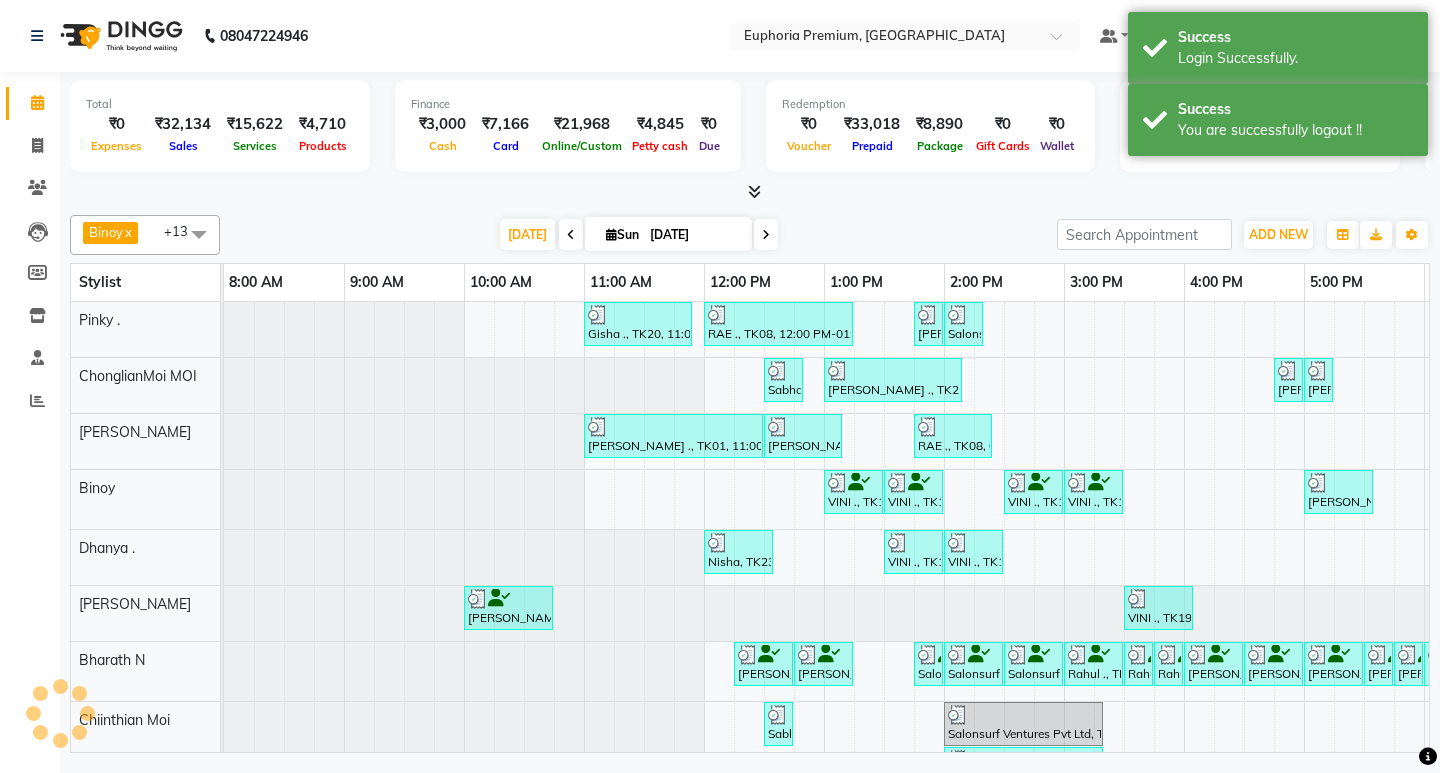select on "en" 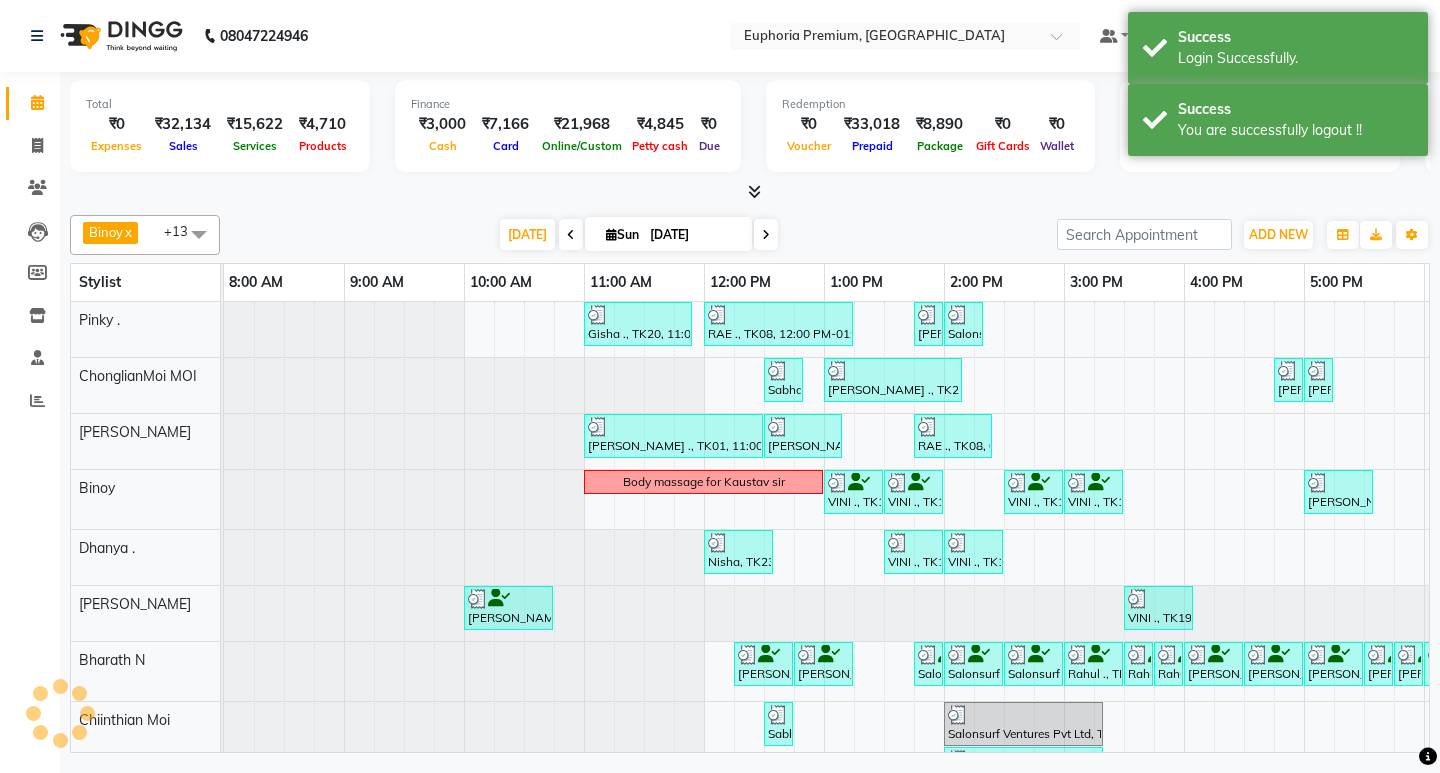 scroll, scrollTop: 0, scrollLeft: 0, axis: both 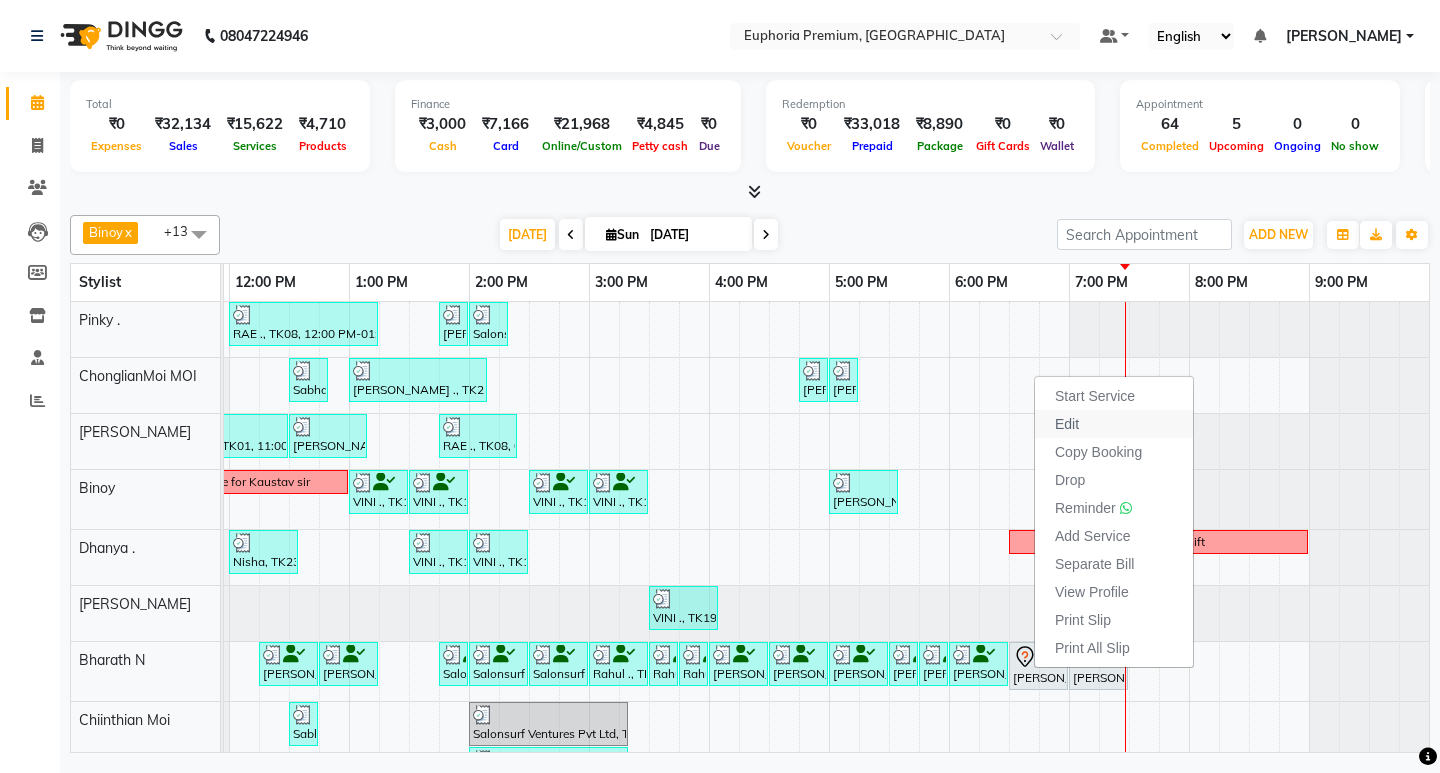click on "Edit" at bounding box center (1114, 424) 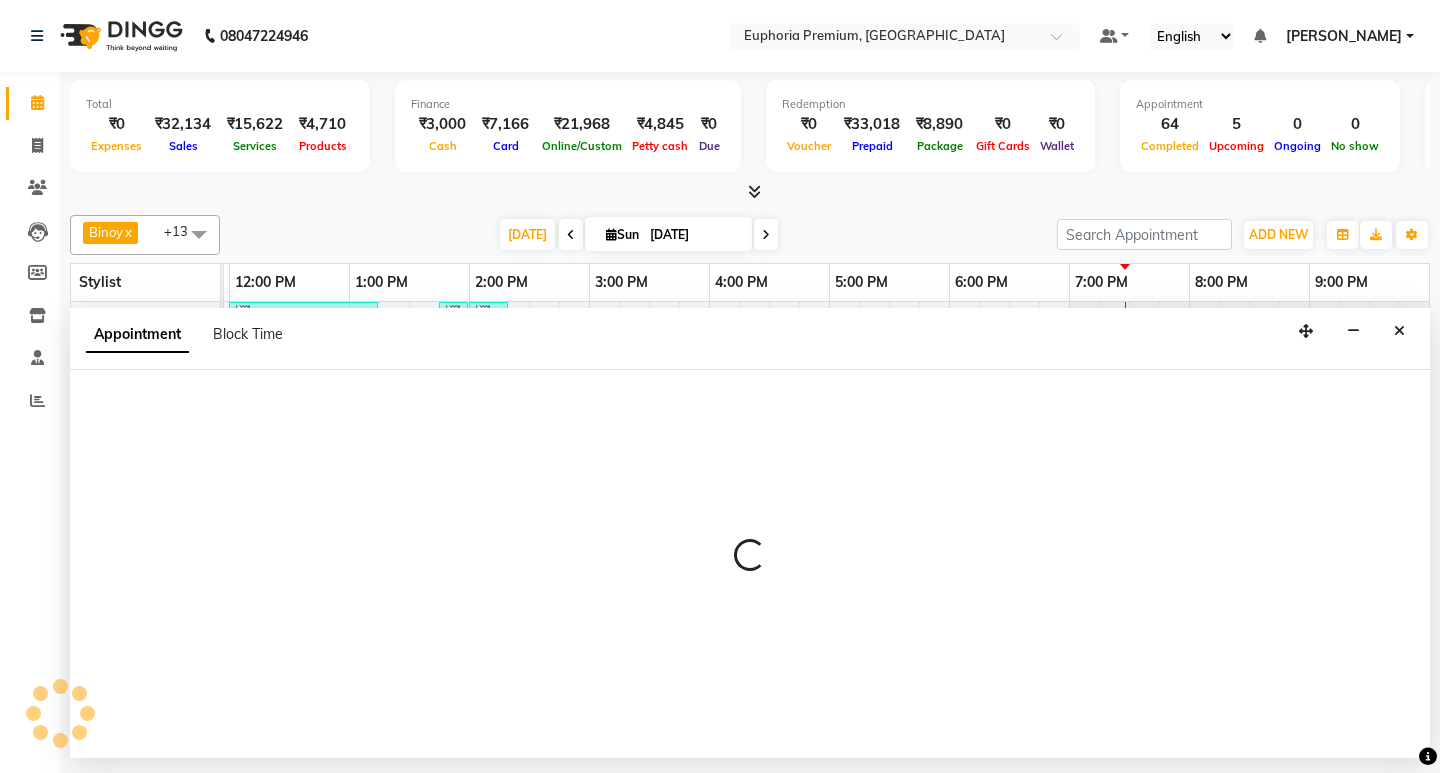 select on "tentative" 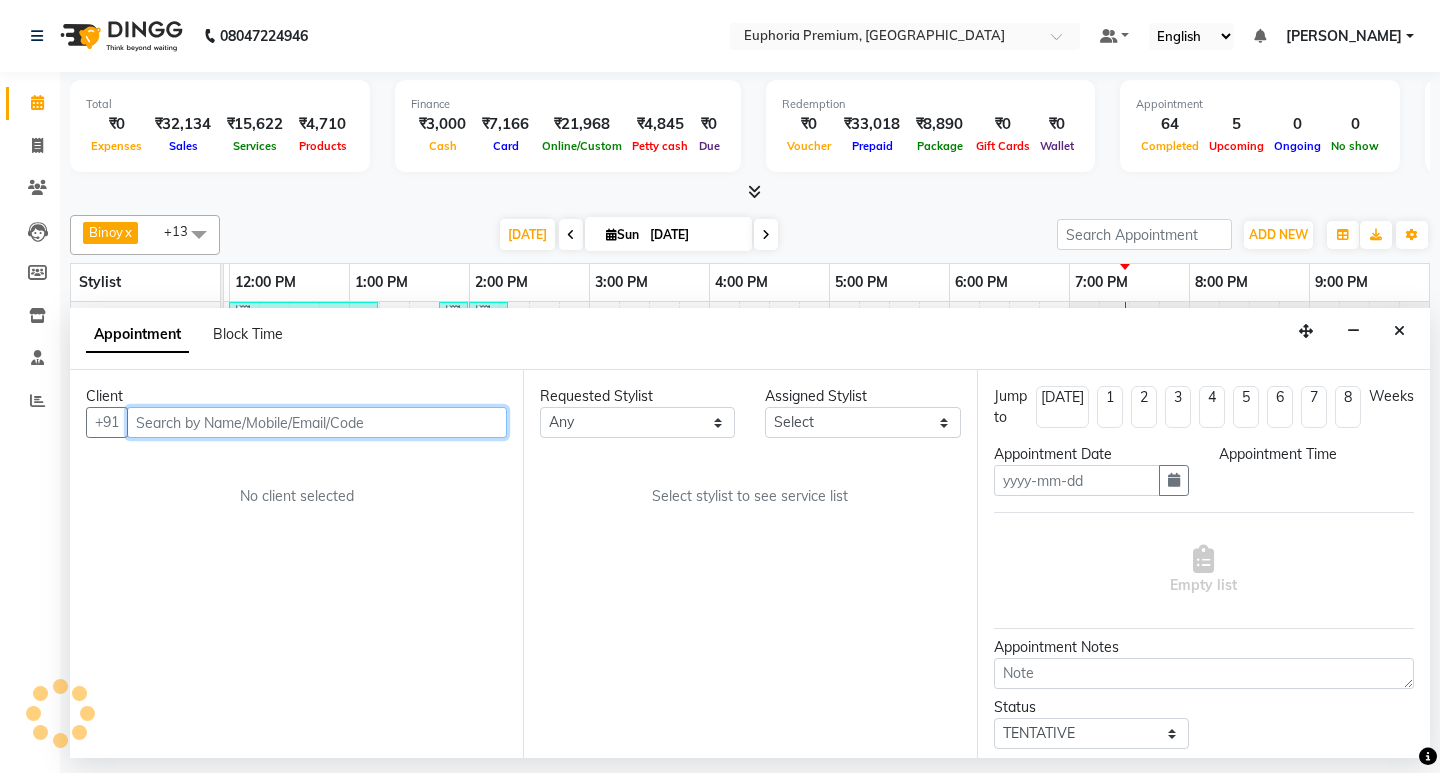 type on "[DATE]" 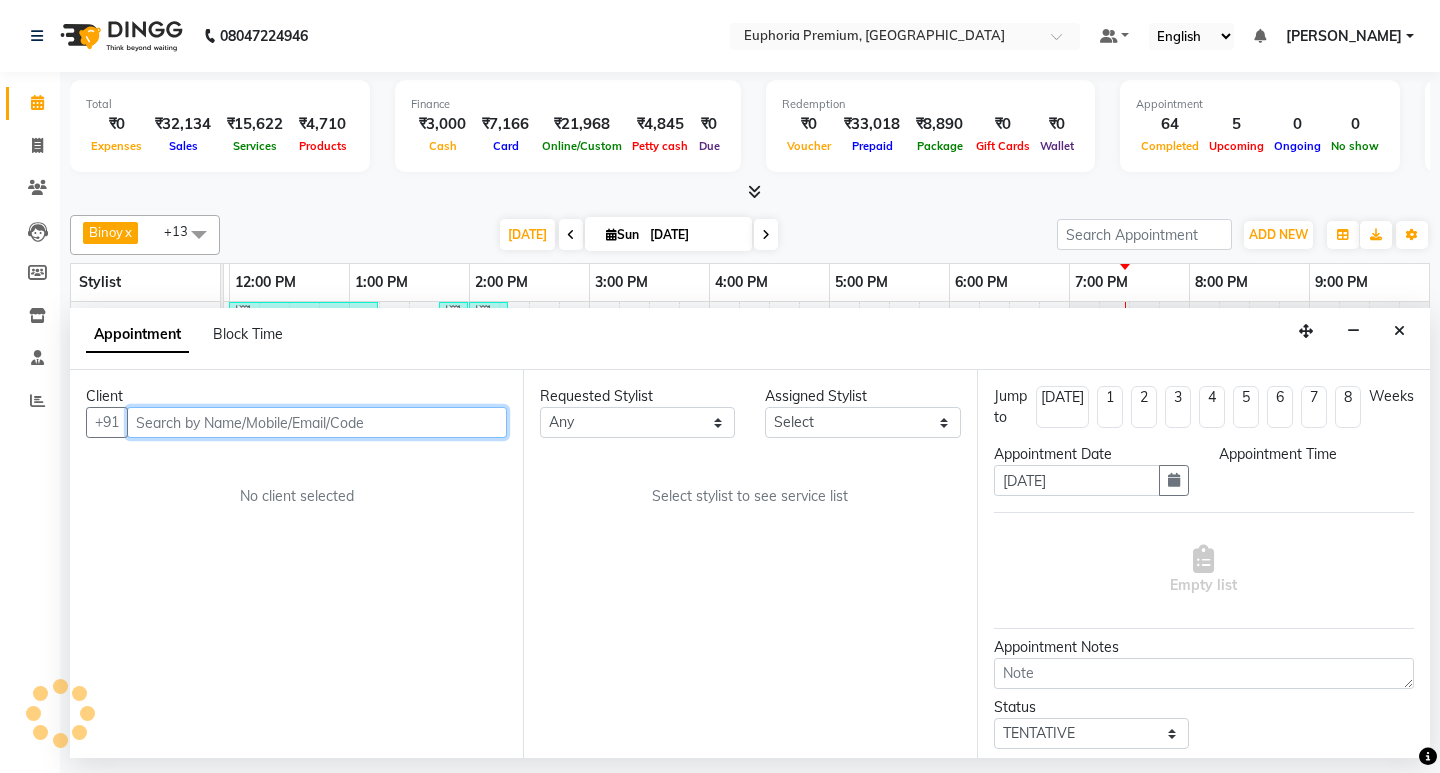 select on "1110" 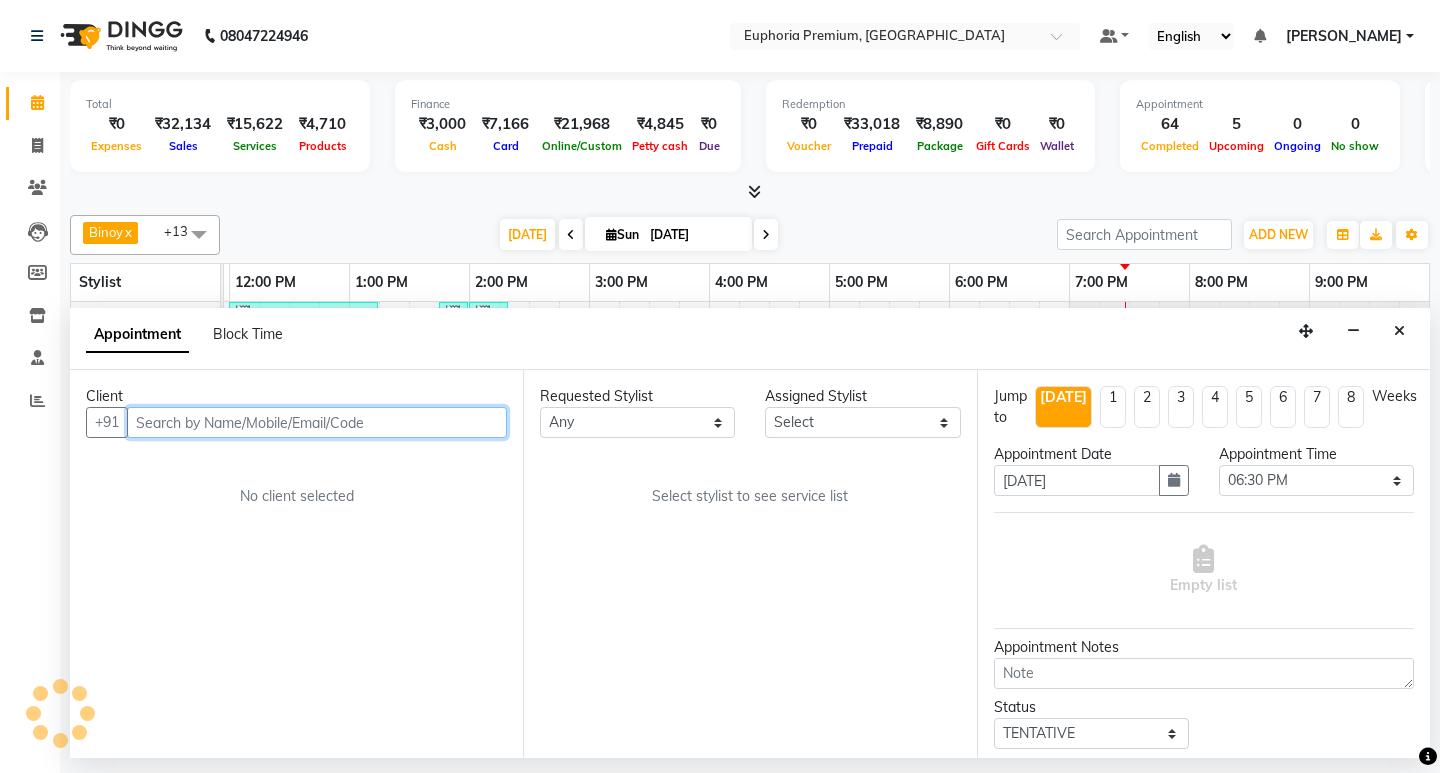 scroll, scrollTop: 0, scrollLeft: 0, axis: both 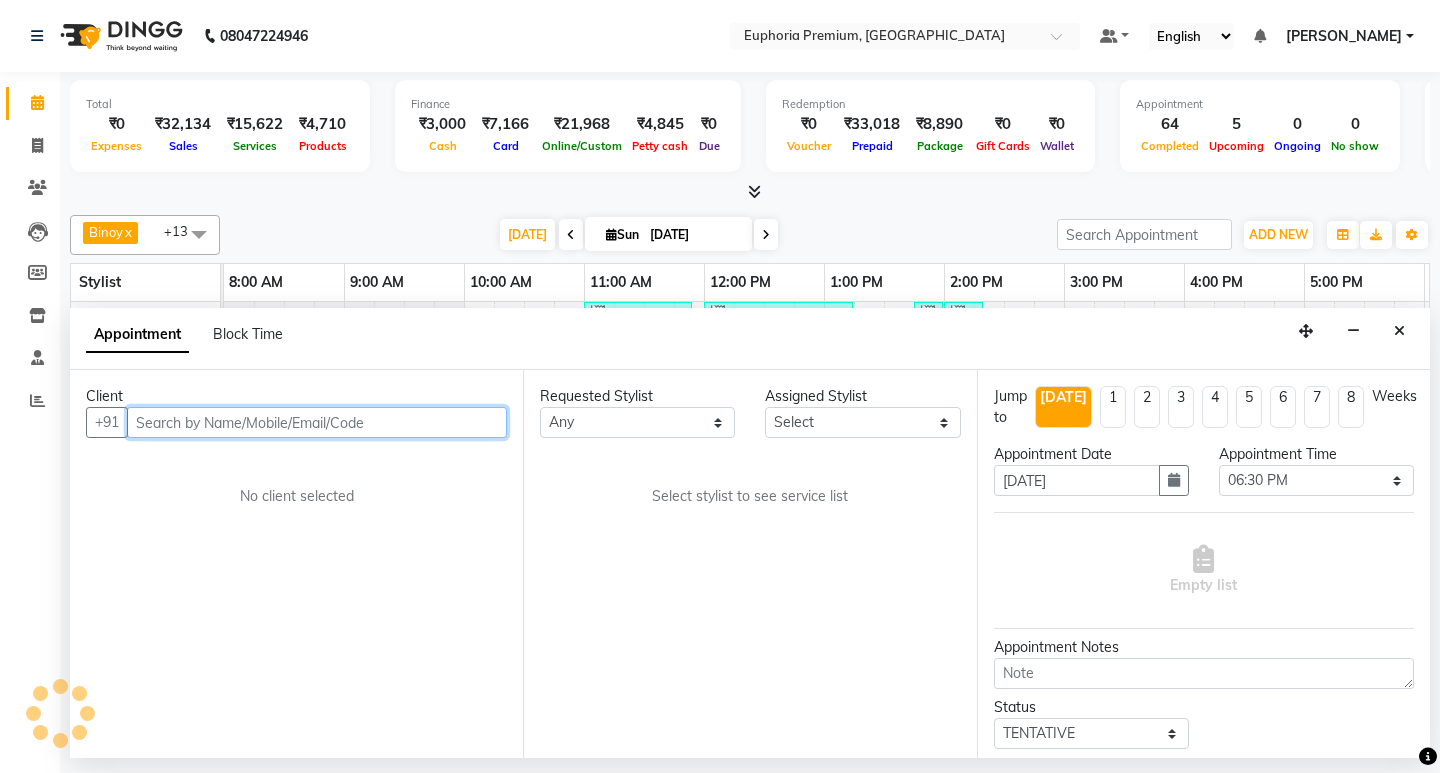 select on "71614" 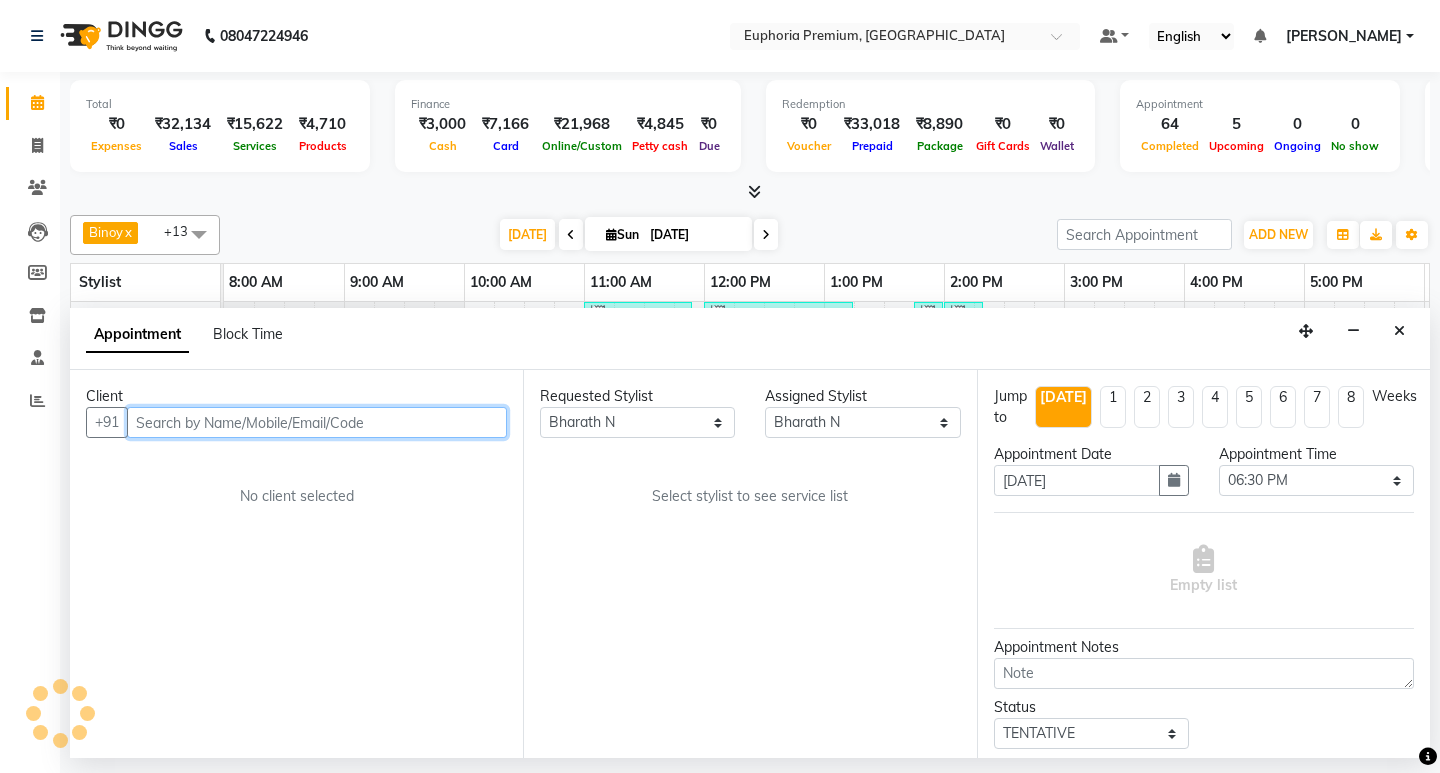 select on "4006" 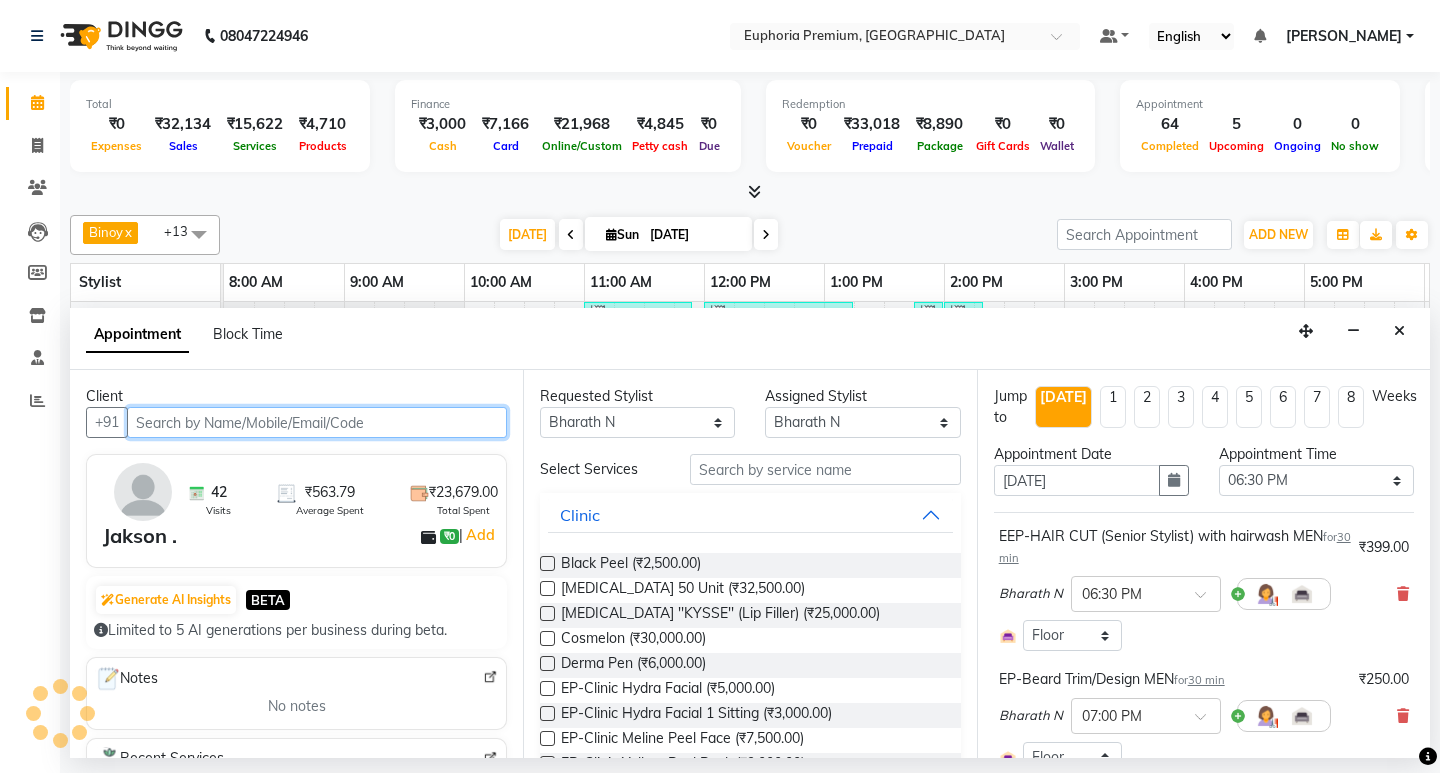 scroll, scrollTop: 0, scrollLeft: 475, axis: horizontal 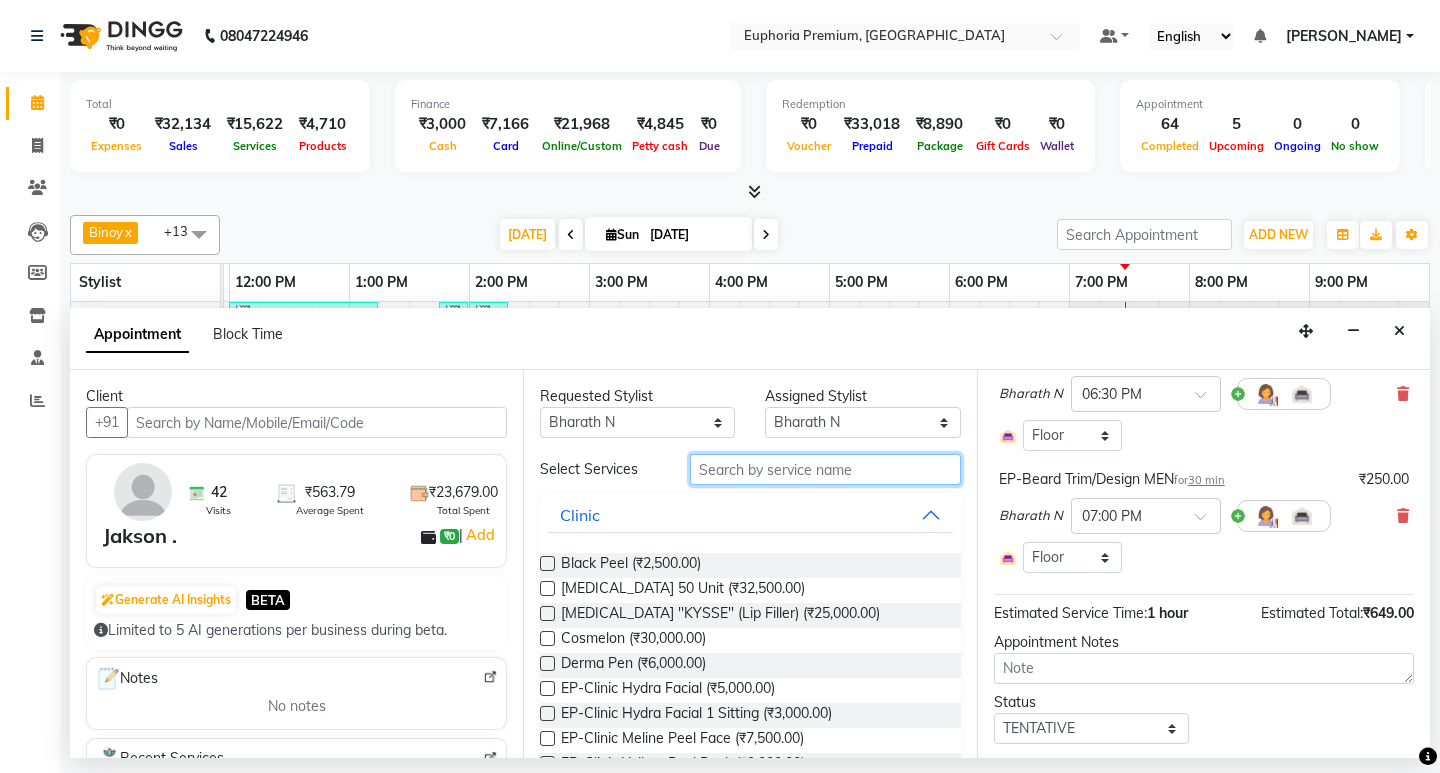 click at bounding box center (825, 469) 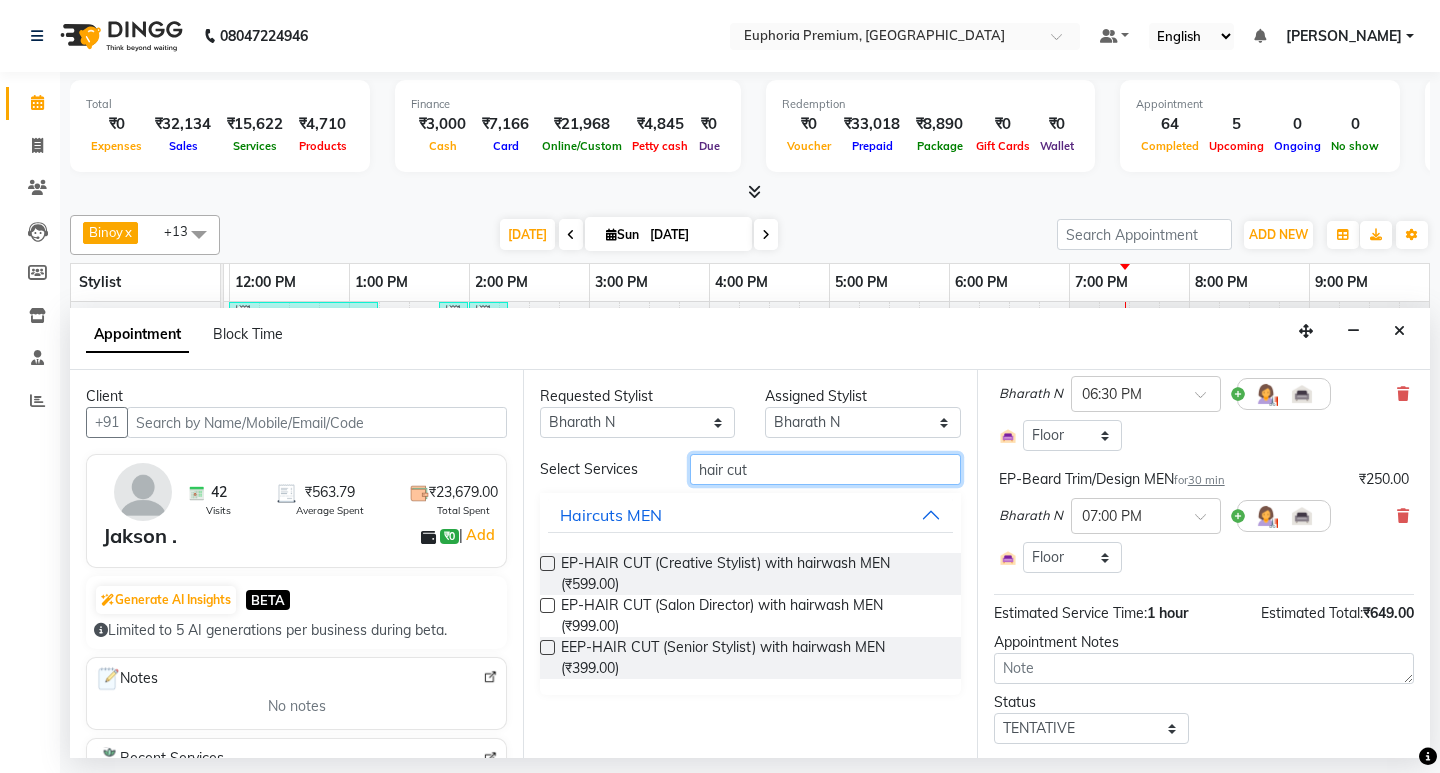 type on "hair cut" 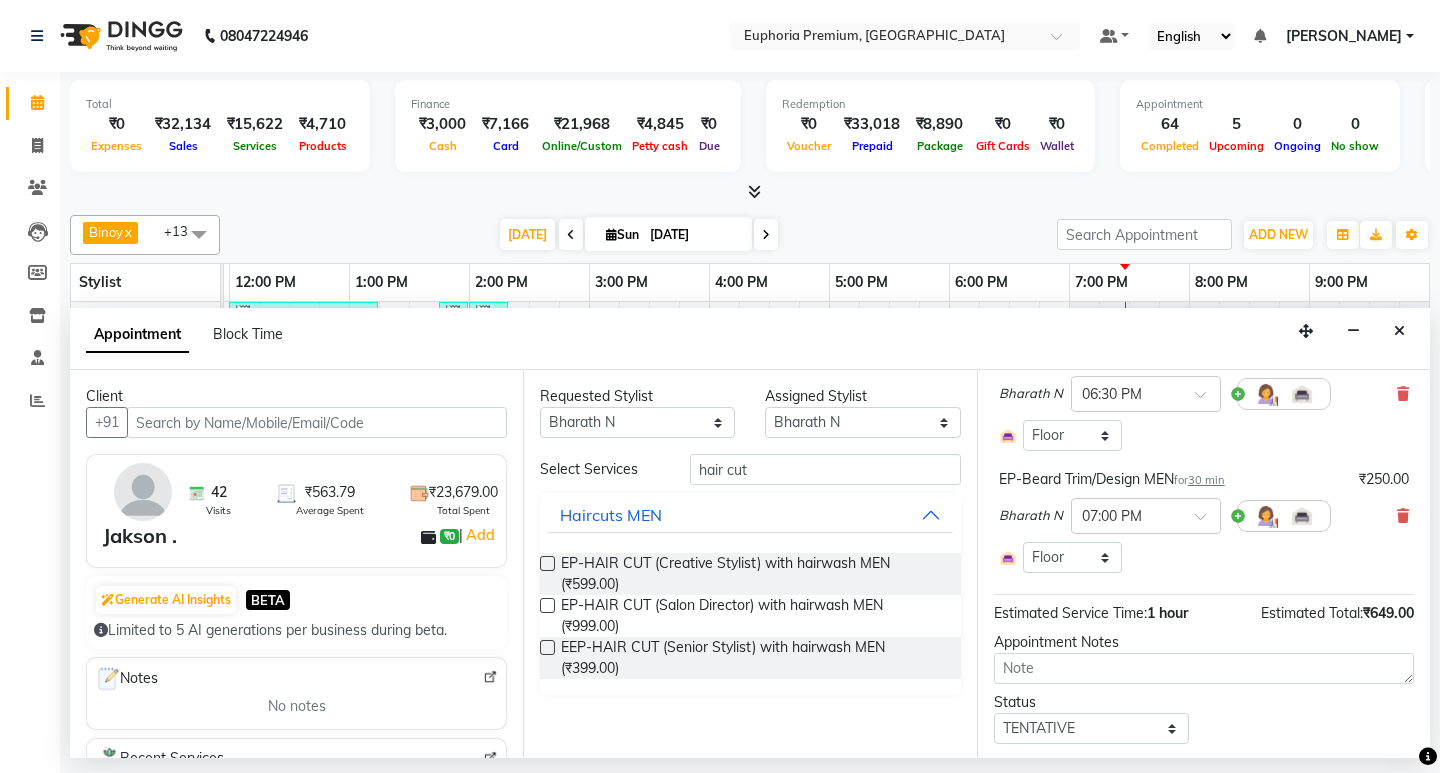 click at bounding box center [547, 647] 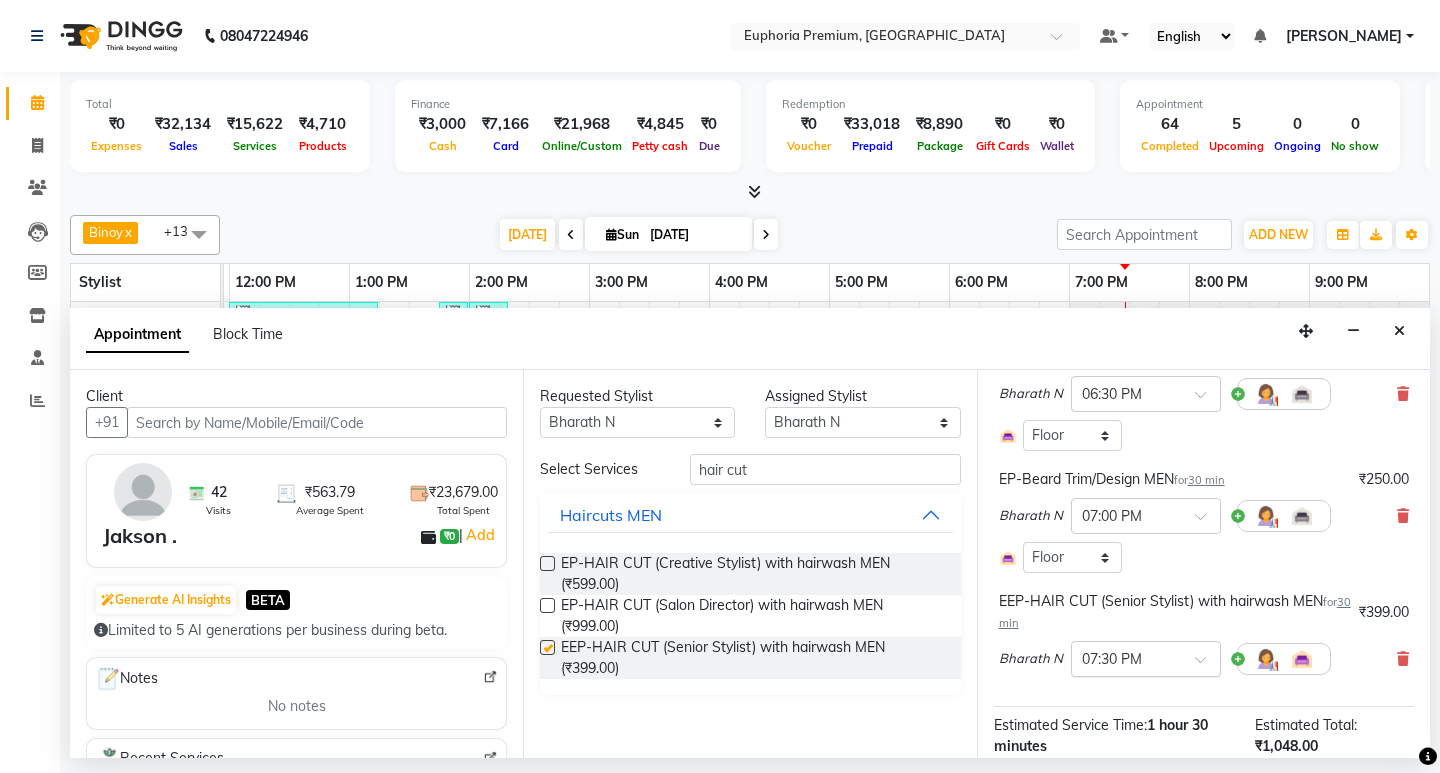checkbox on "false" 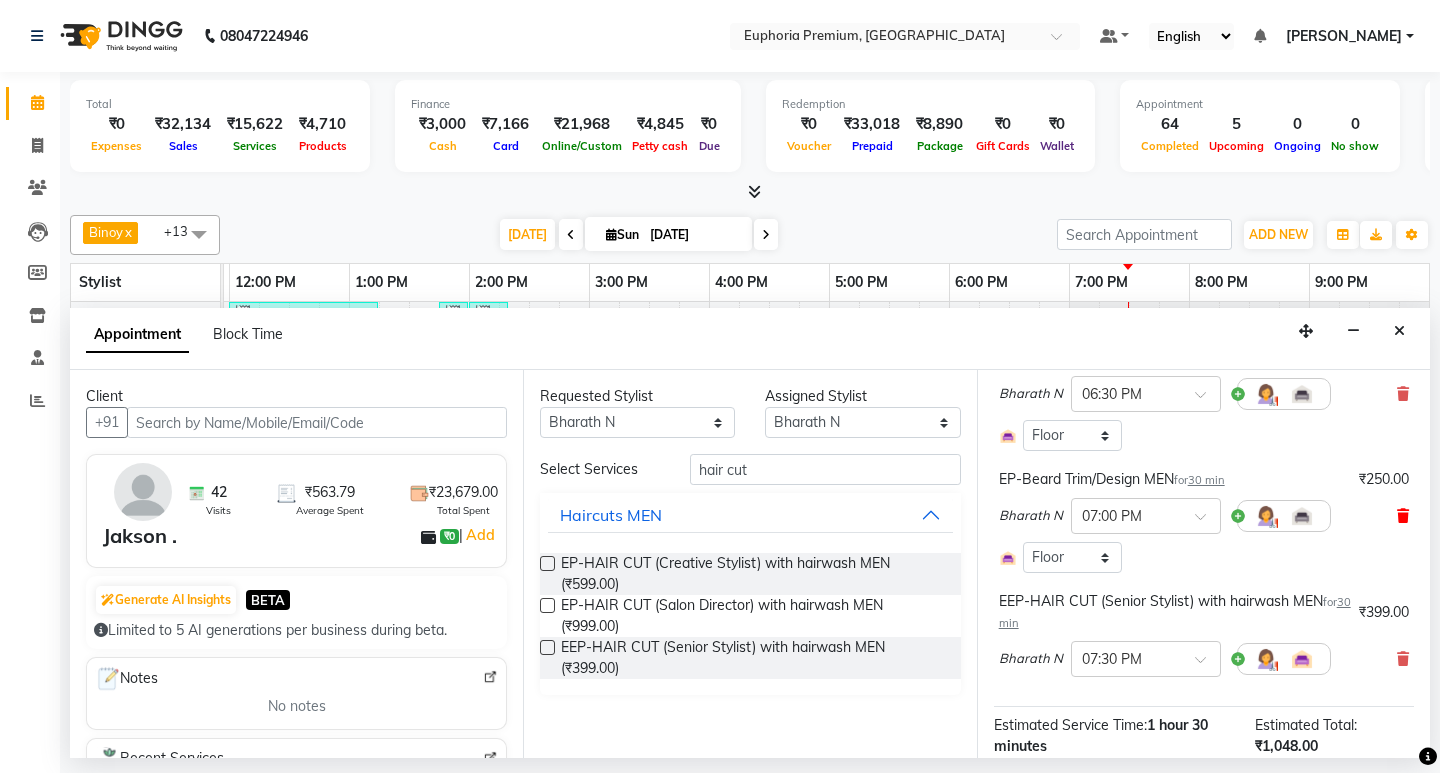 click at bounding box center [1403, 516] 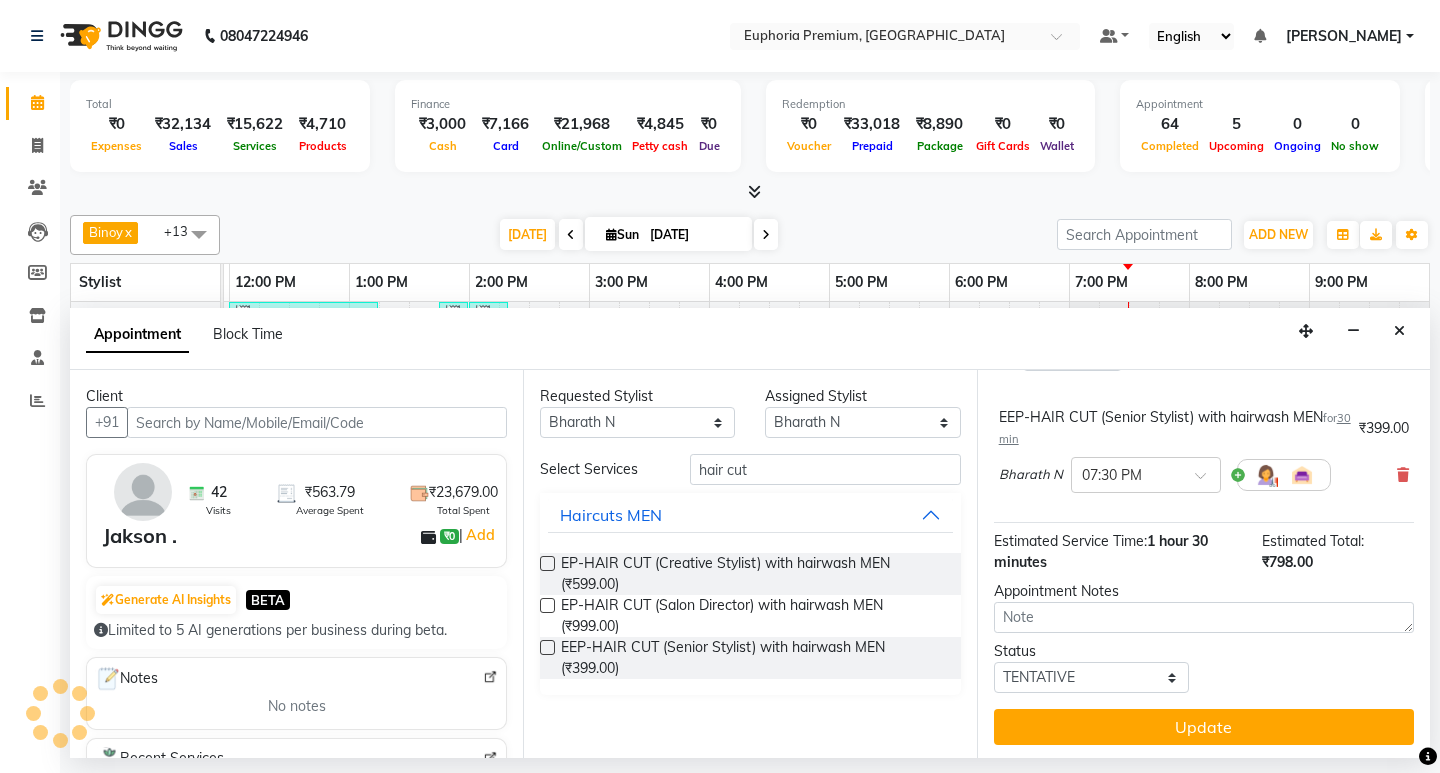 scroll, scrollTop: 283, scrollLeft: 0, axis: vertical 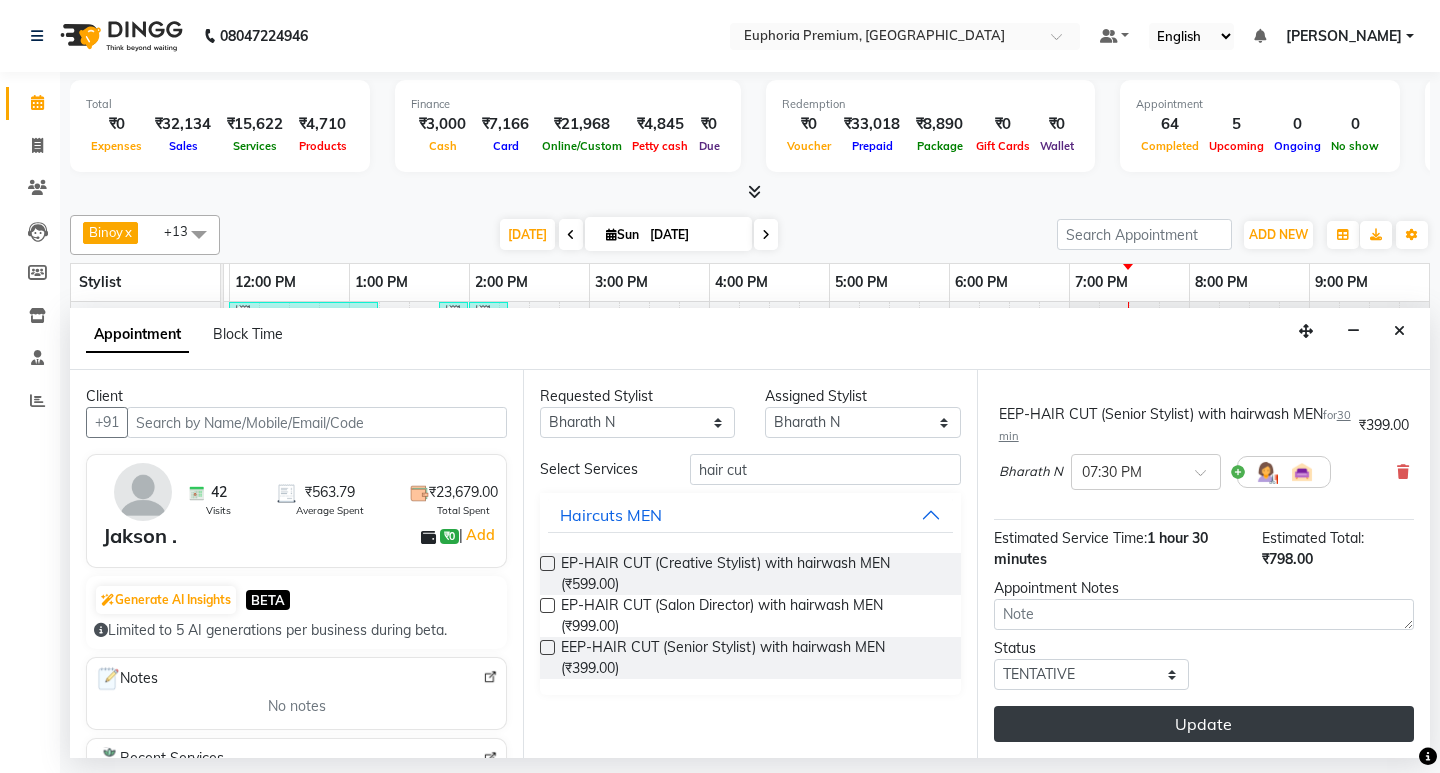 click on "Update" at bounding box center (1204, 724) 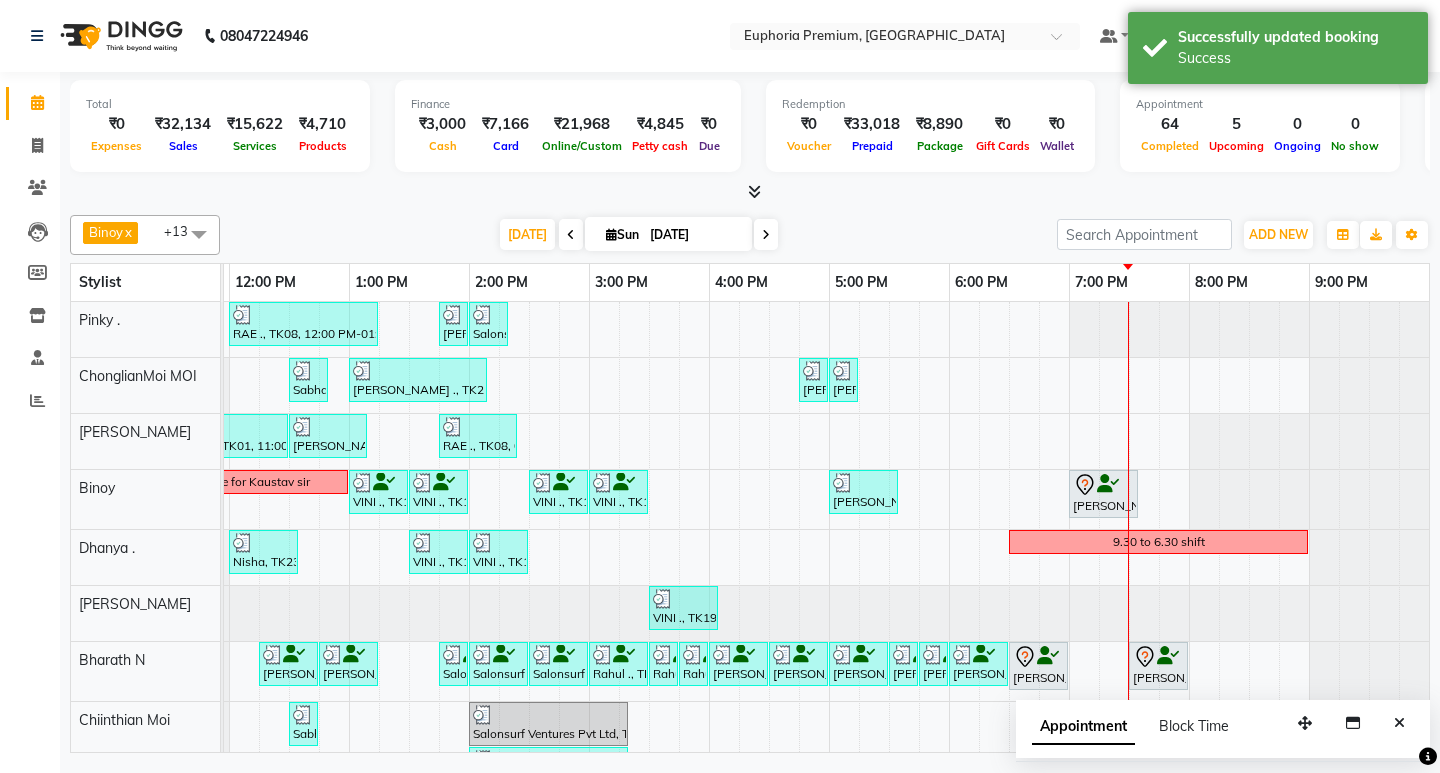 scroll, scrollTop: 128, scrollLeft: 475, axis: both 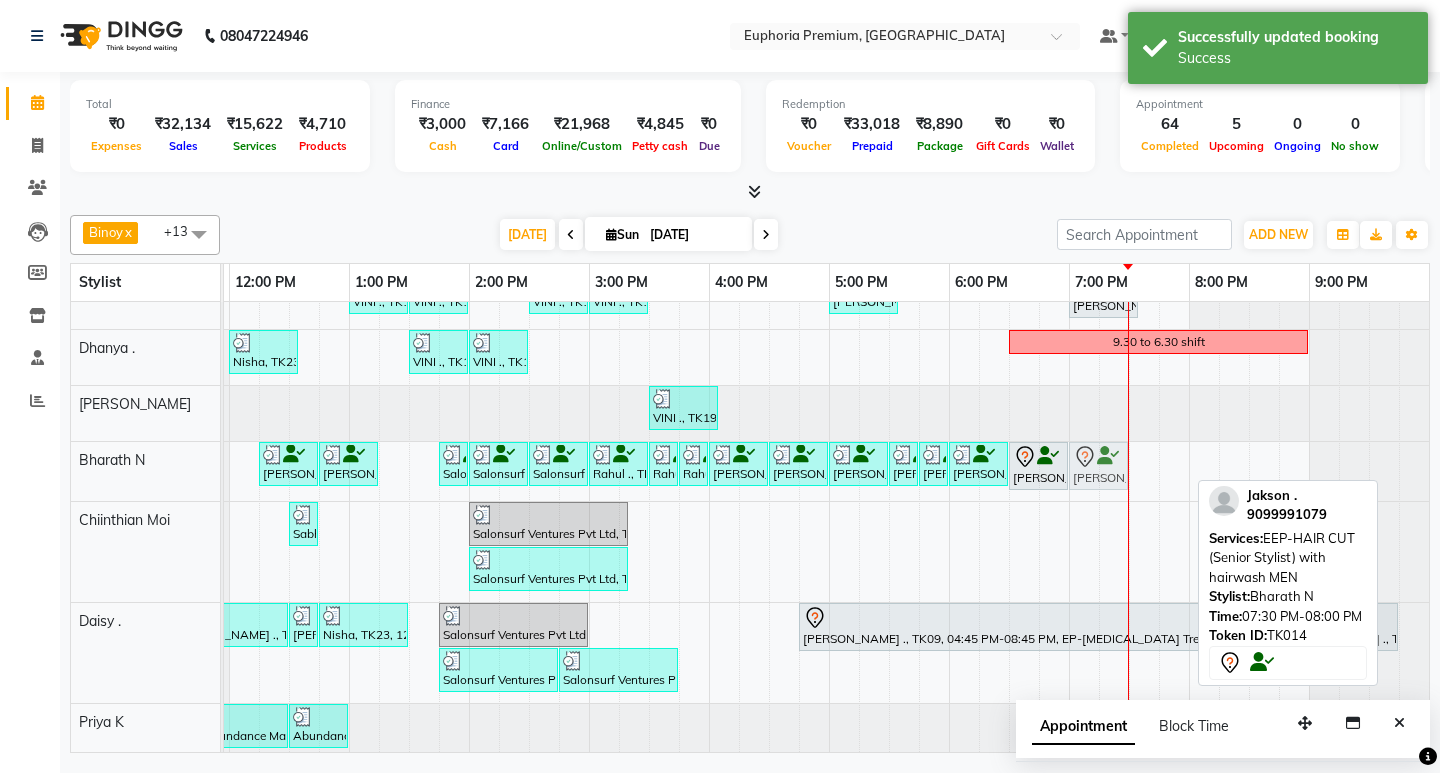 drag, startPoint x: 1150, startPoint y: 463, endPoint x: 1100, endPoint y: 464, distance: 50.01 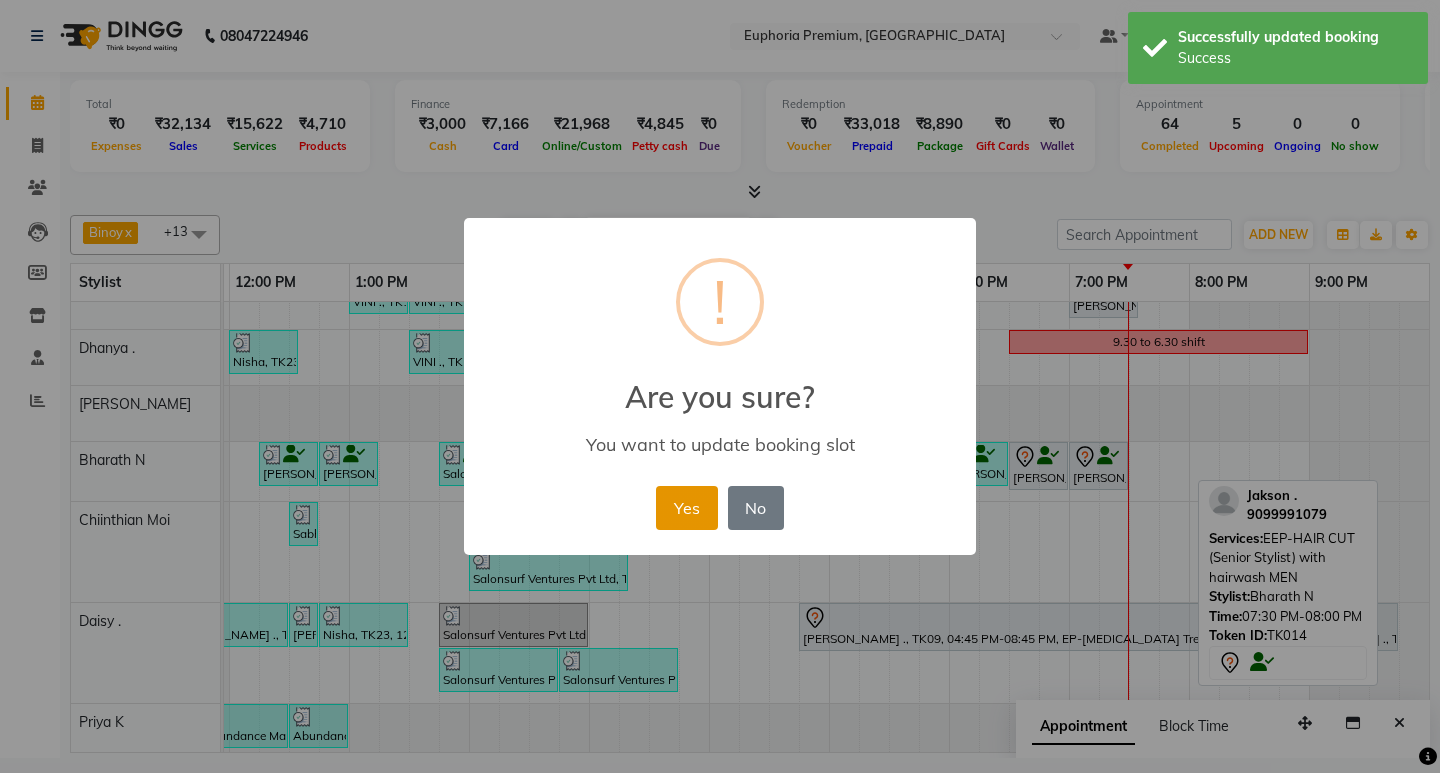 click on "Yes" at bounding box center (686, 508) 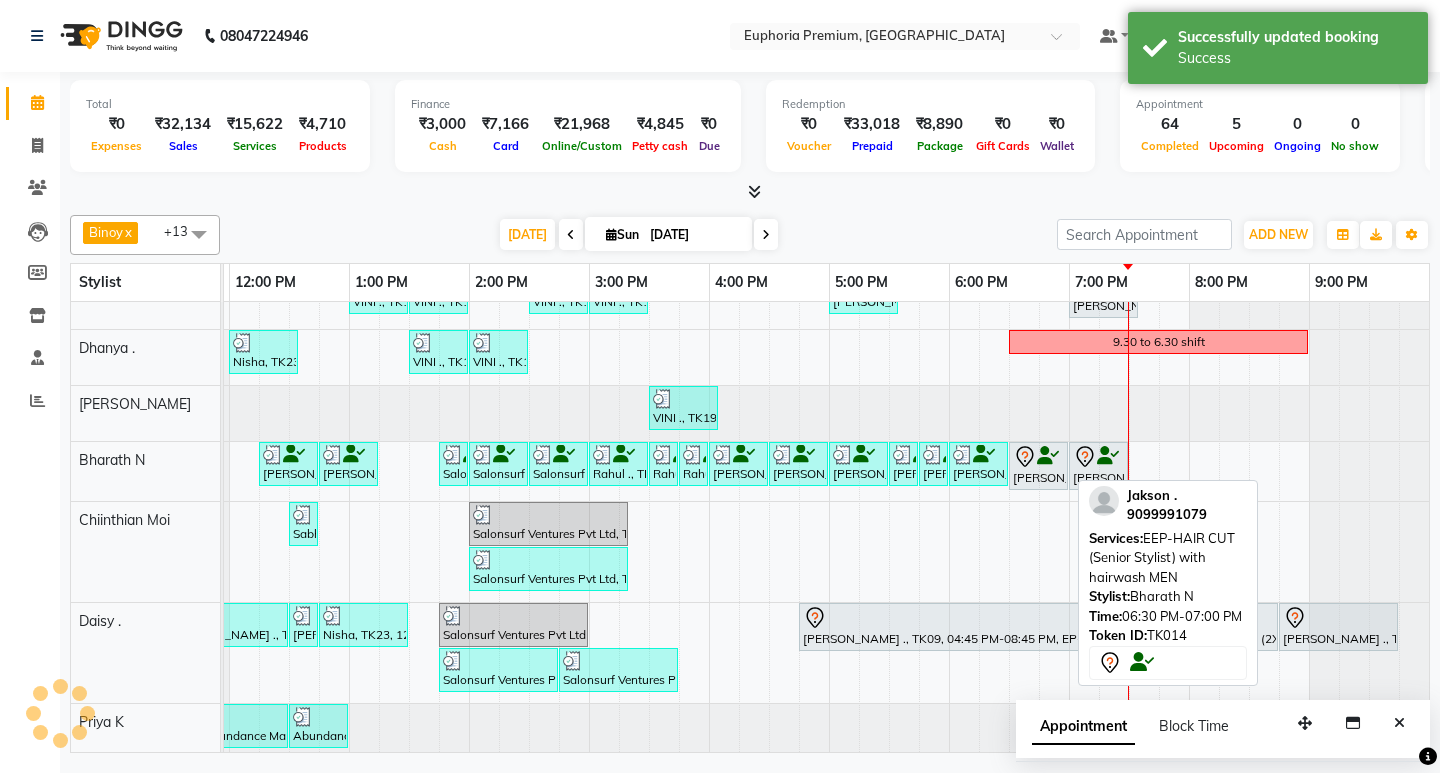 click on "[PERSON_NAME] ., TK14, 06:30 PM-07:00 PM, EEP-HAIR CUT (Senior Stylist) with hairwash MEN" at bounding box center (1038, 466) 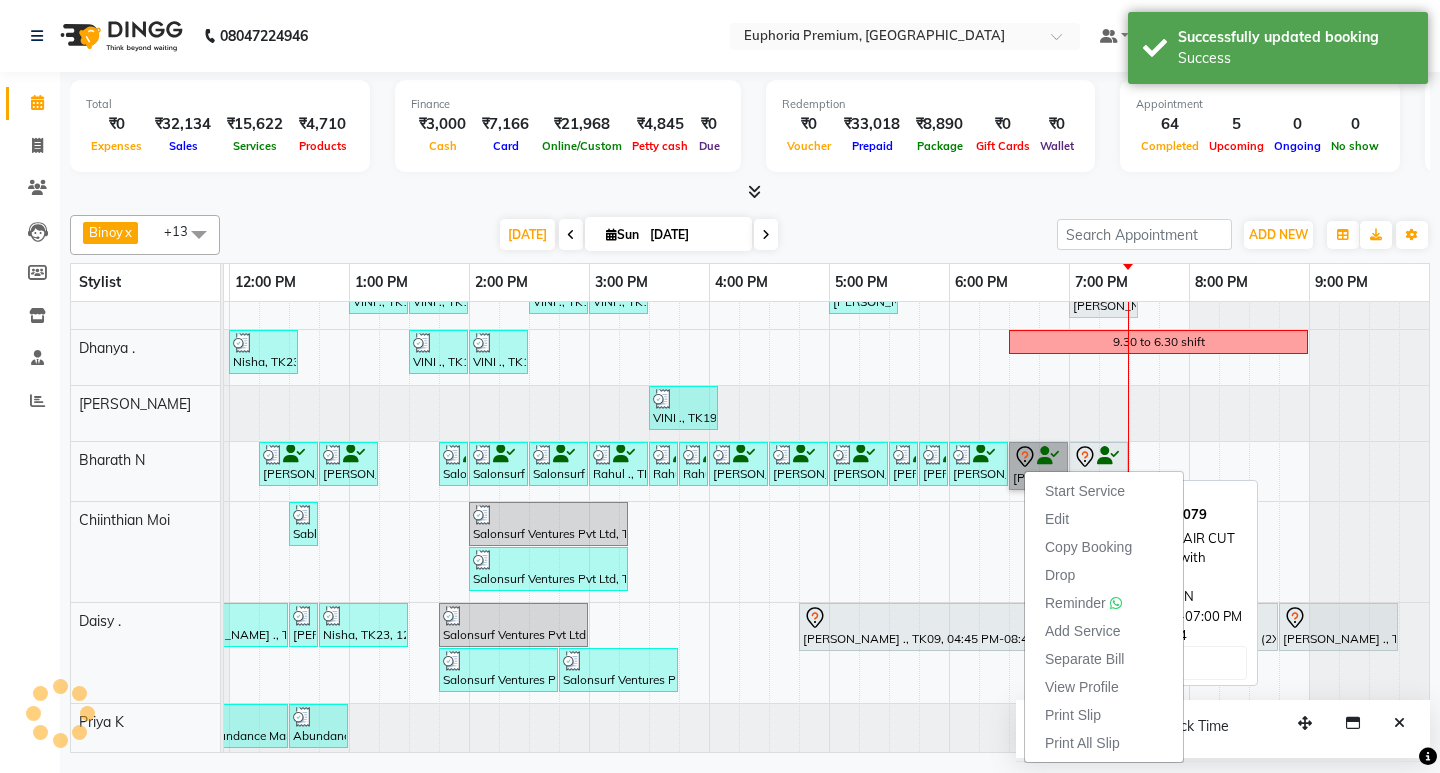 click on "[PERSON_NAME] ., TK14, 06:30 PM-07:00 PM, EEP-HAIR CUT (Senior Stylist) with hairwash MEN" at bounding box center [1038, 466] 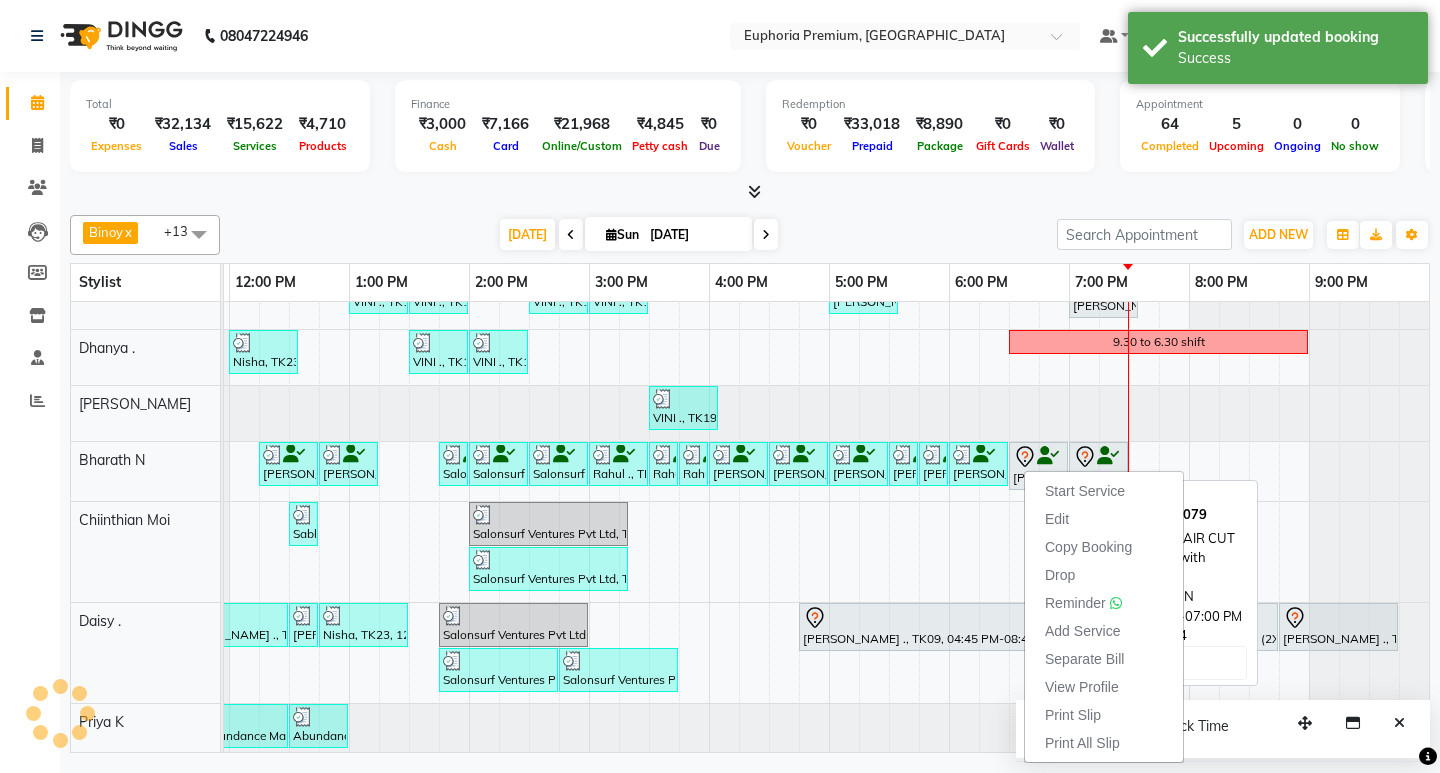 select on "7" 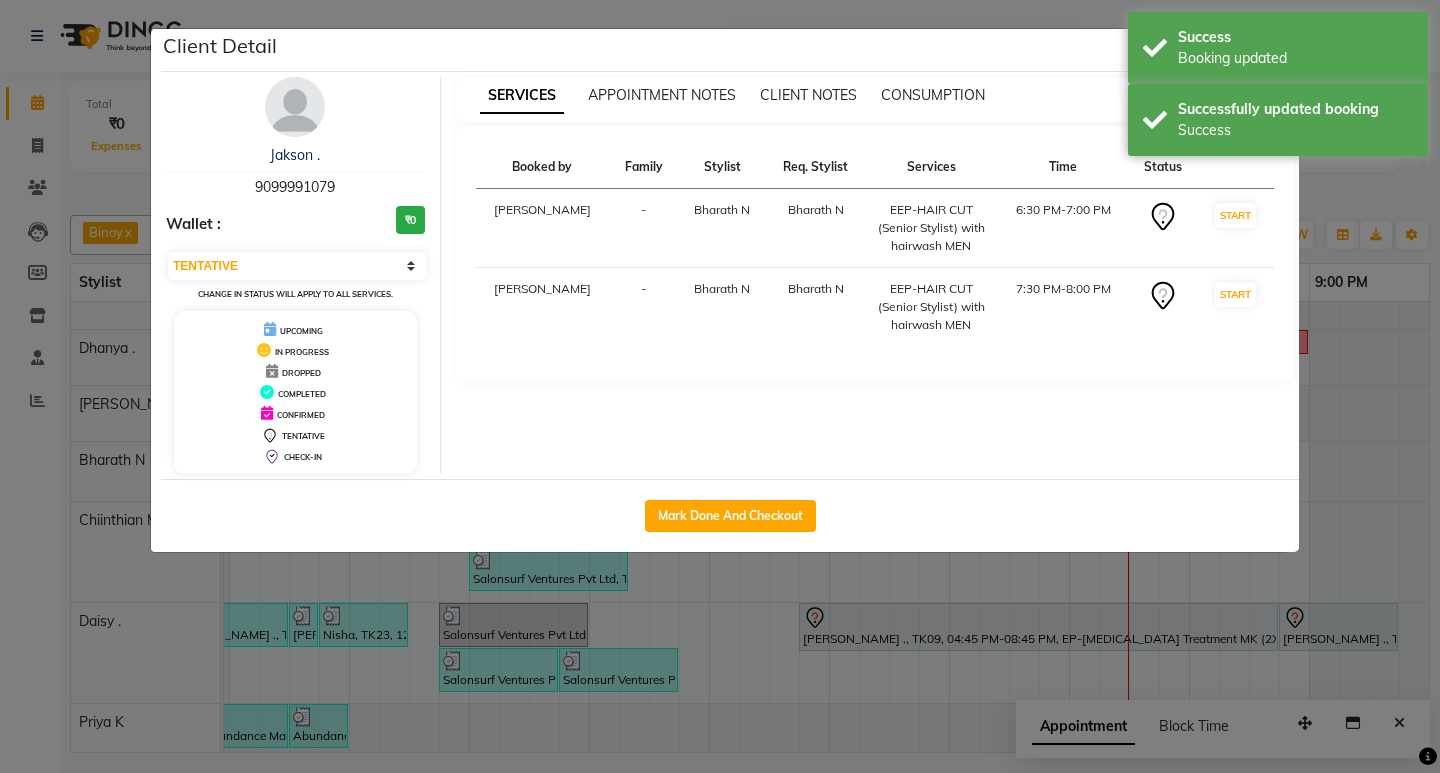 click on "9099991079" at bounding box center (295, 187) 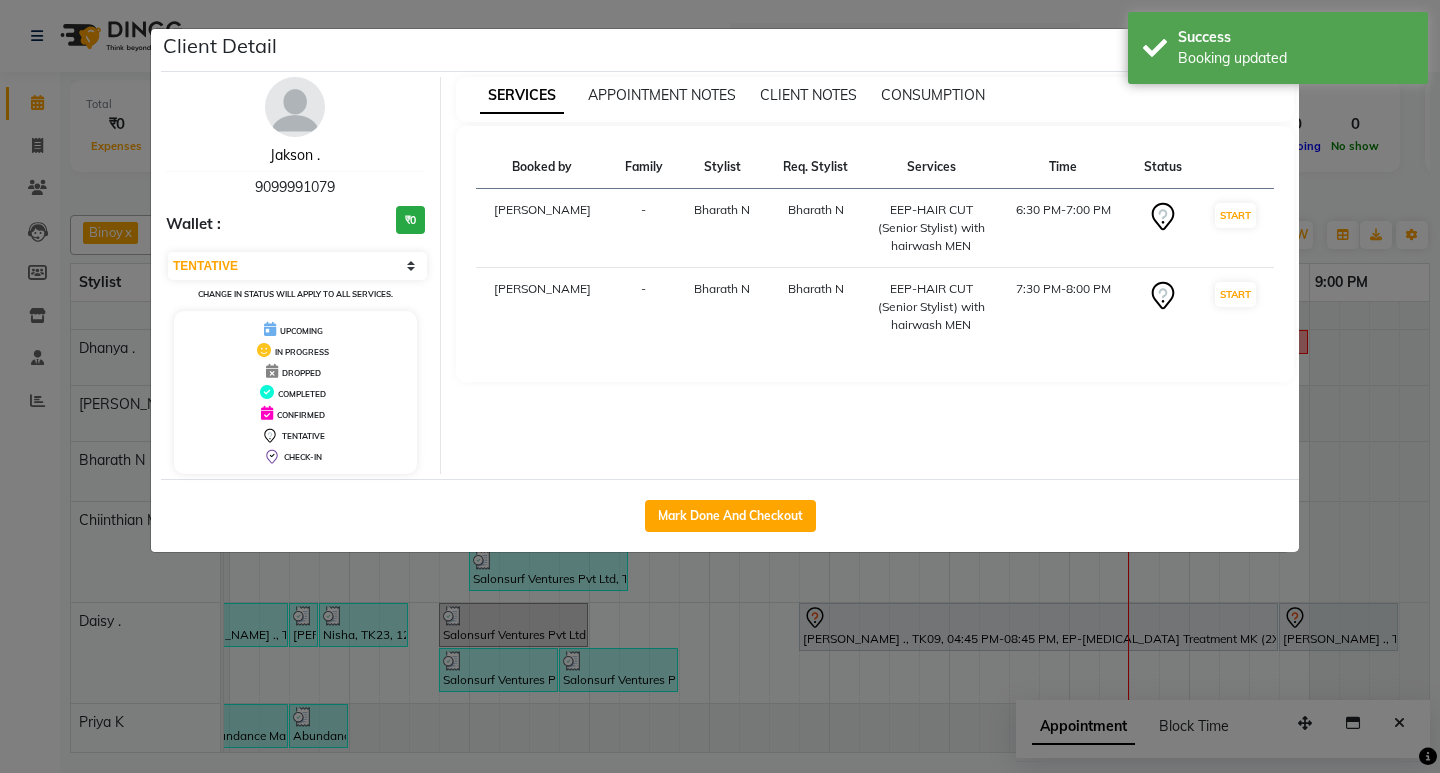 click on "Jakson ." at bounding box center [295, 155] 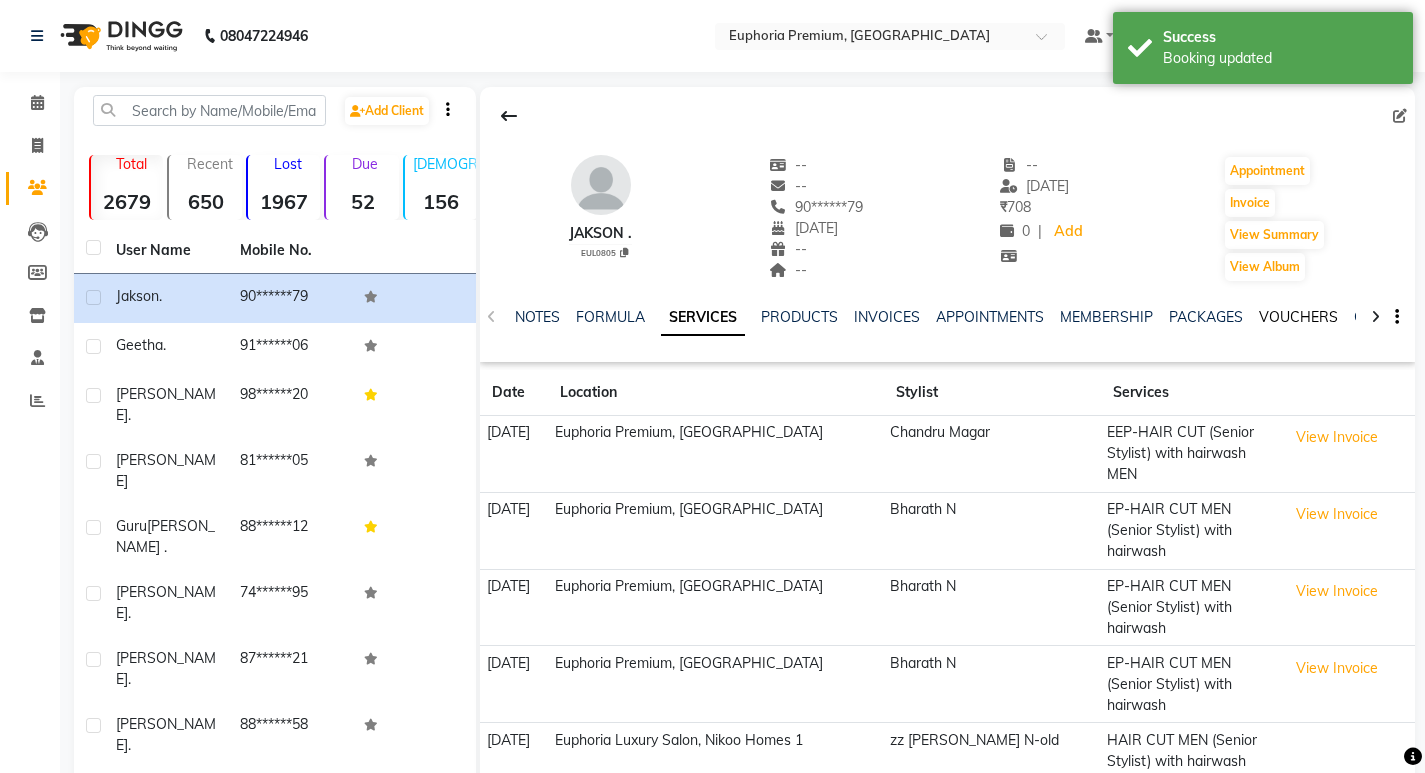 click on "VOUCHERS" 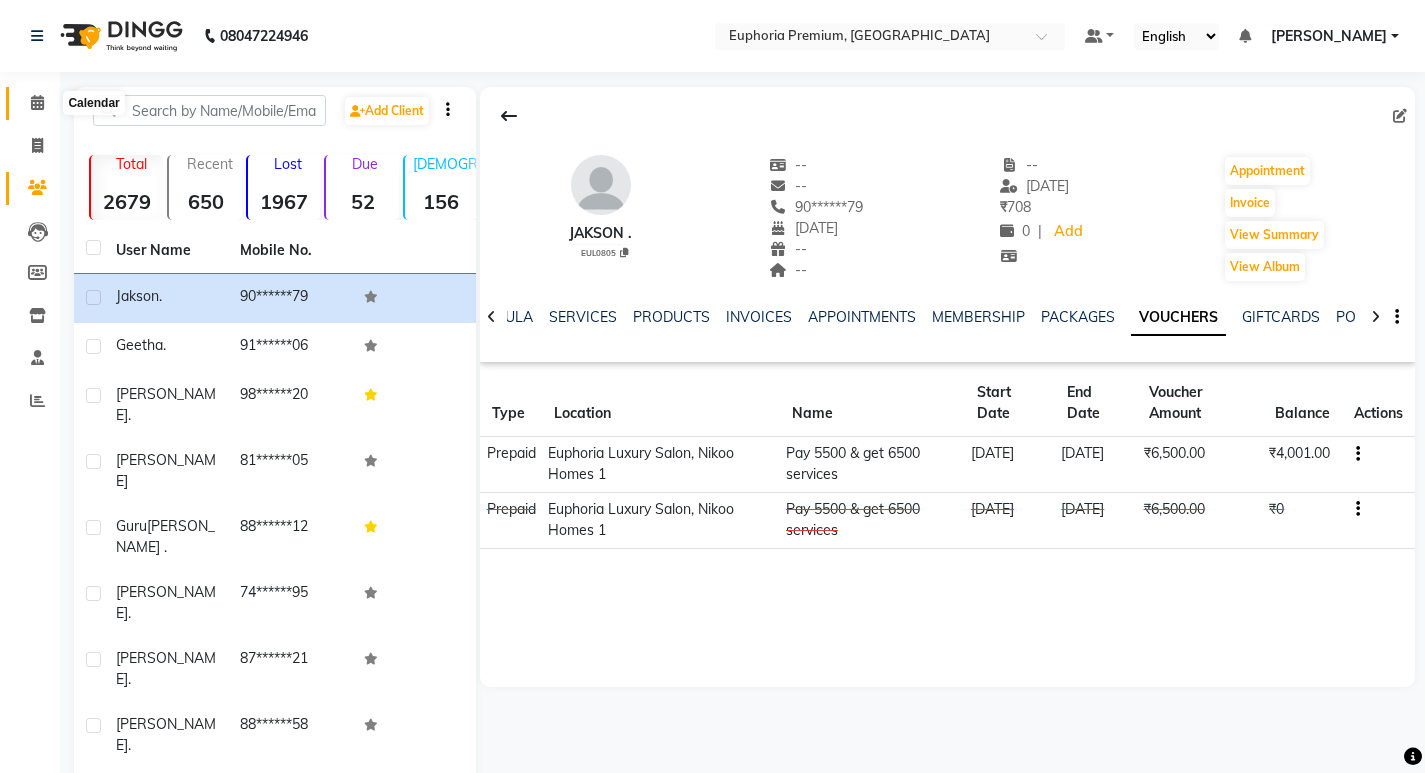 click 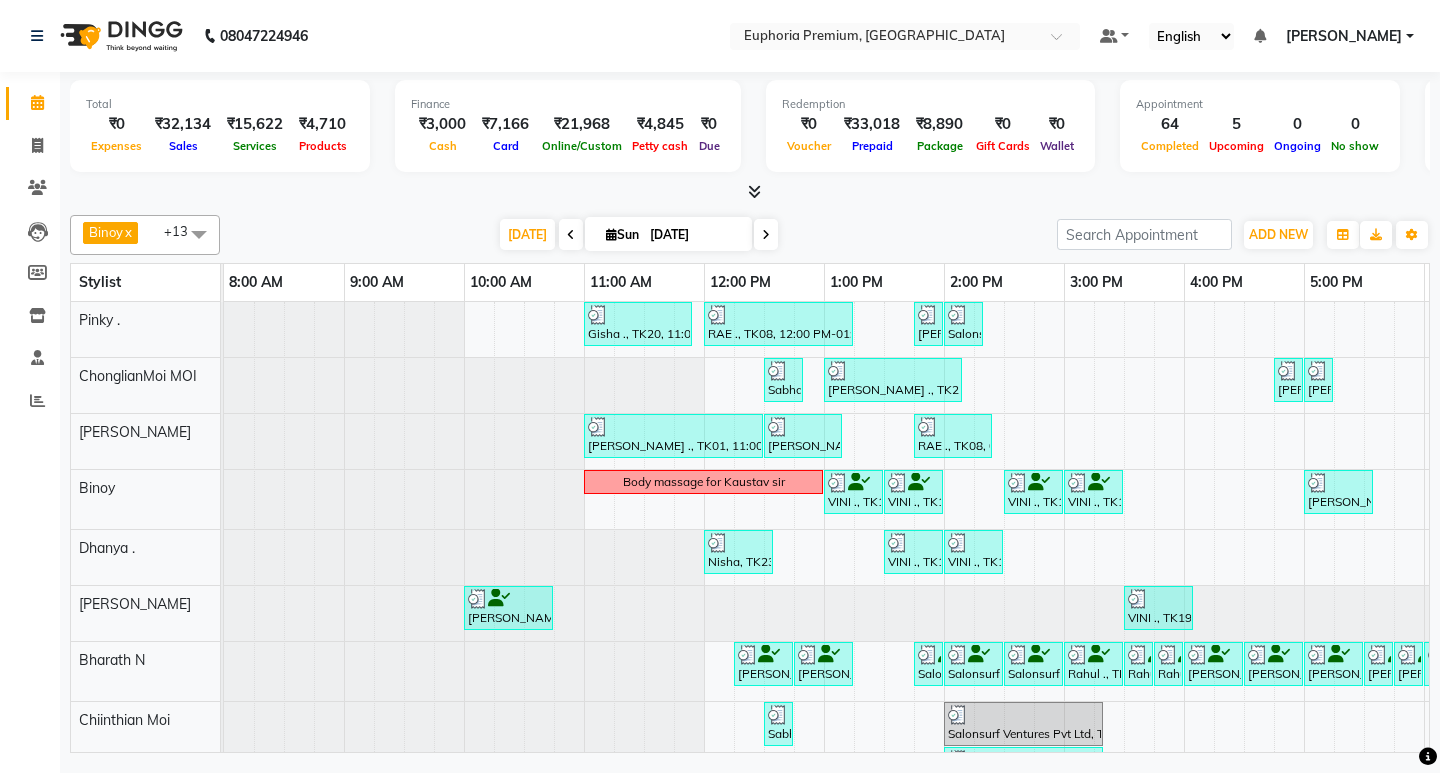 scroll, scrollTop: 0, scrollLeft: 304, axis: horizontal 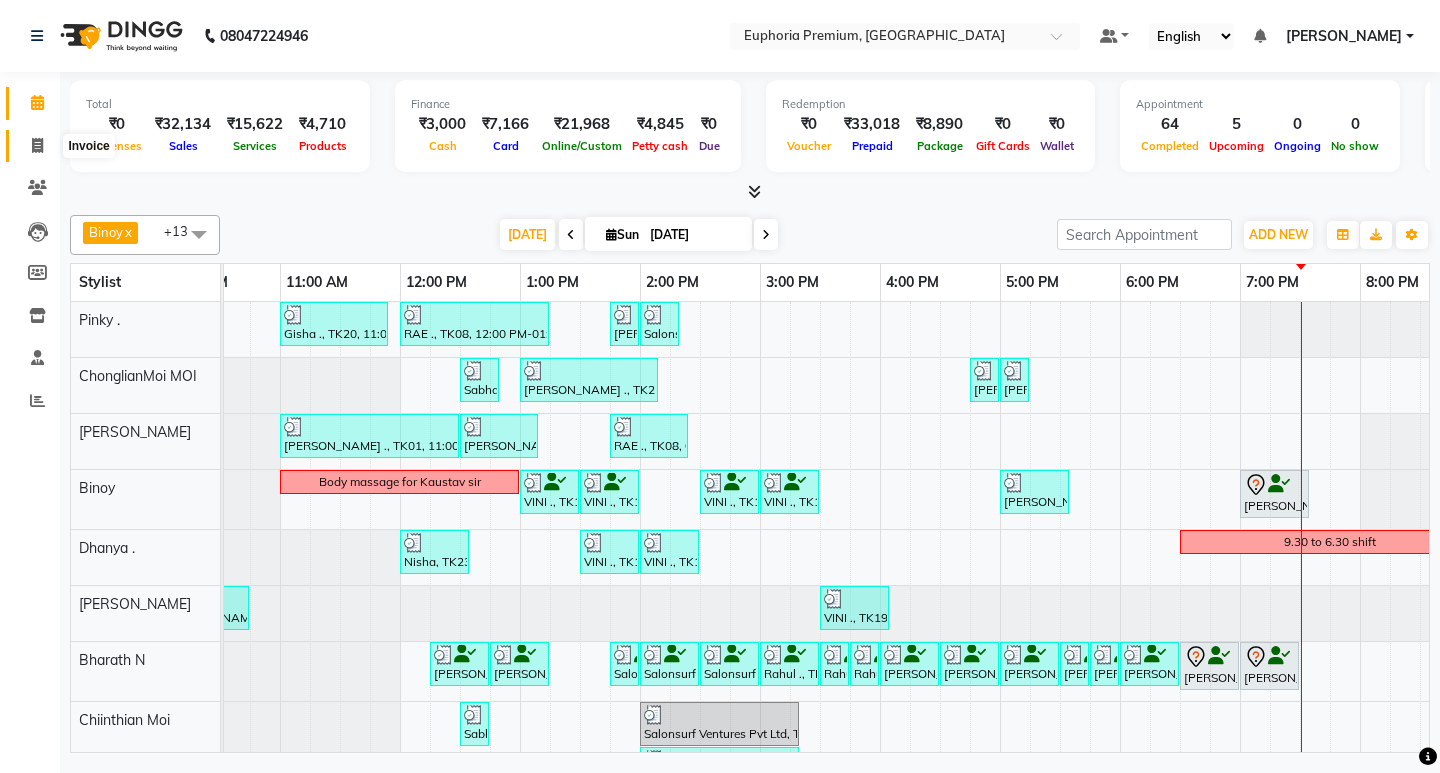 click 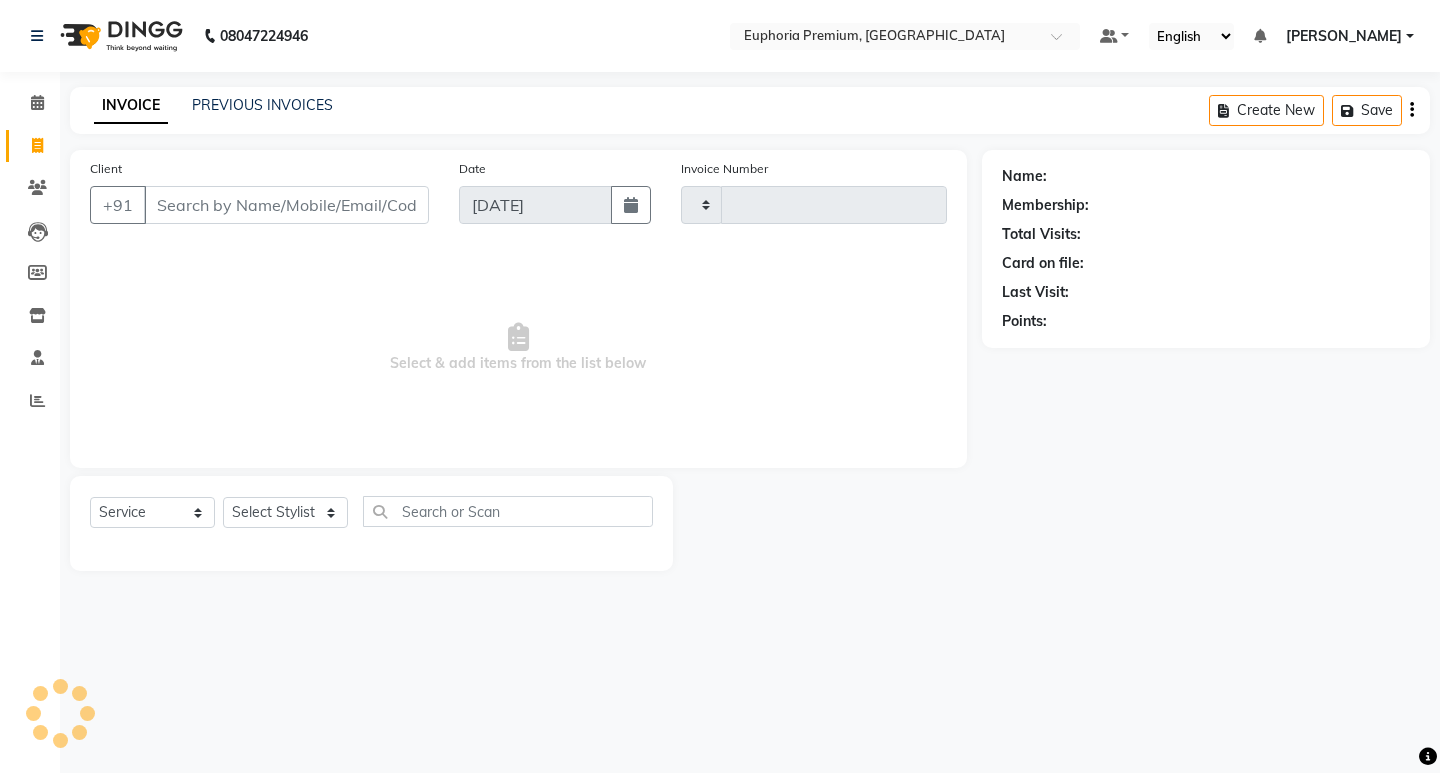 type on "1731" 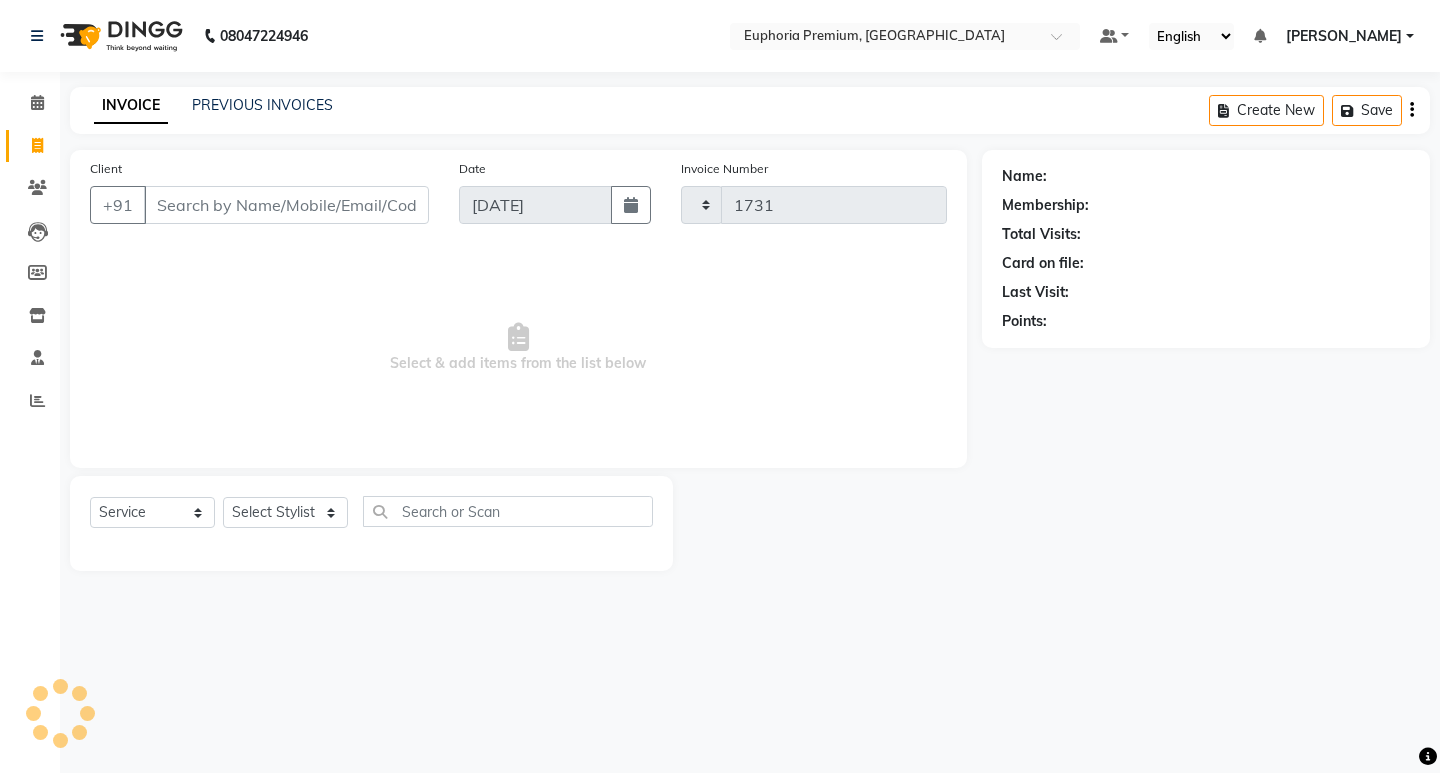 select on "7925" 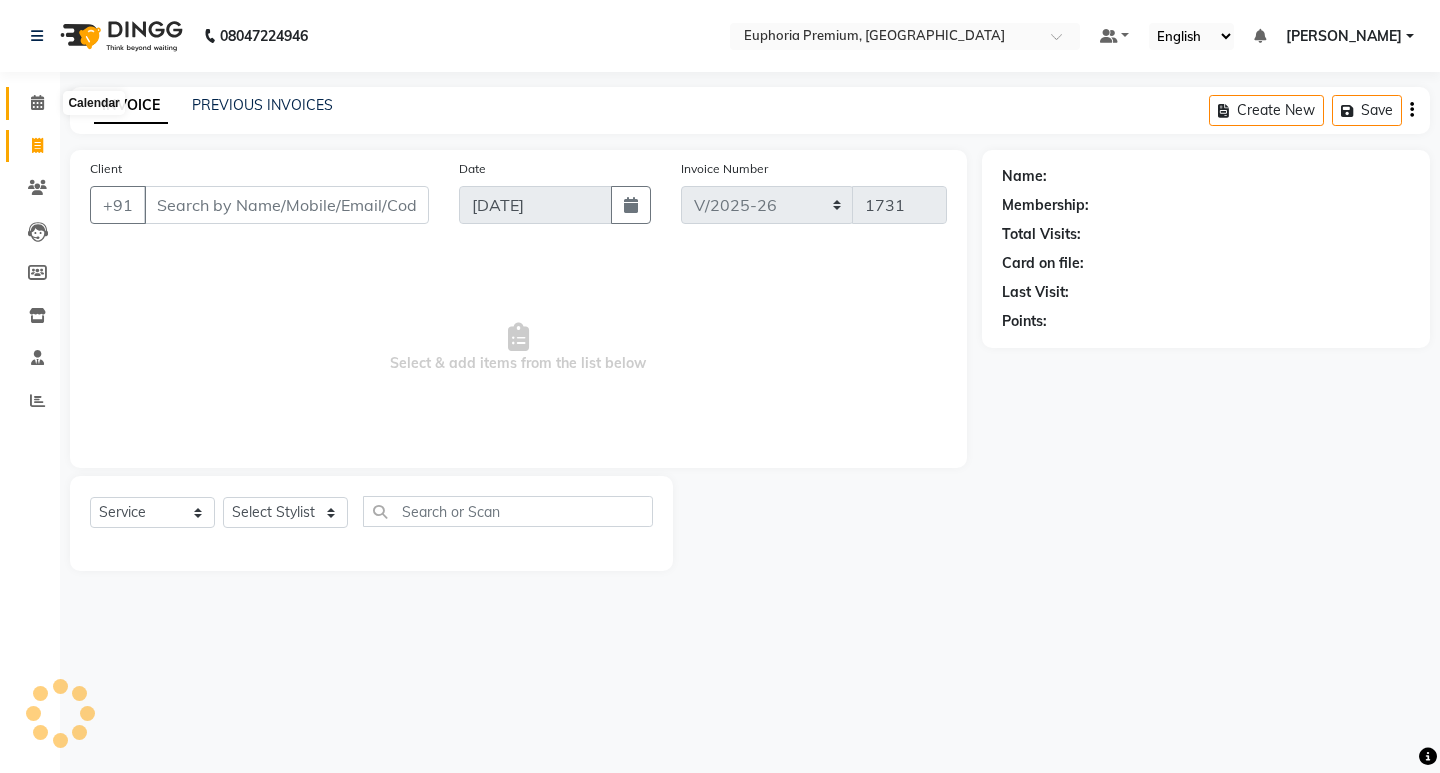 click 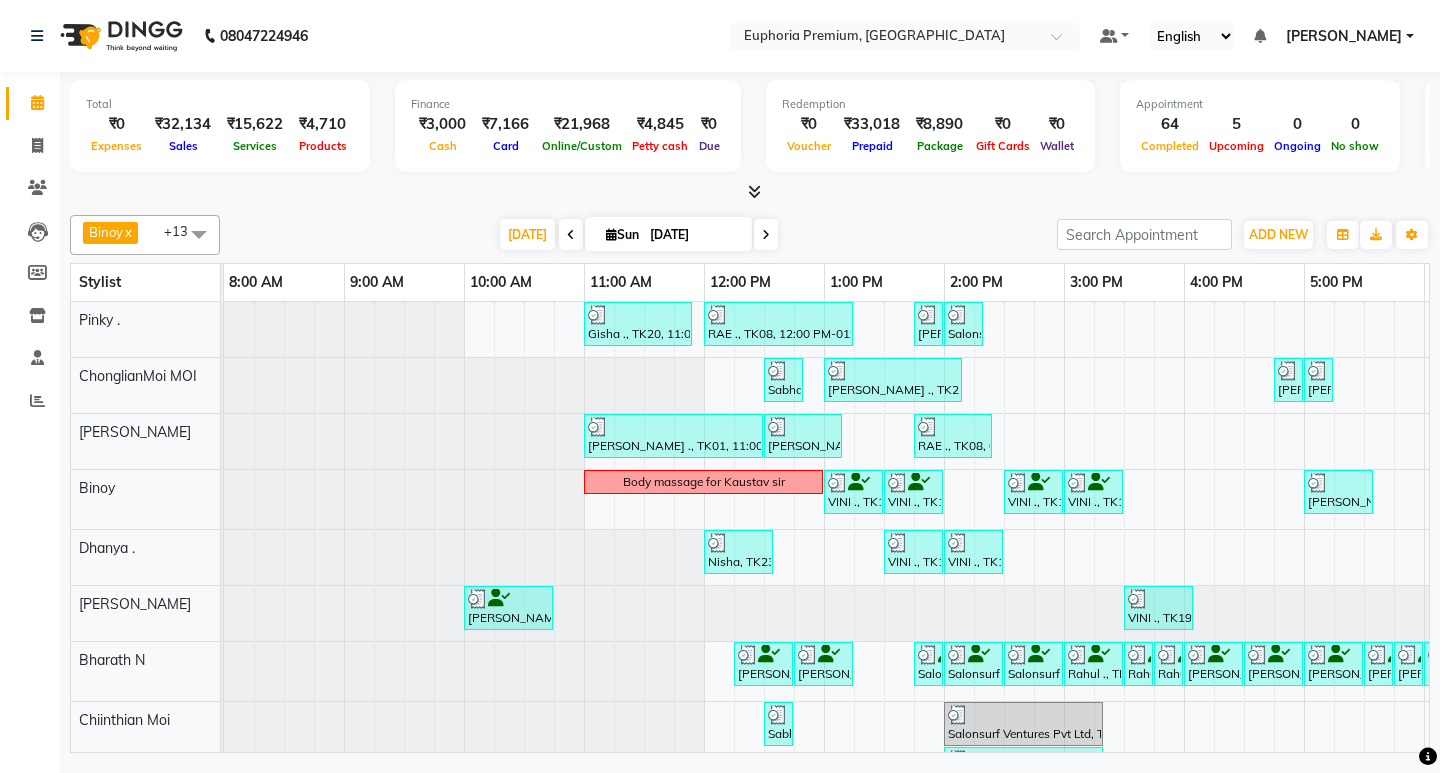 scroll, scrollTop: 0, scrollLeft: 157, axis: horizontal 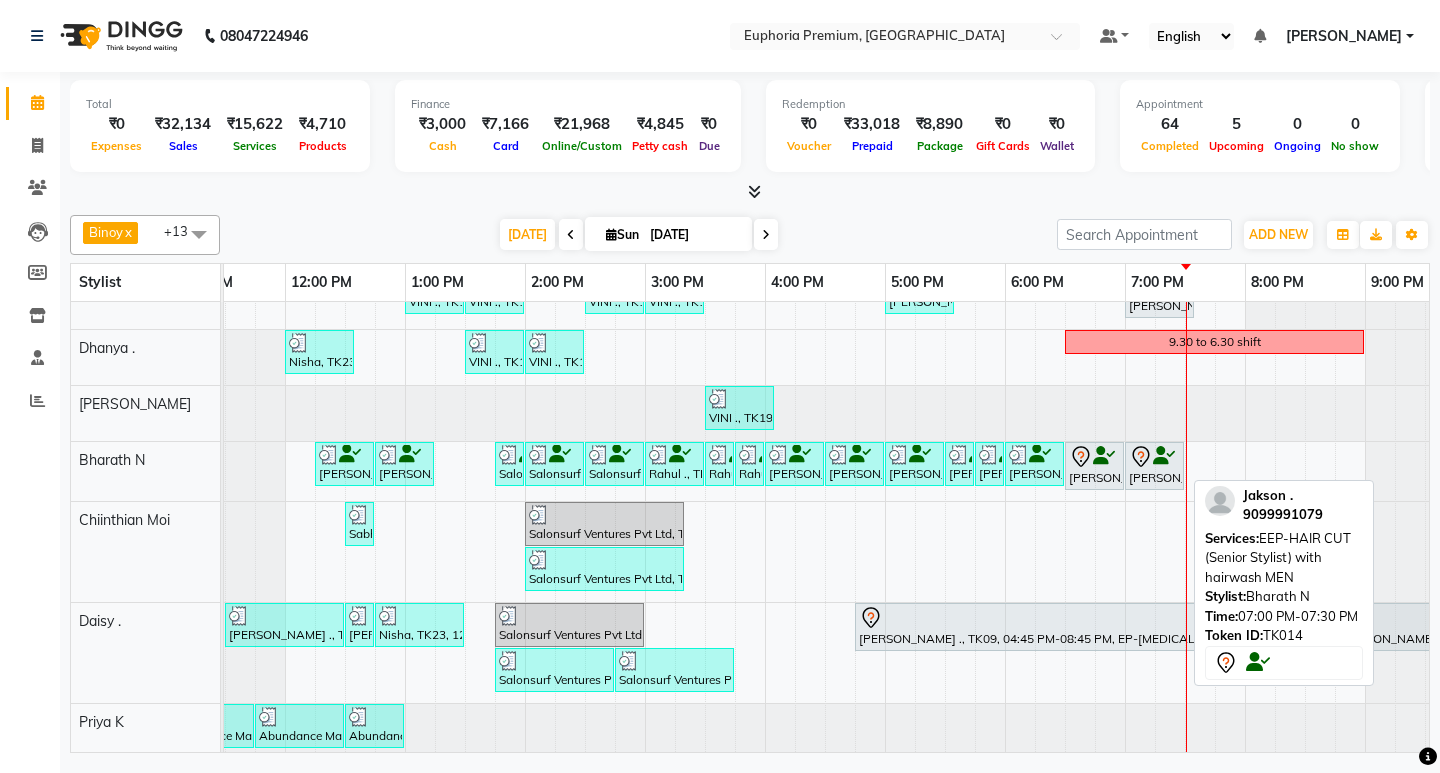 click at bounding box center [1154, 457] 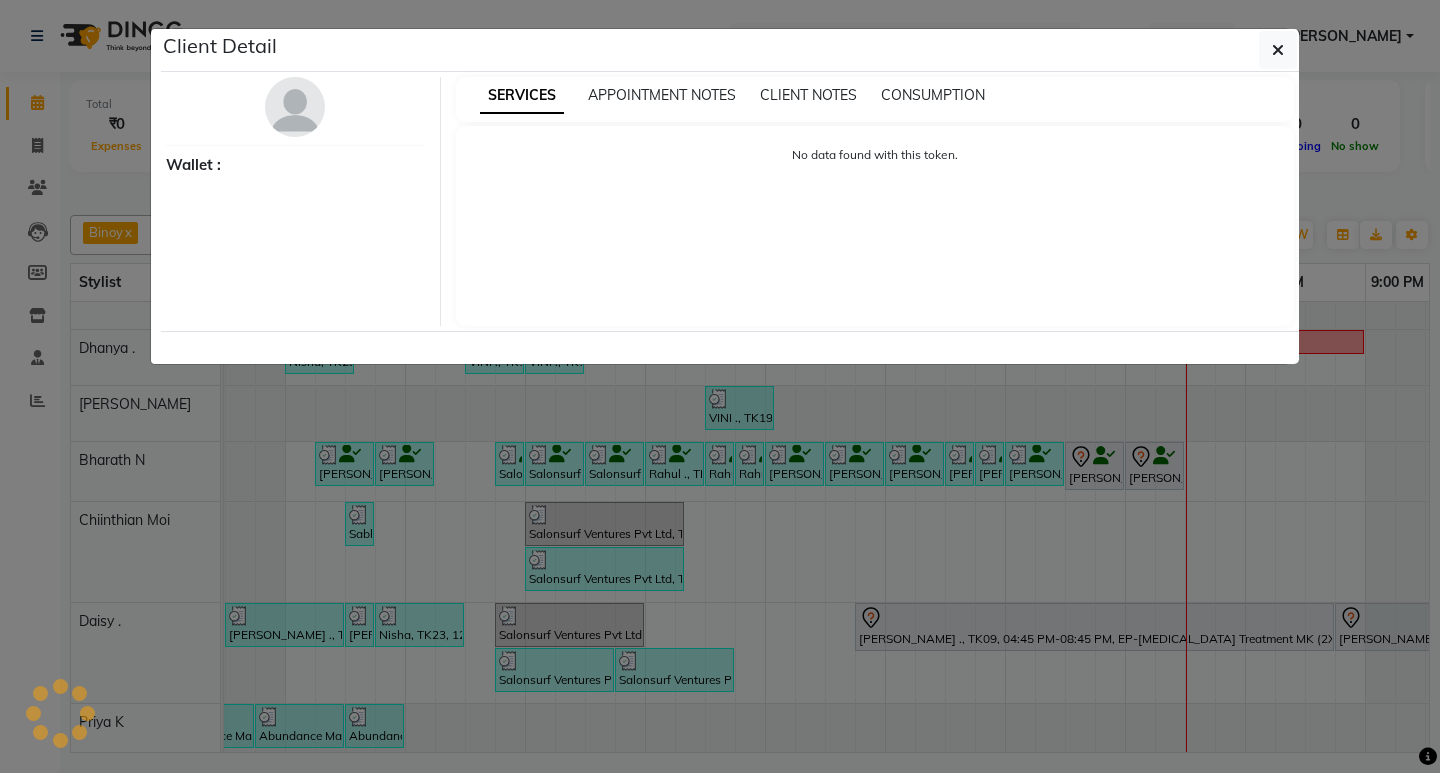 select on "7" 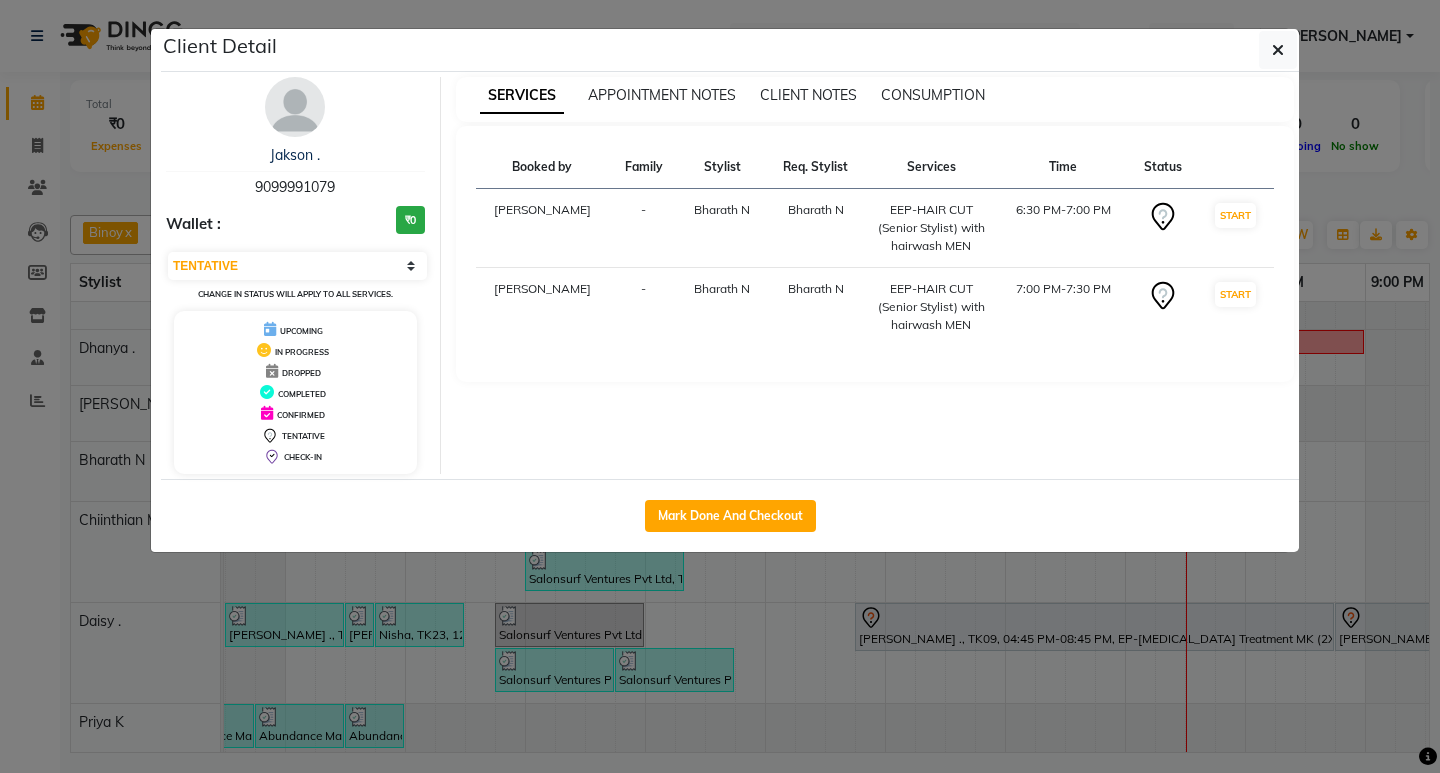 click on "9099991079" at bounding box center [295, 187] 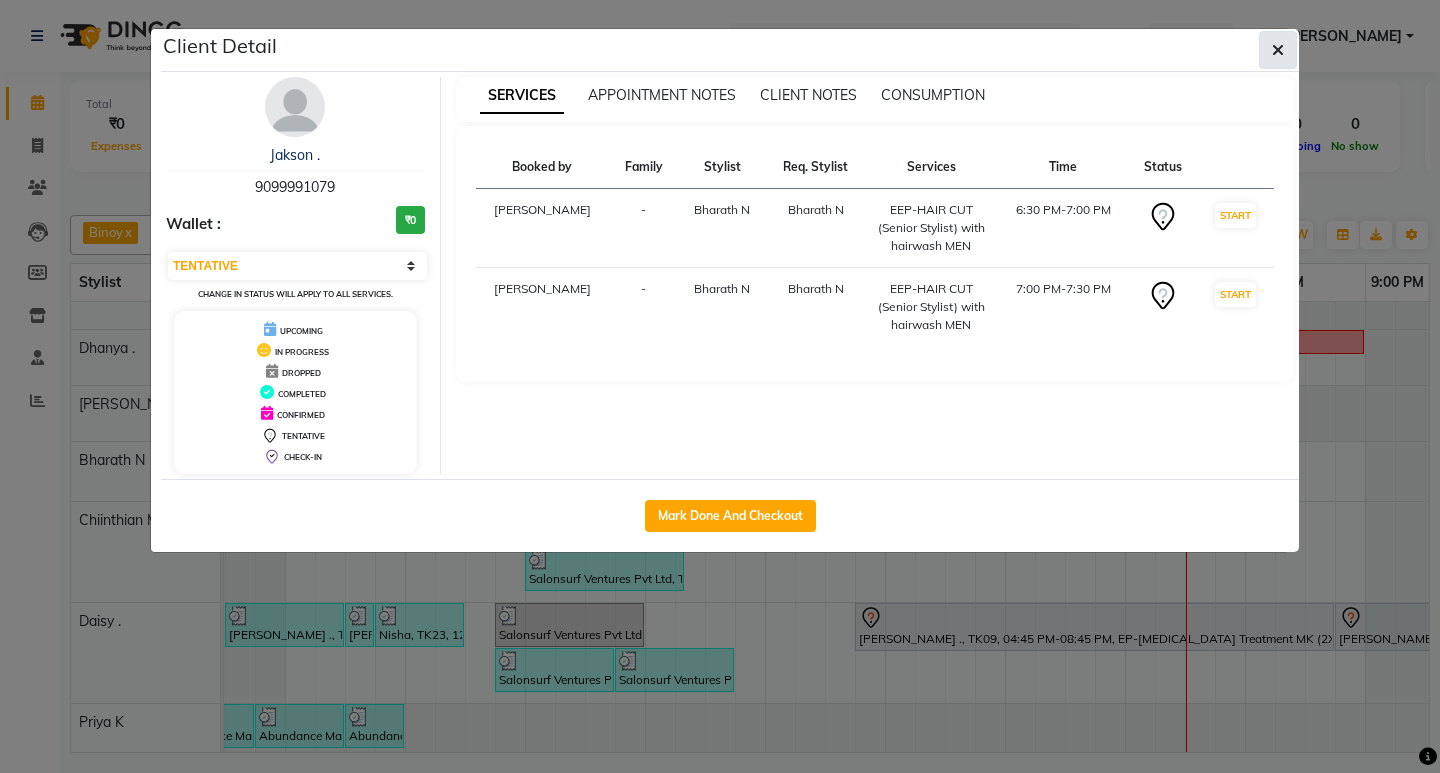 click 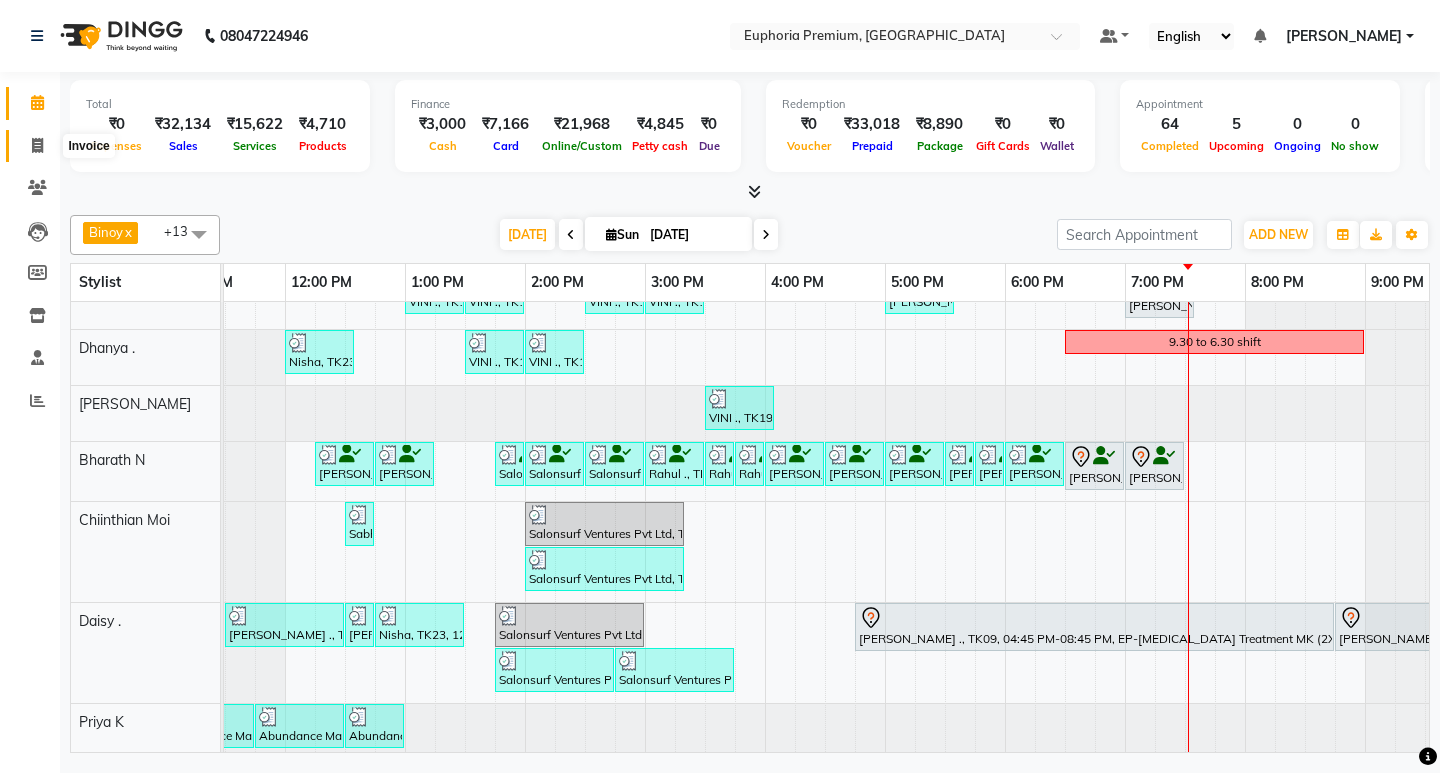 click 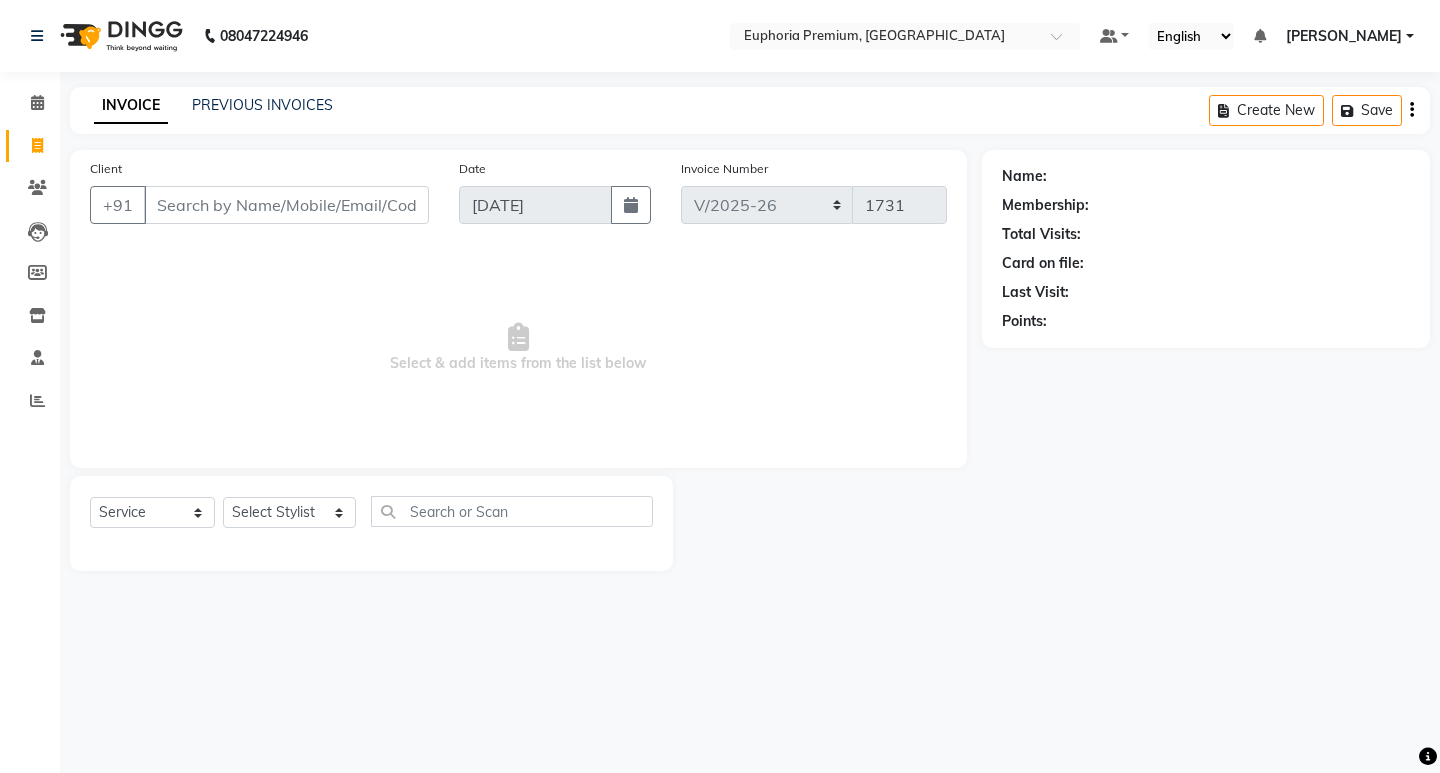 click on "Client" at bounding box center [286, 205] 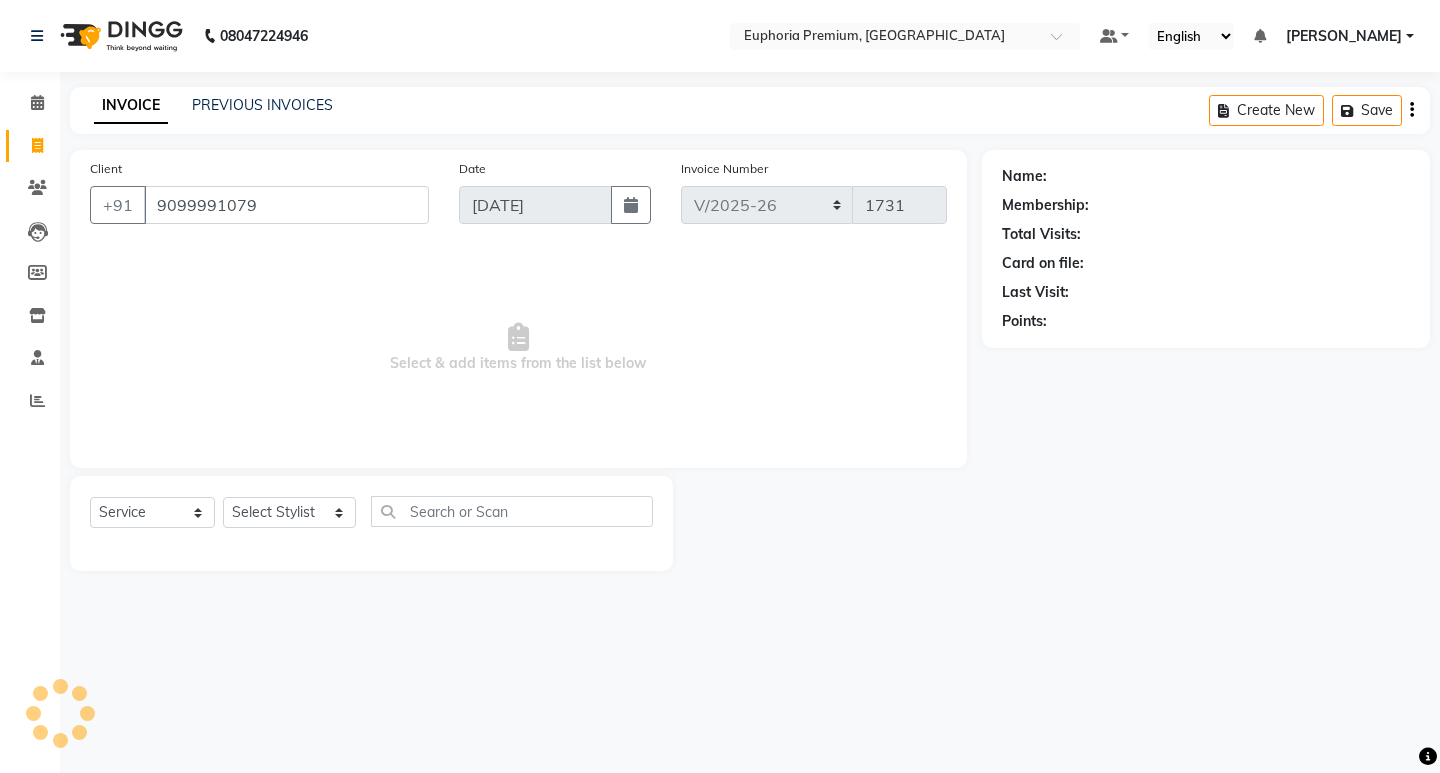 type on "9099991079" 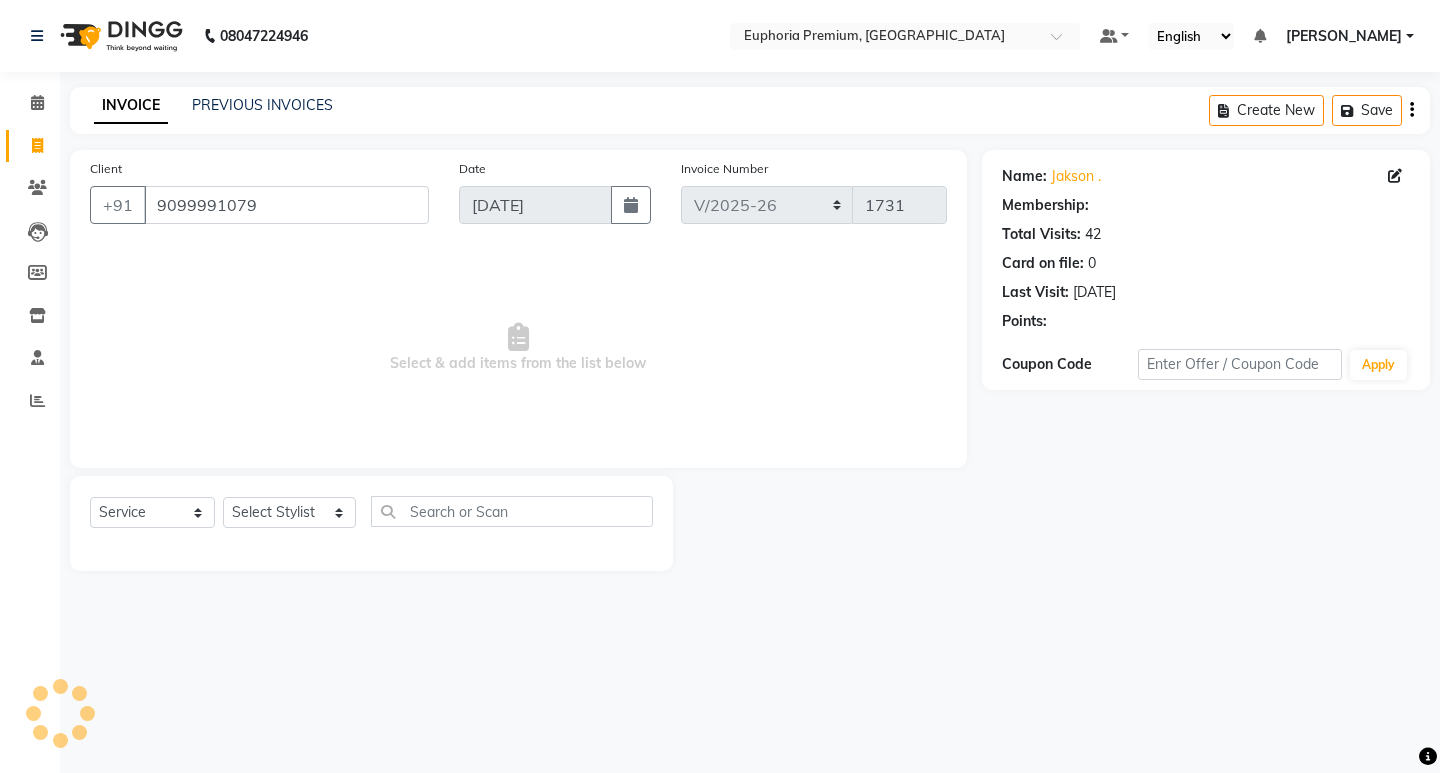 select on "1: Object" 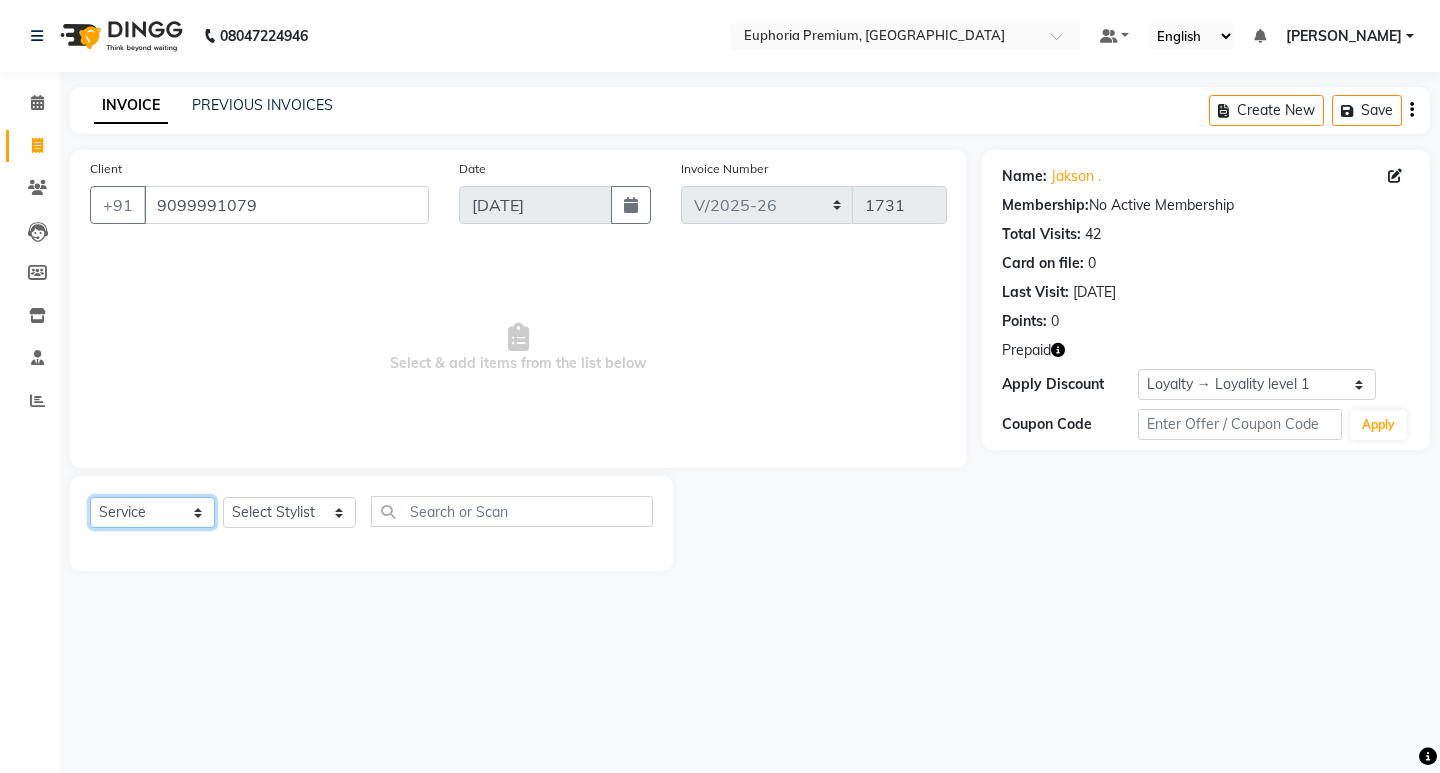 click on "Select  Service  Product  Membership  Package Voucher Prepaid Gift Card" 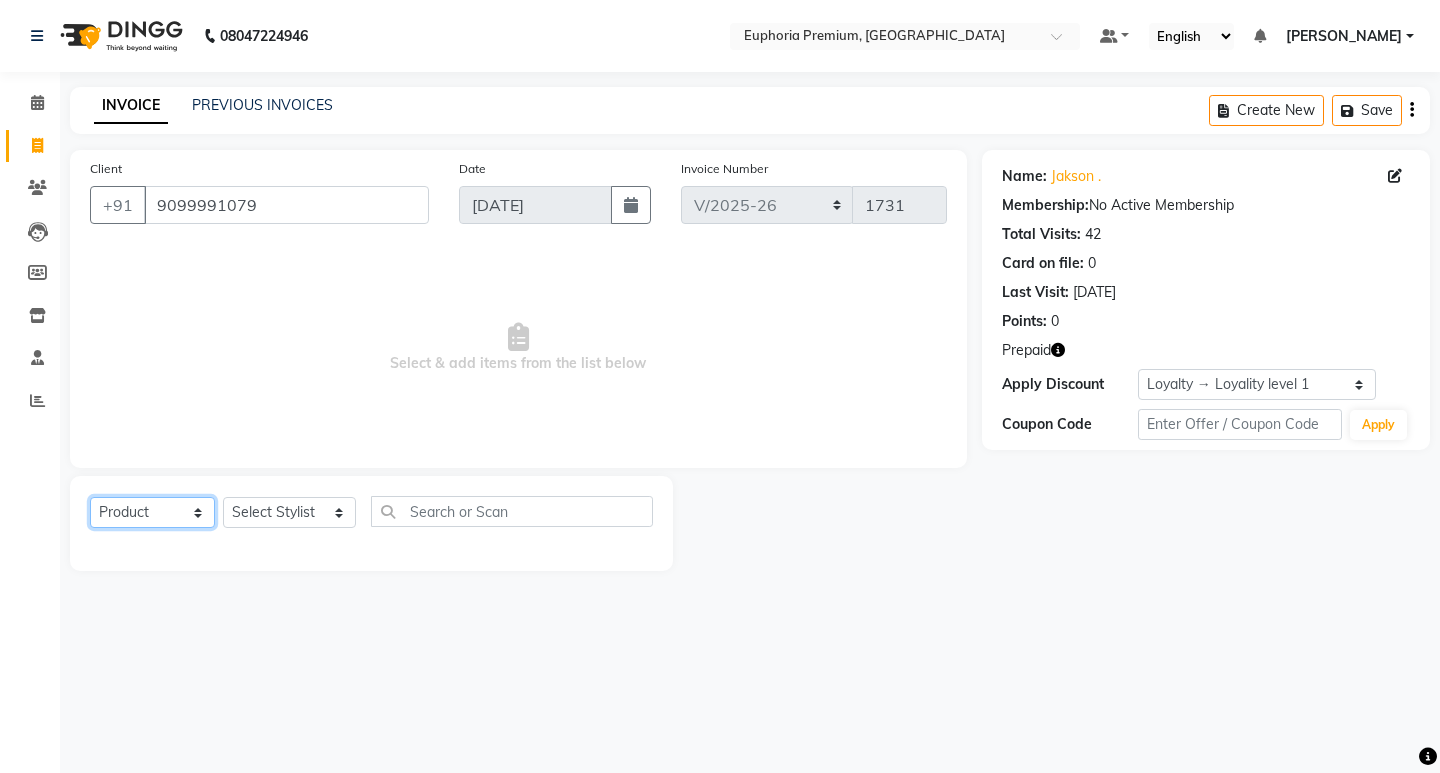 click on "Select  Service  Product  Membership  Package Voucher Prepaid Gift Card" 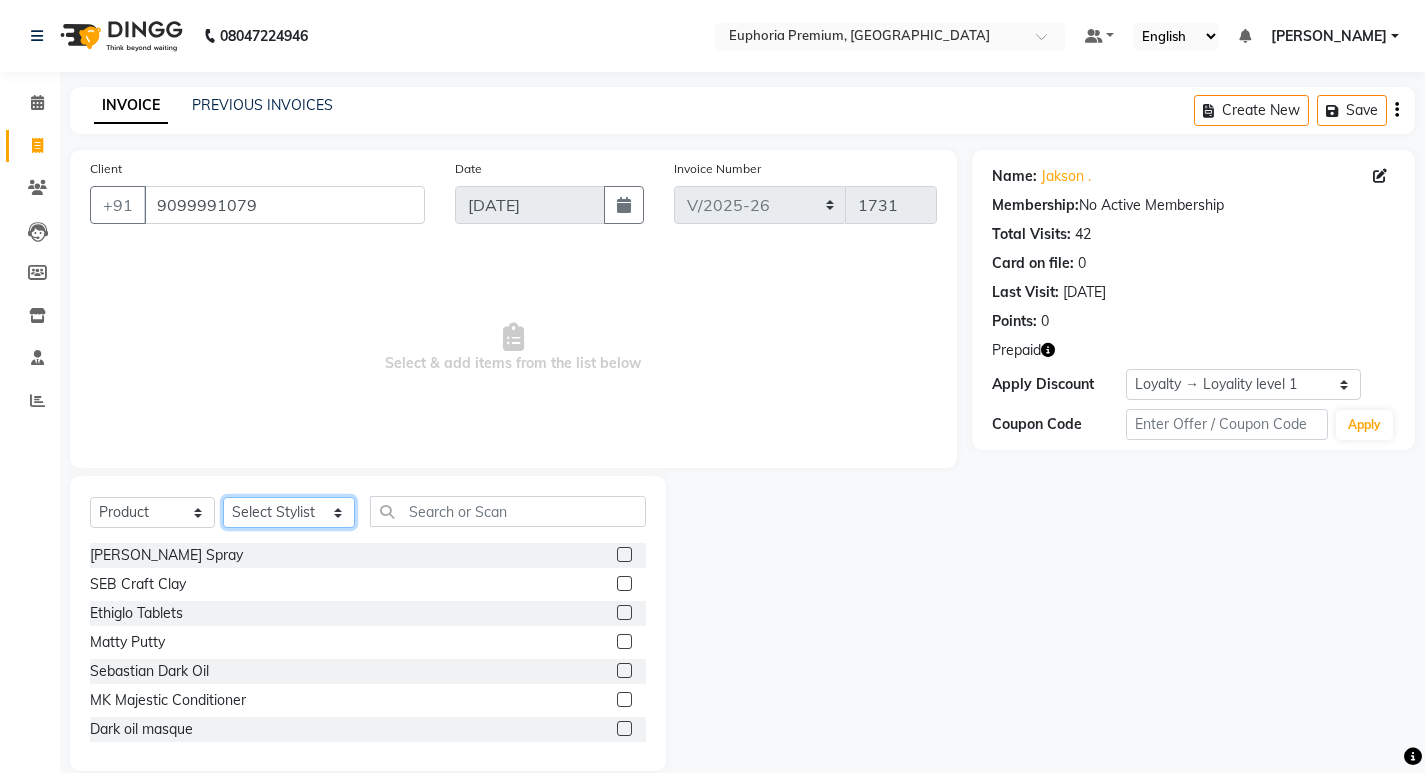 click on "Select Stylist Admin Babu V Bharath N [PERSON_NAME] [PERSON_NAME] N  Chiinthian Moi ChonglianMoi MOI [PERSON_NAME] . [PERSON_NAME] . Dingg Diya [PERSON_NAME] [PERSON_NAME] K [PERSON_NAME] [PERSON_NAME] [PERSON_NAME] [MEDICAL_DATA] Pinky . Priya  K Rosy Sanate [PERSON_NAME] [PERSON_NAME] Shishi L [PERSON_NAME] M [PERSON_NAME]" 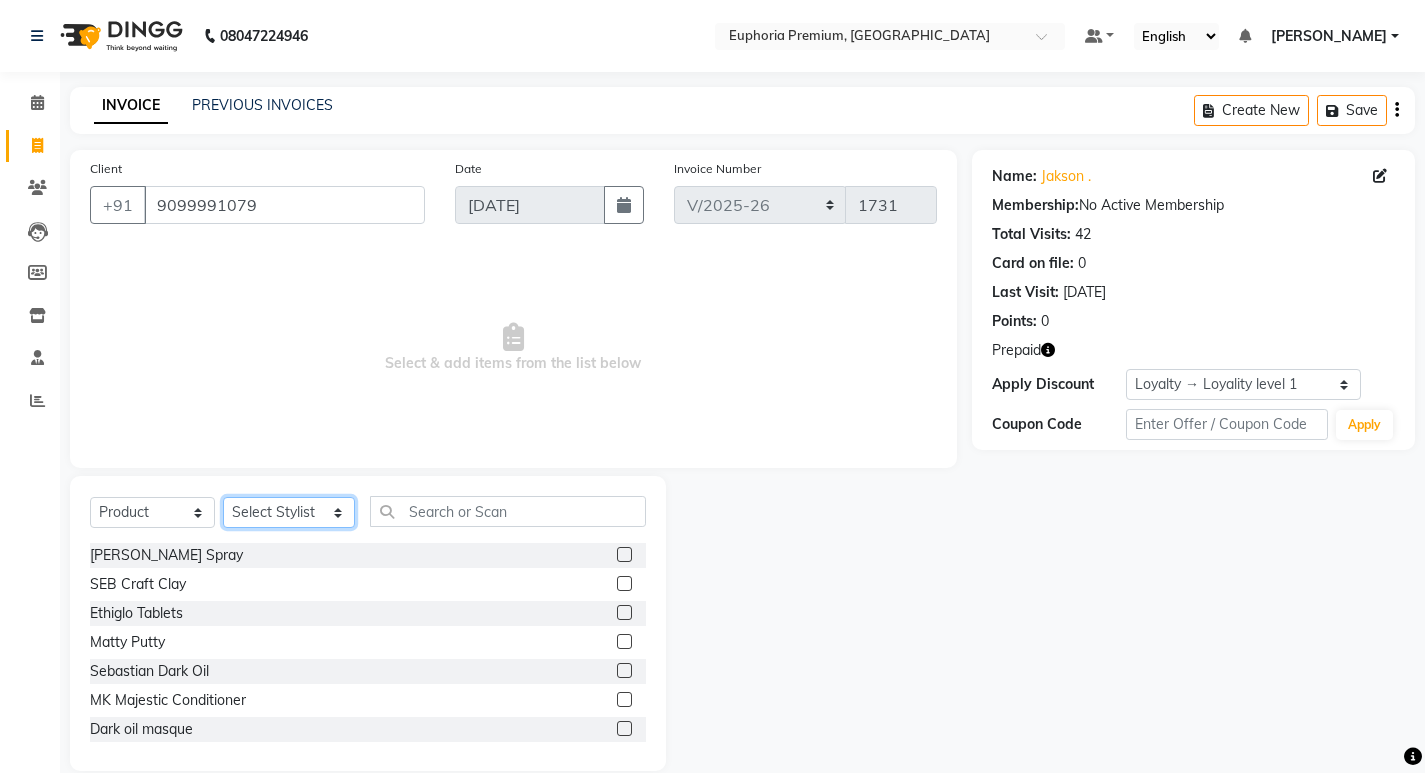 select on "71614" 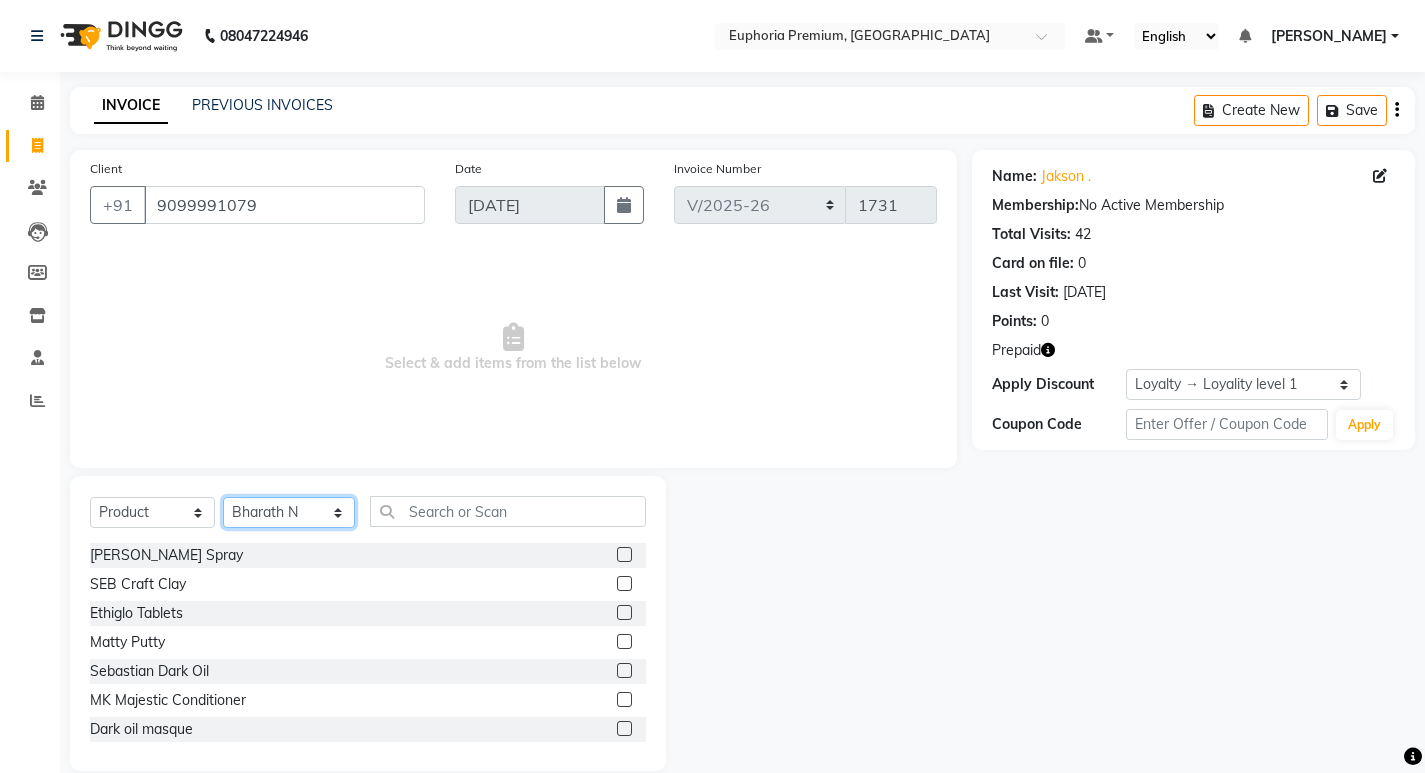 click on "Select Stylist Admin Babu V Bharath N [PERSON_NAME] [PERSON_NAME] N  Chiinthian Moi ChonglianMoi MOI [PERSON_NAME] . [PERSON_NAME] . Dingg Diya [PERSON_NAME] [PERSON_NAME] K [PERSON_NAME] [PERSON_NAME] [PERSON_NAME] [MEDICAL_DATA] Pinky . Priya  K Rosy Sanate [PERSON_NAME] [PERSON_NAME] Shishi L [PERSON_NAME] M [PERSON_NAME]" 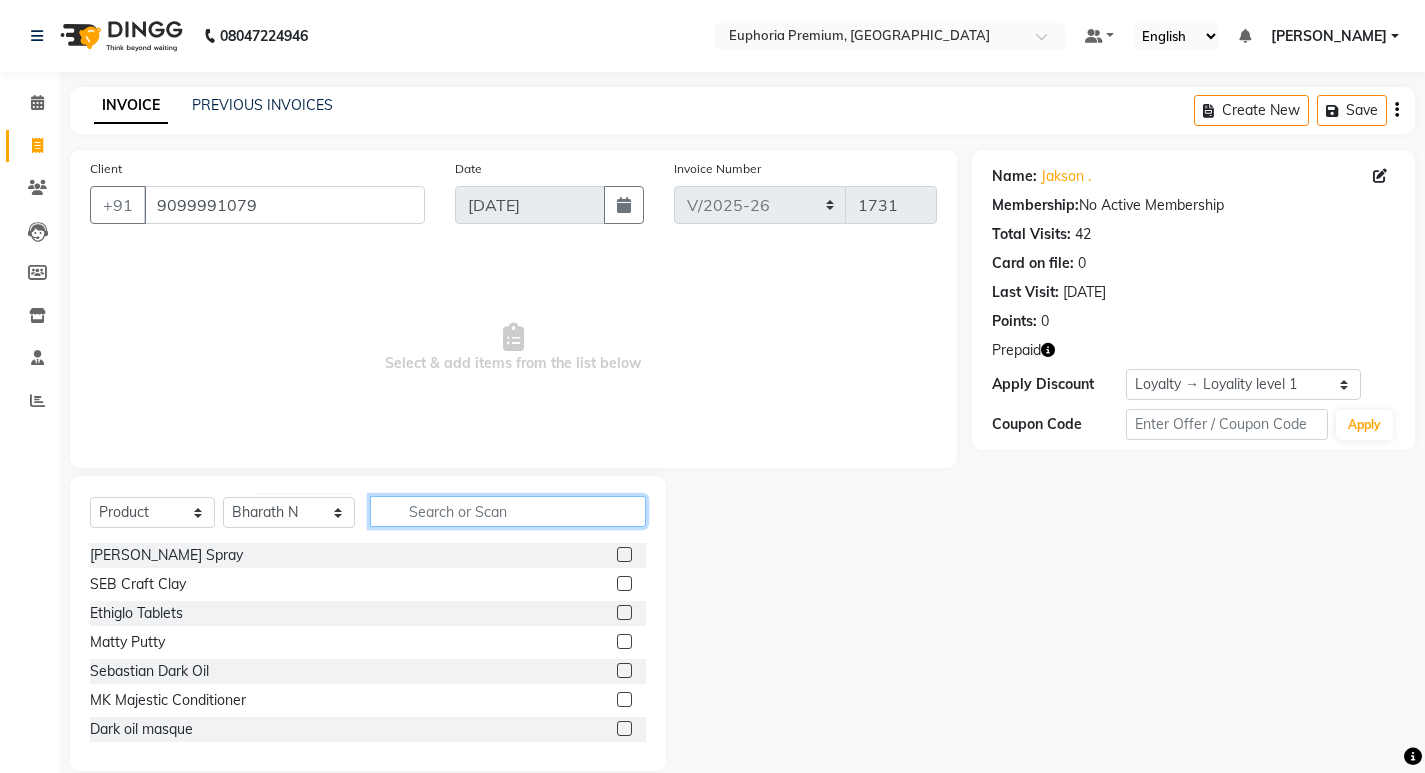 click 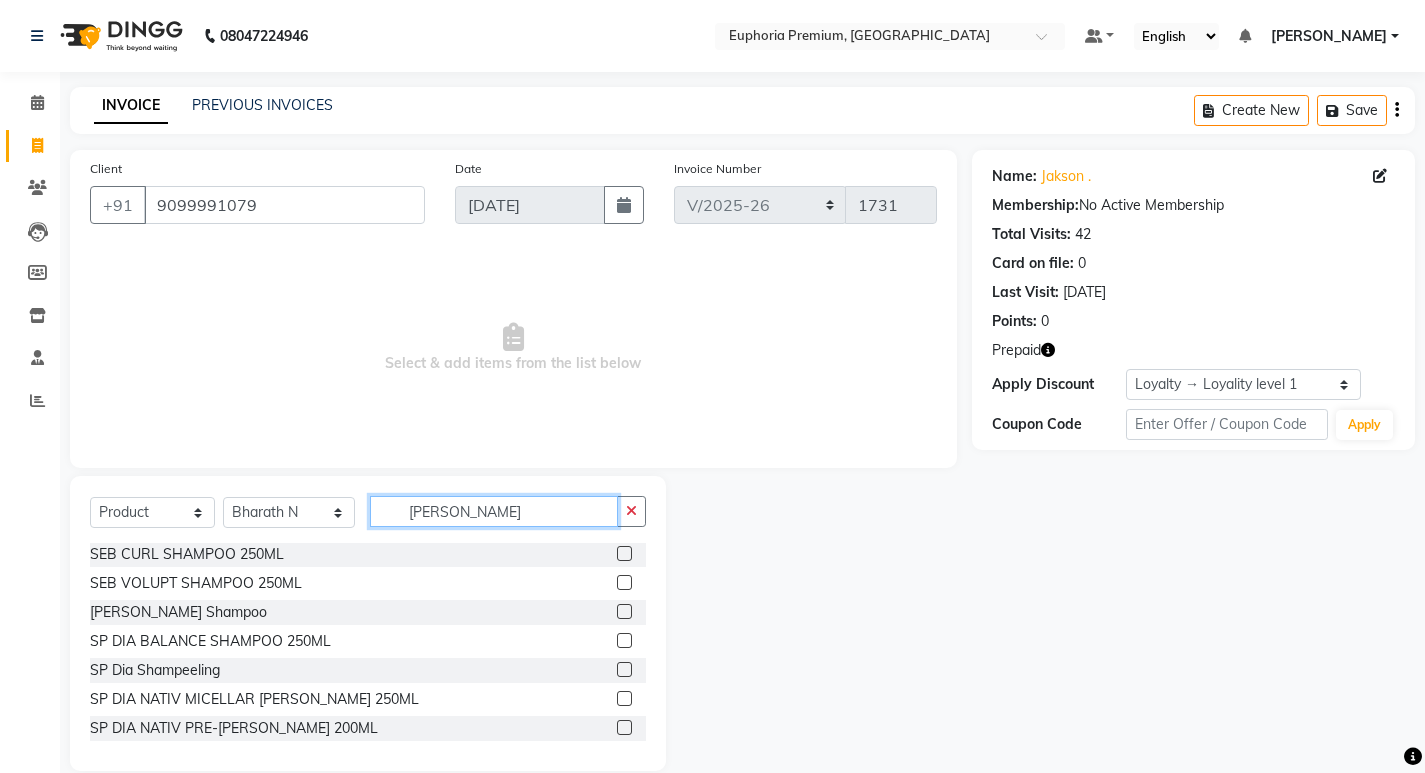 scroll, scrollTop: 119, scrollLeft: 0, axis: vertical 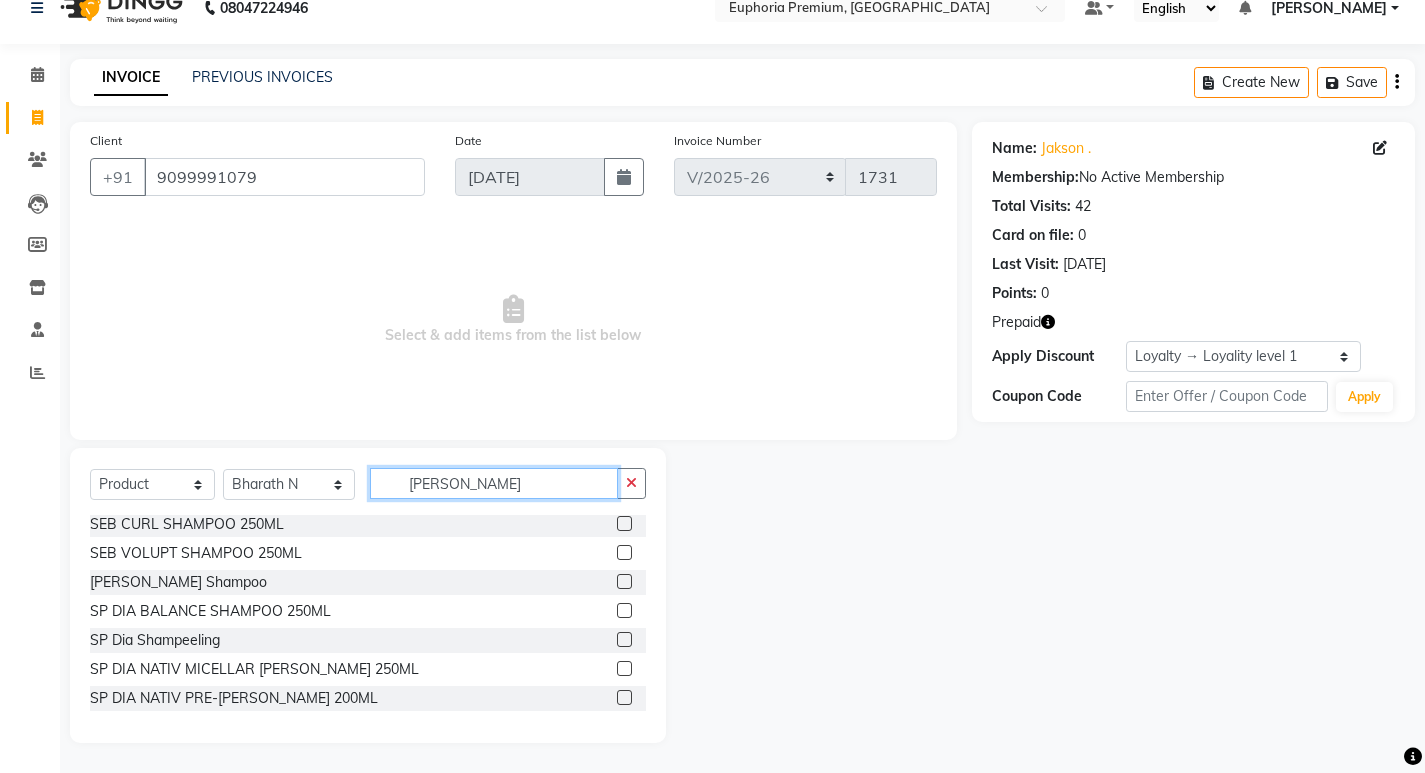 type on "[PERSON_NAME]" 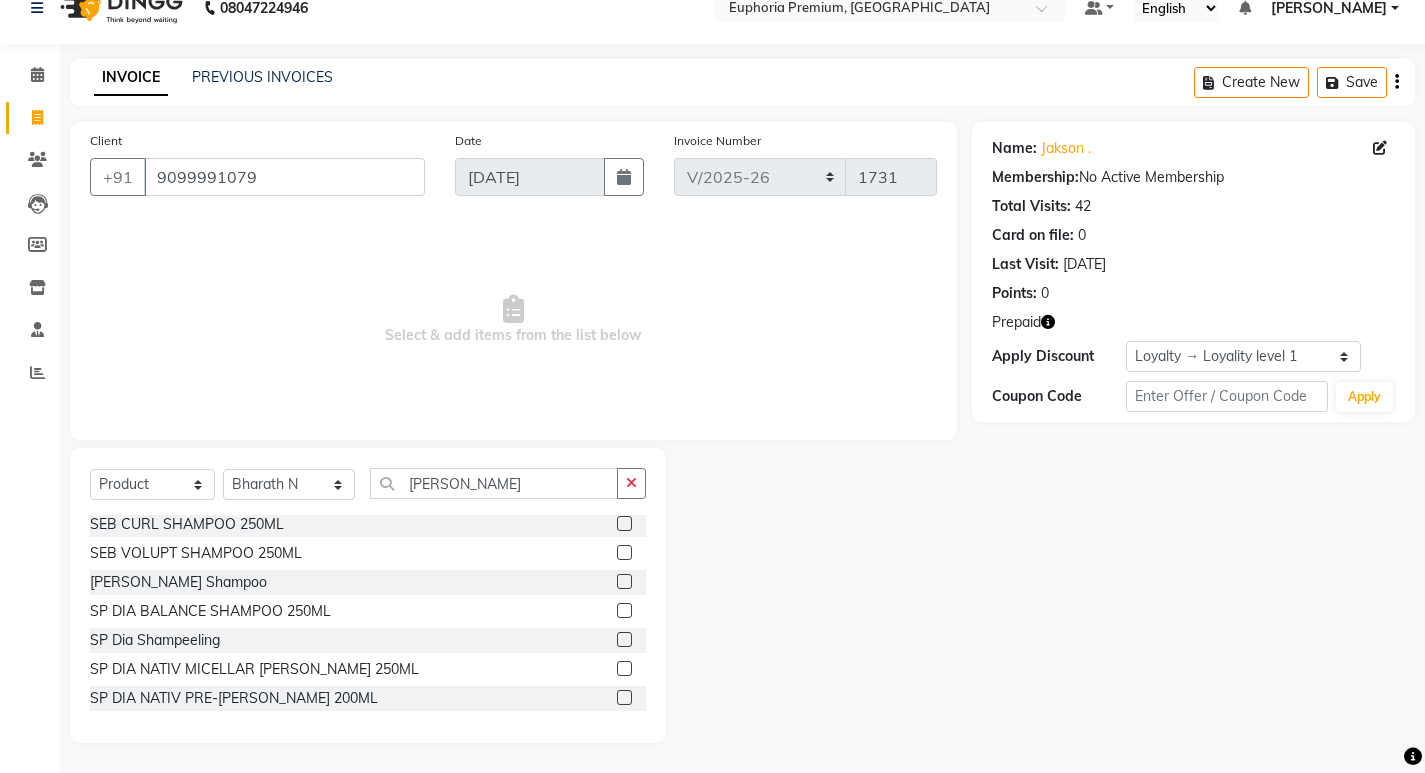 click 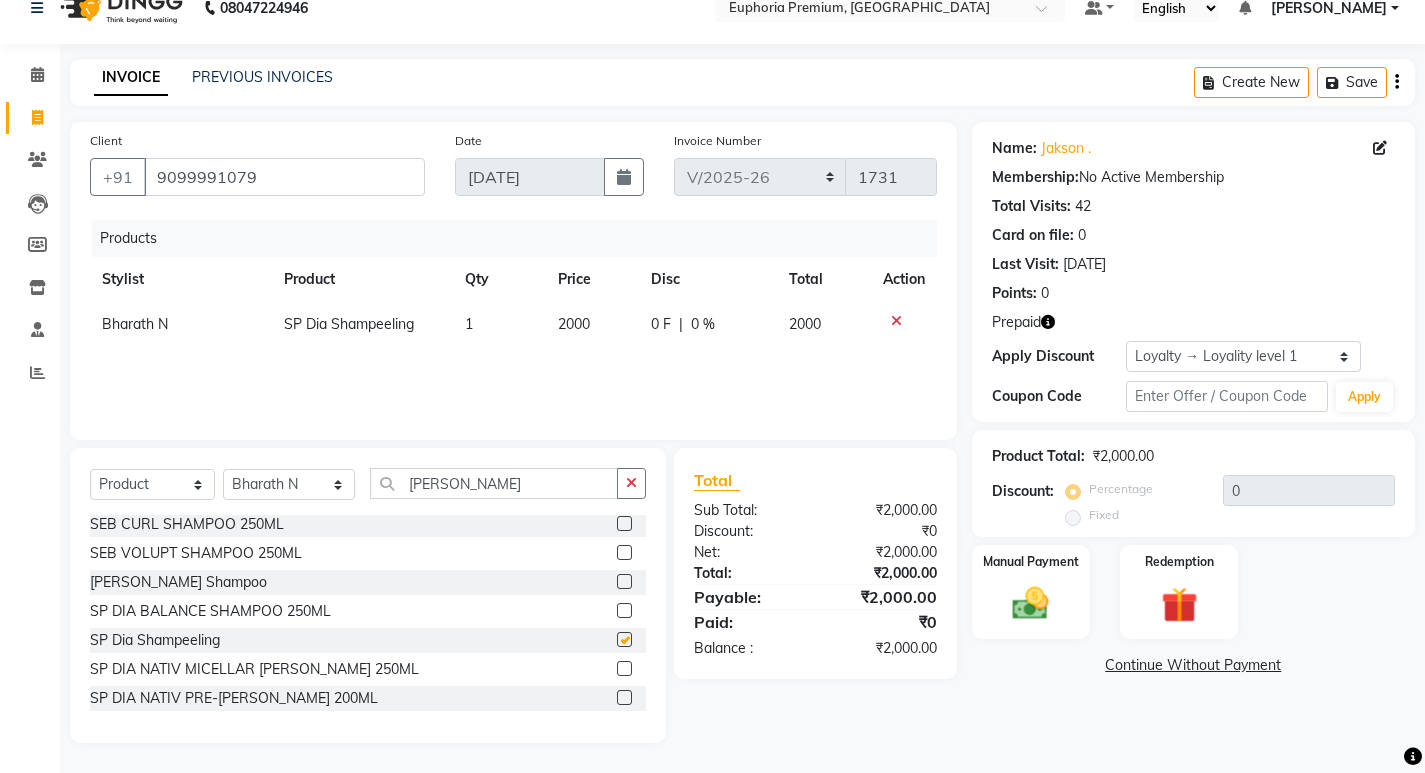 checkbox on "false" 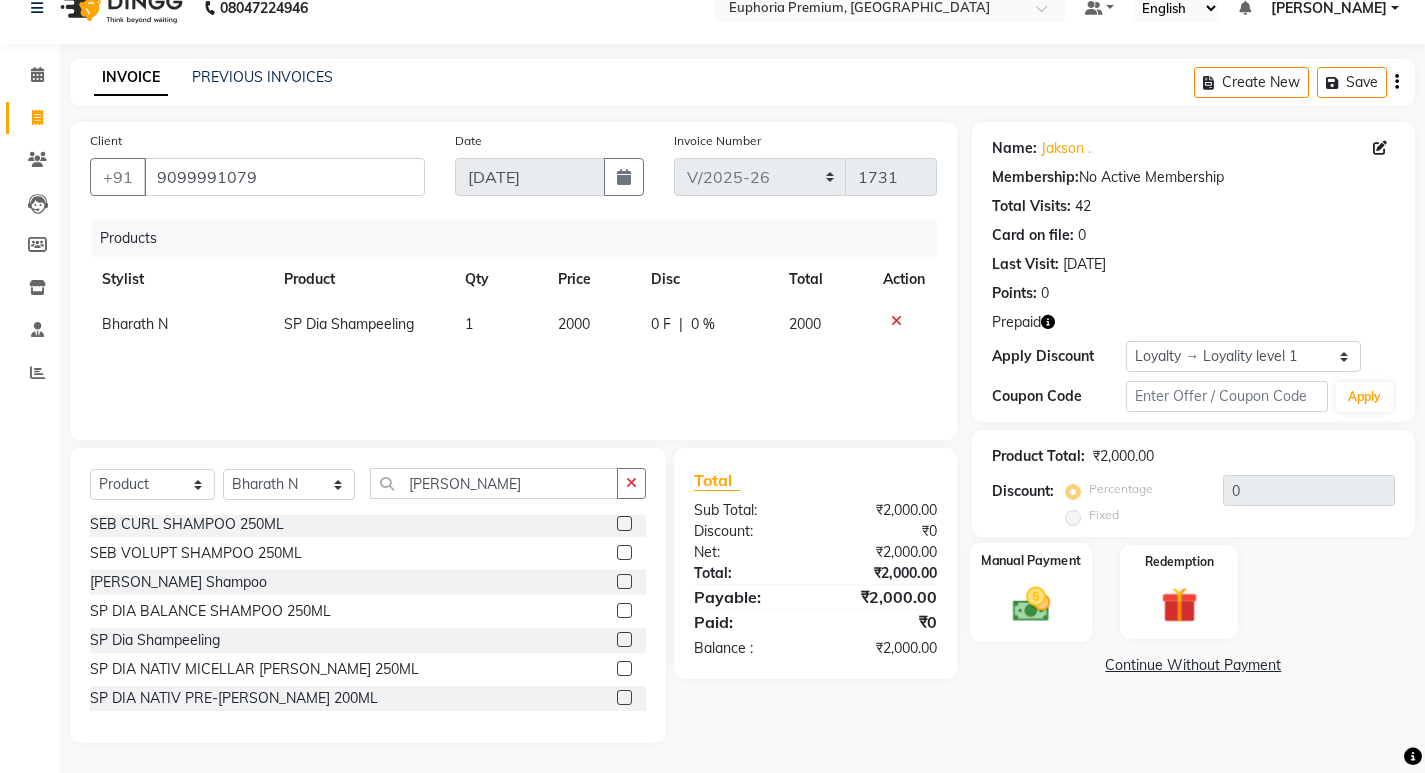 click 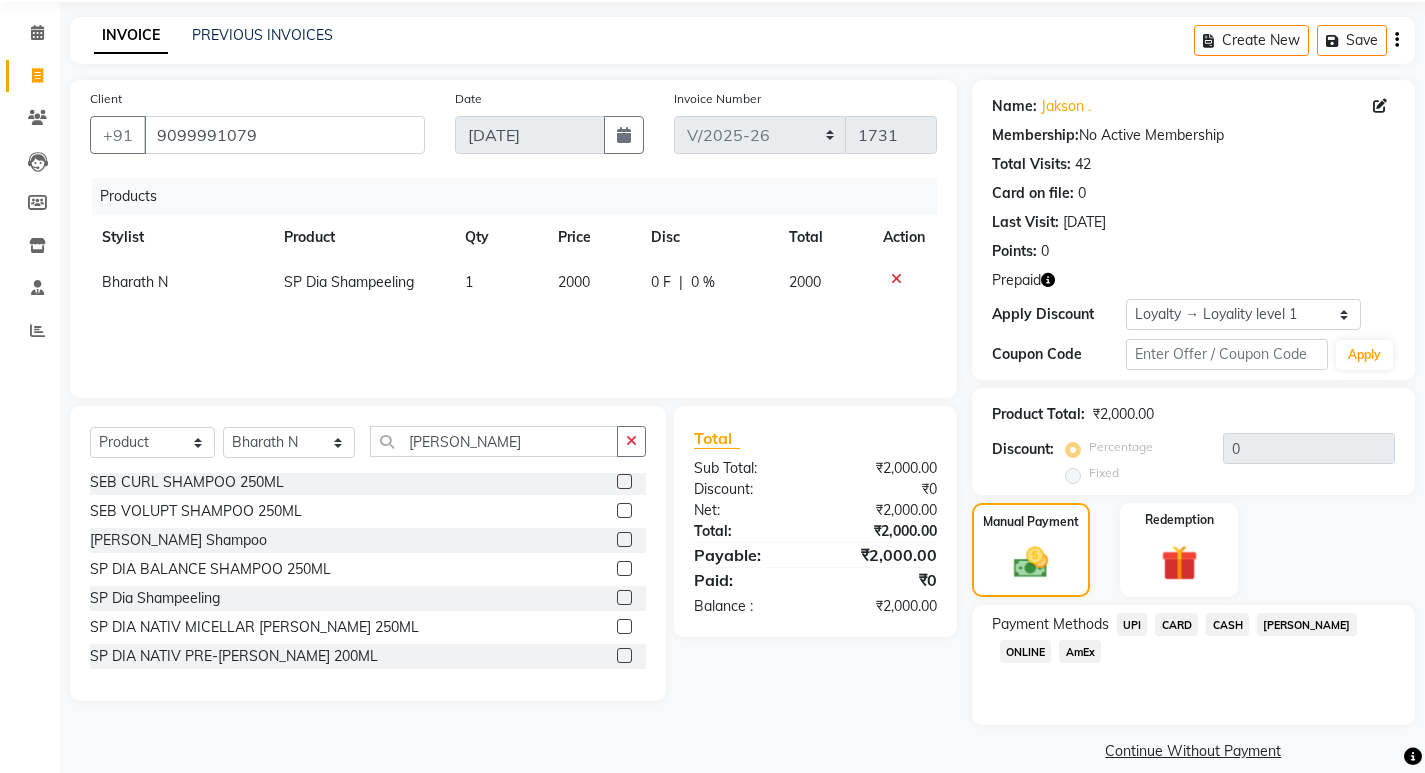 scroll, scrollTop: 93, scrollLeft: 0, axis: vertical 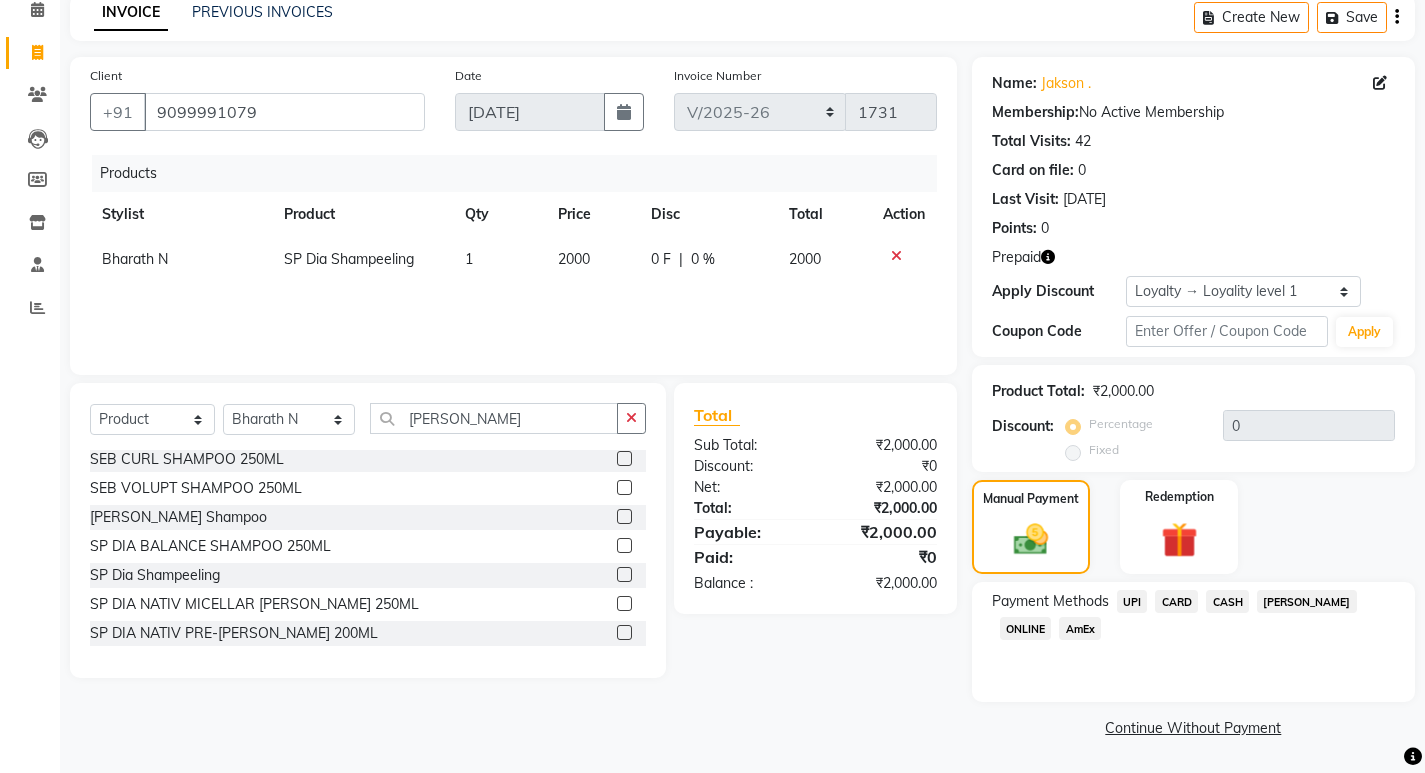 click on "UPI" 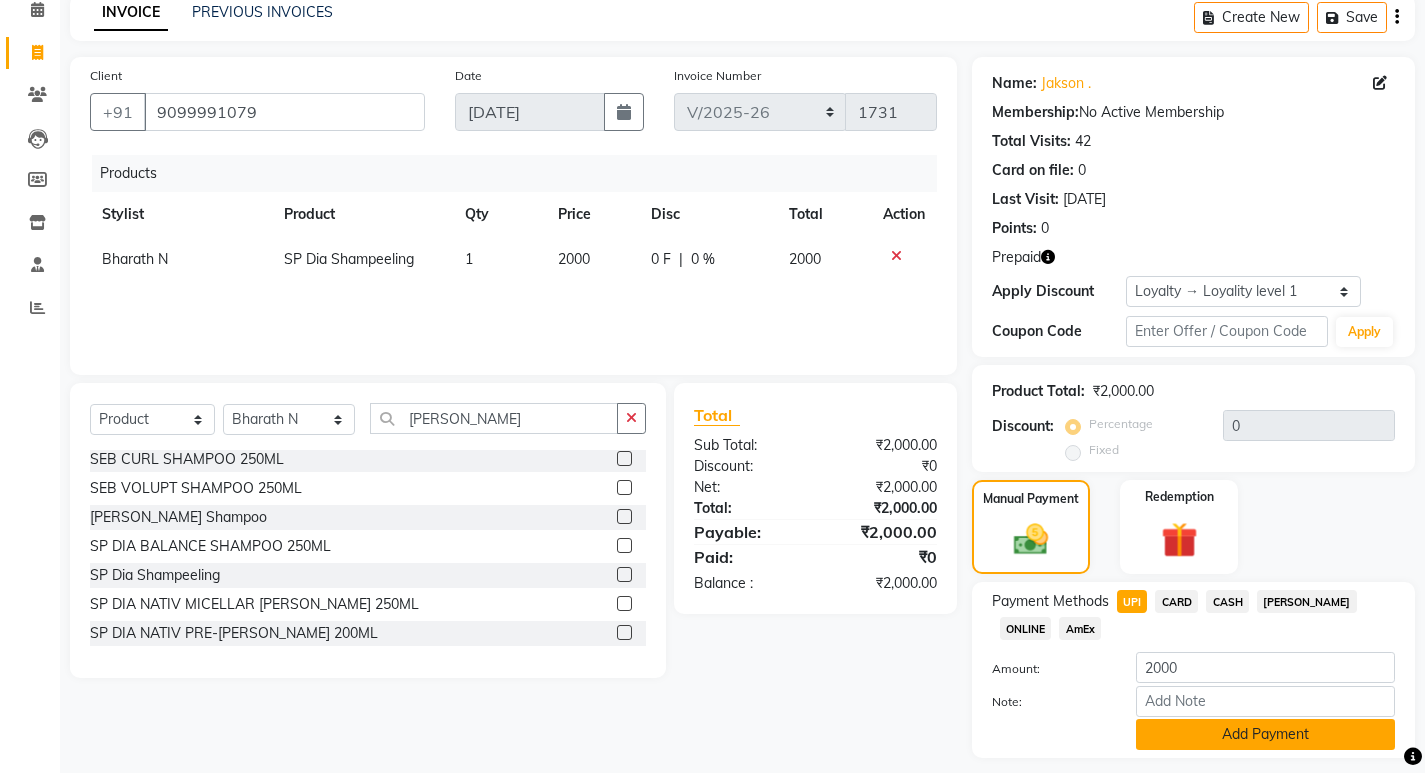 click on "Add Payment" 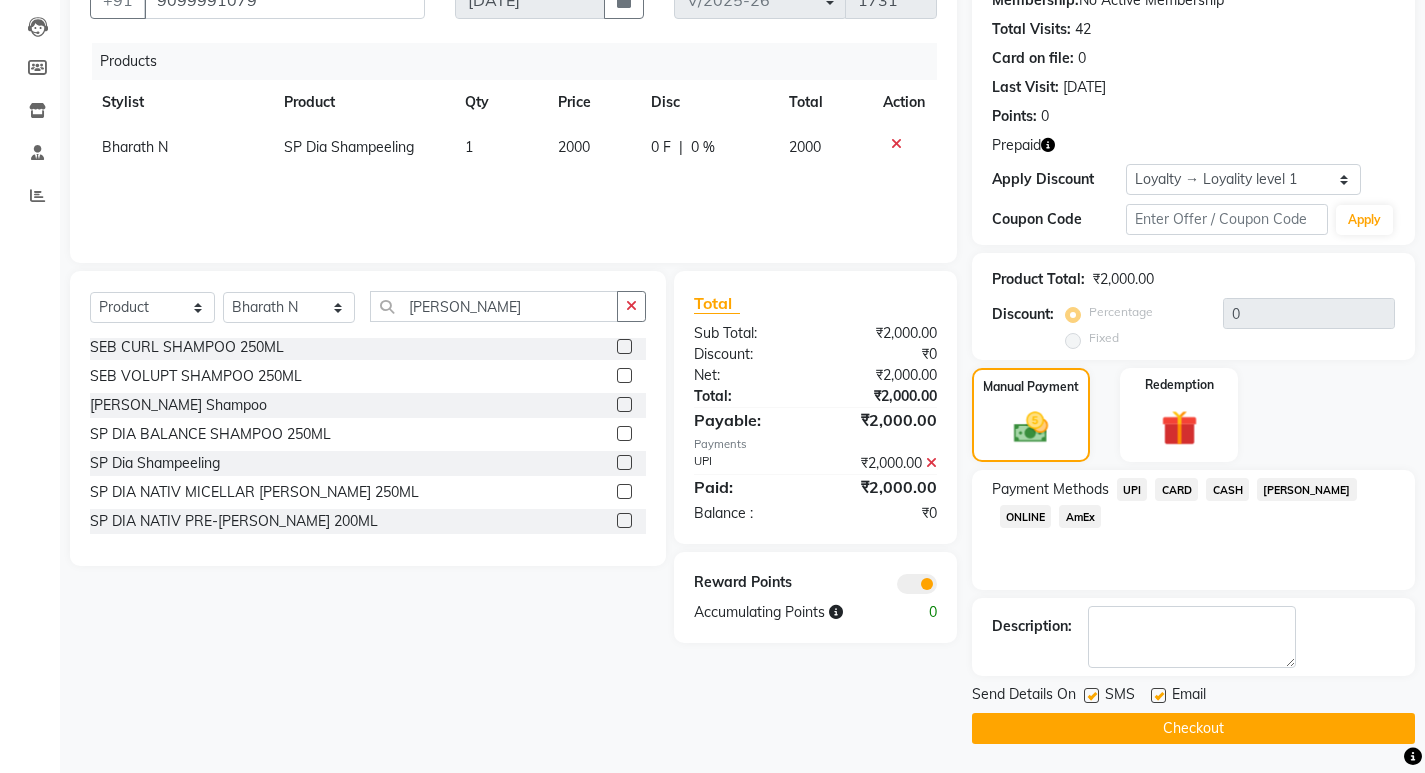 scroll, scrollTop: 206, scrollLeft: 0, axis: vertical 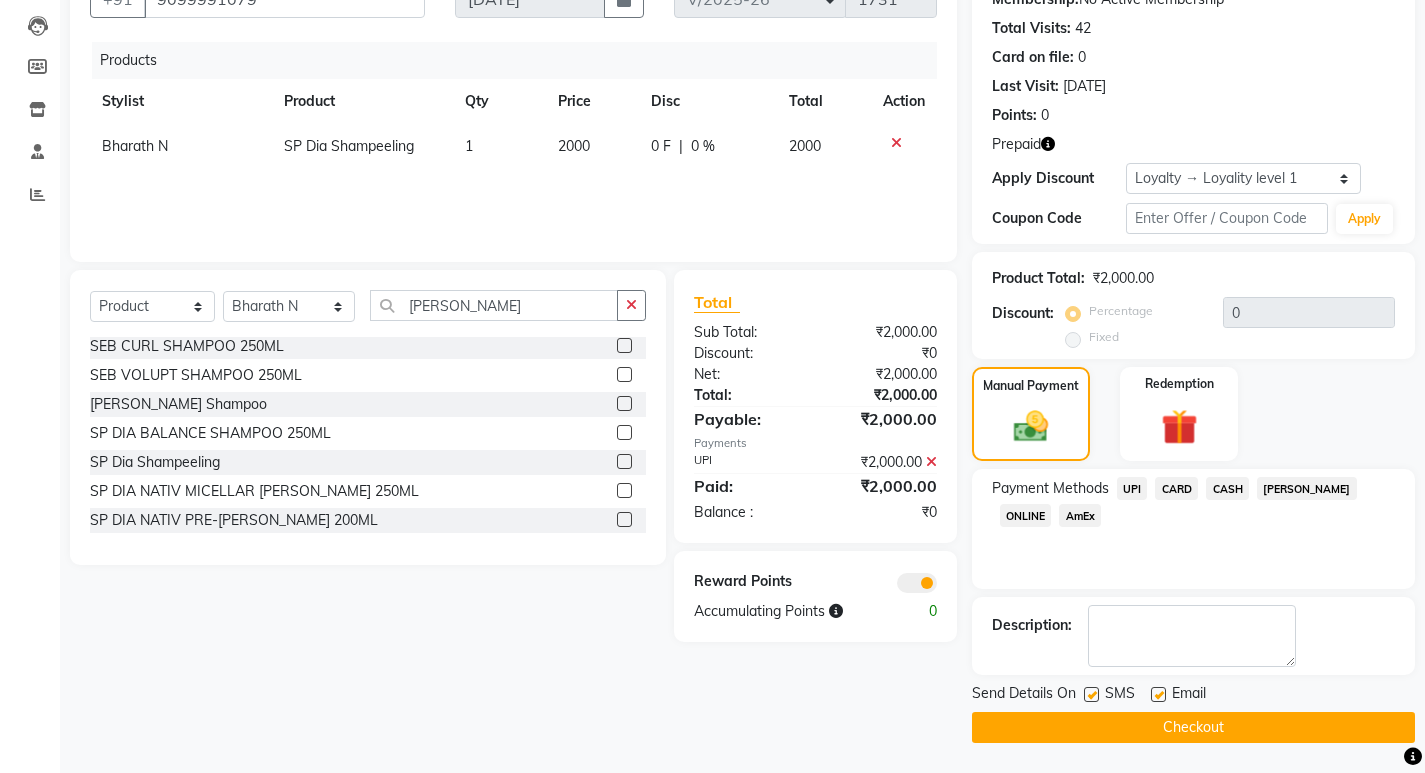 click on "Checkout" 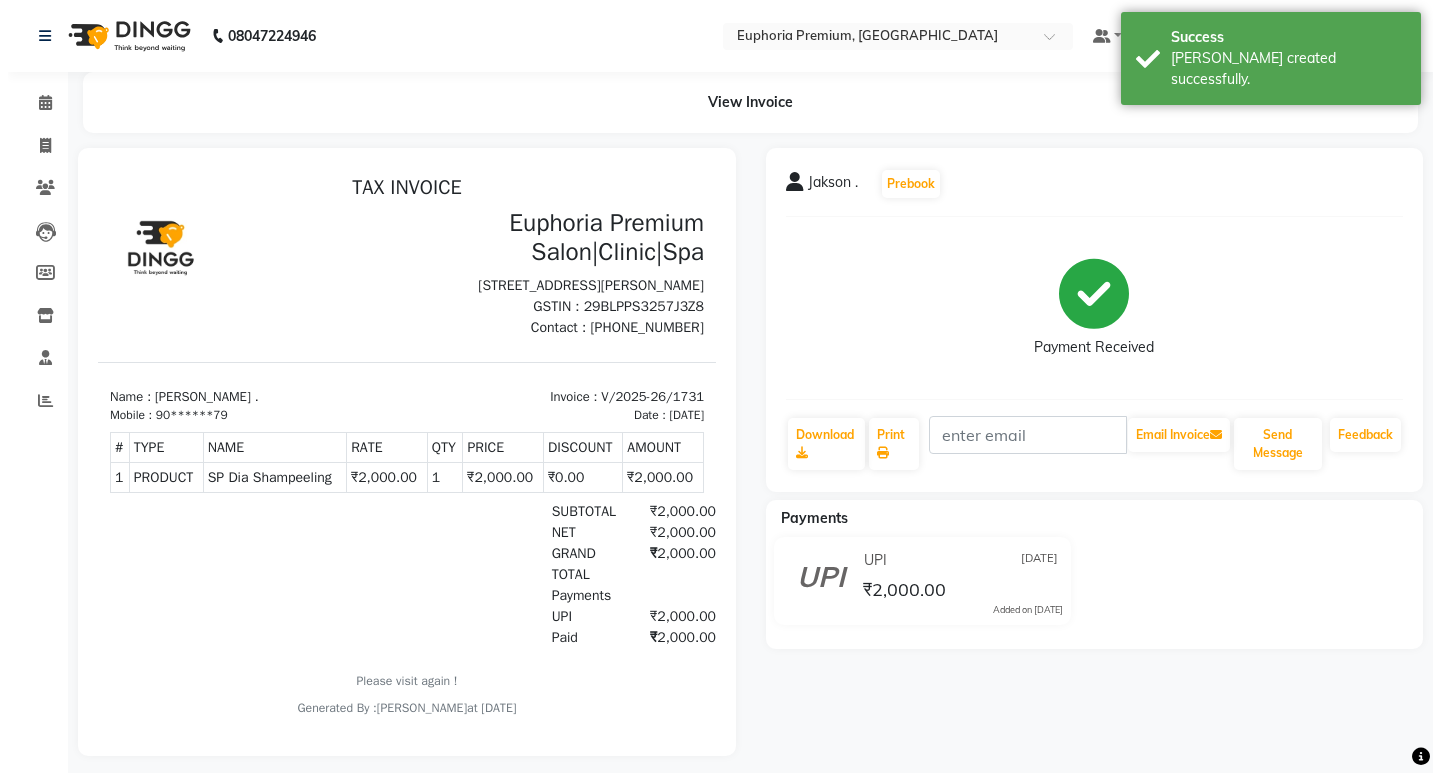 scroll, scrollTop: 0, scrollLeft: 0, axis: both 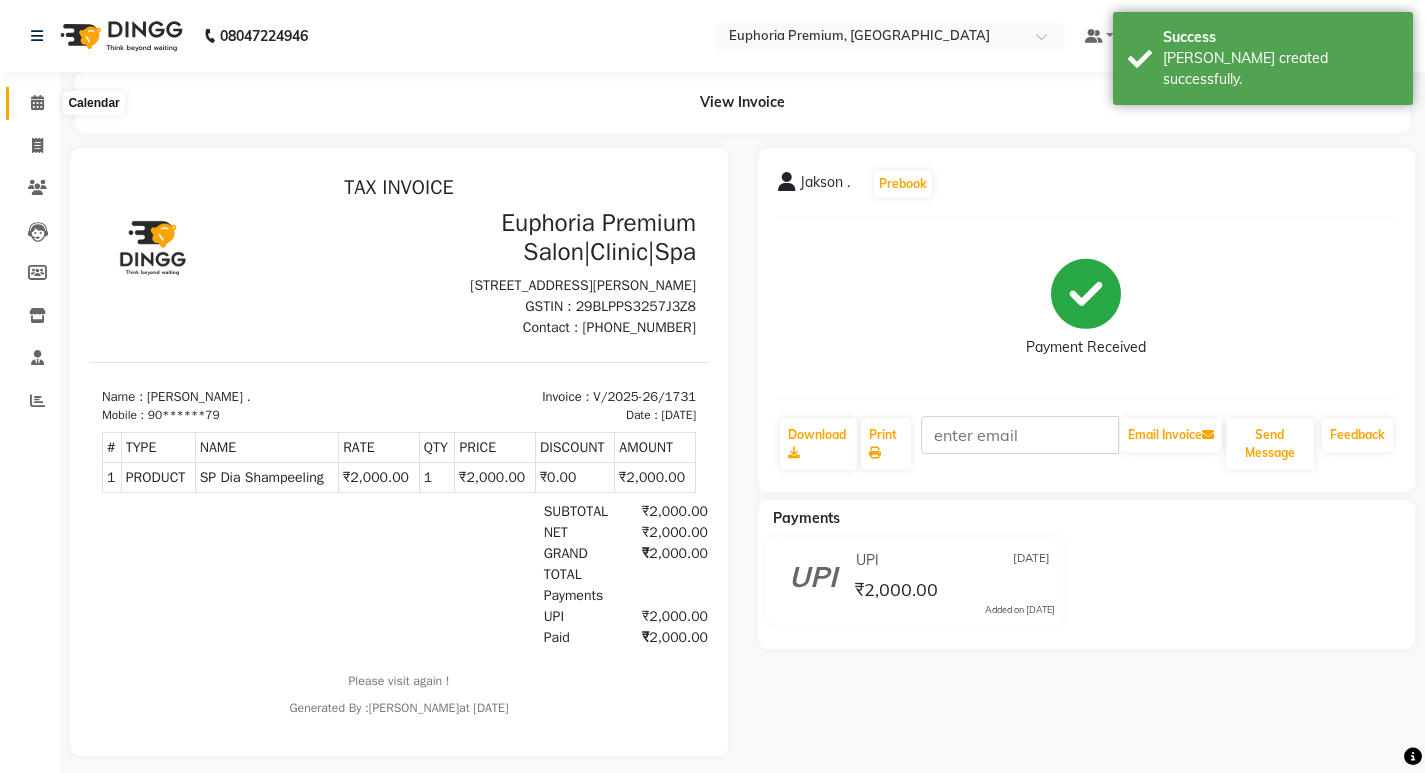 click 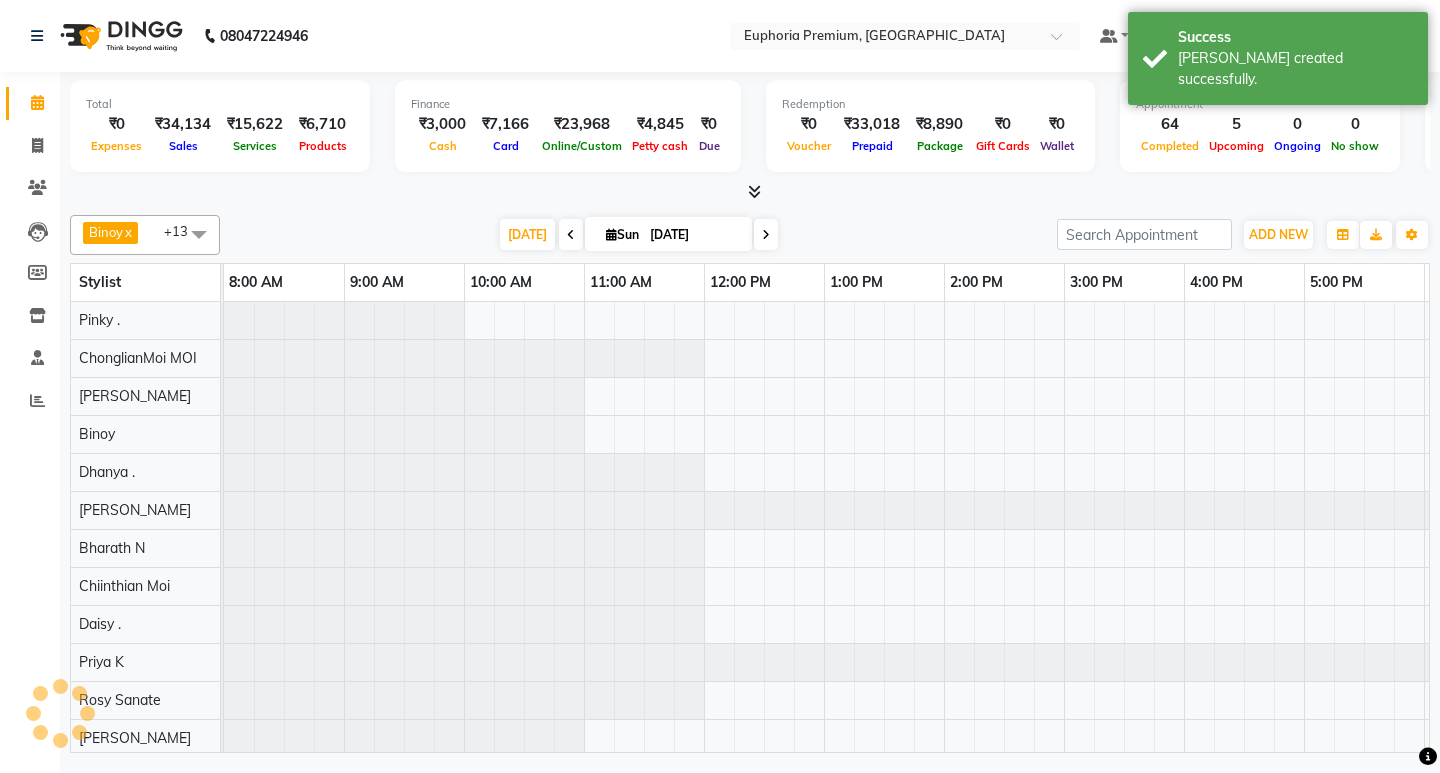 scroll, scrollTop: 0, scrollLeft: 235, axis: horizontal 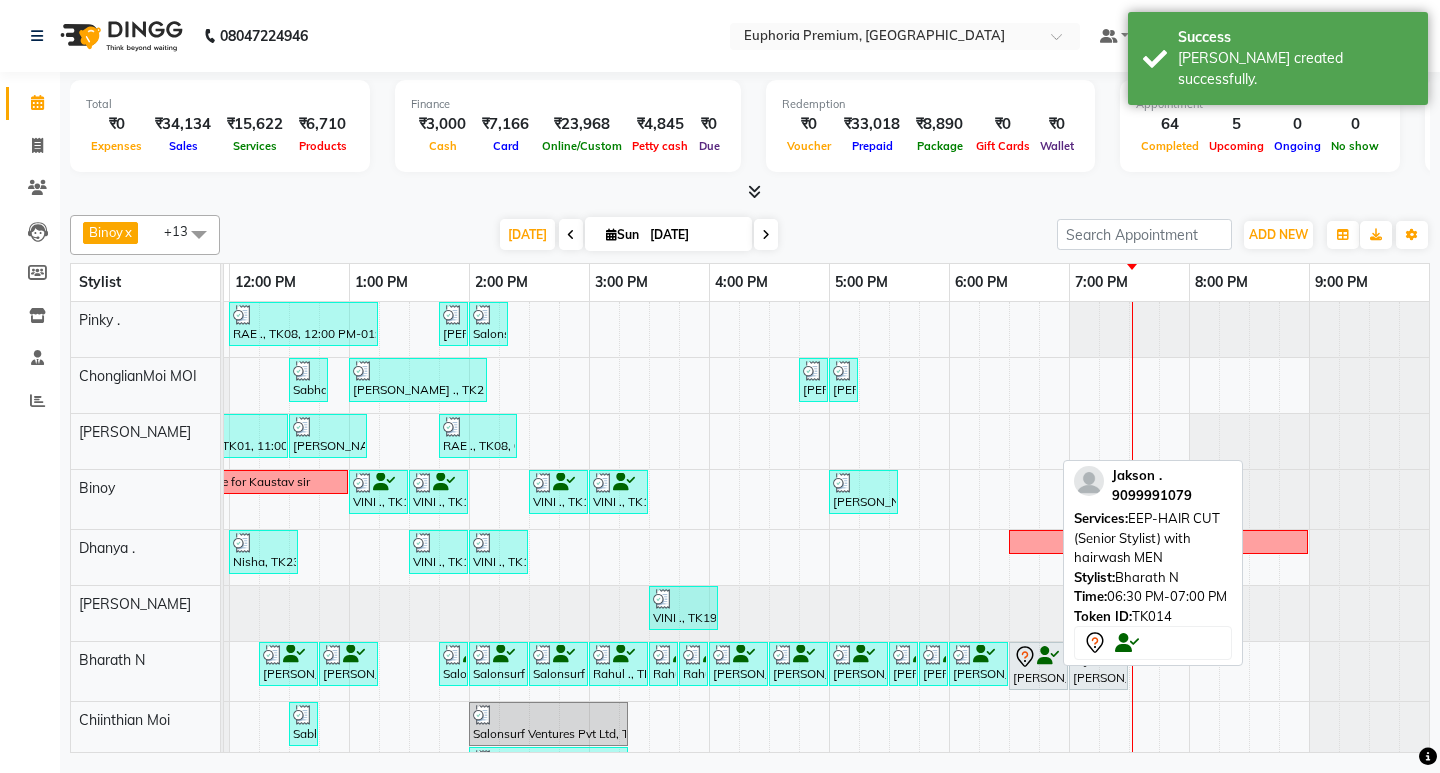 click at bounding box center [1038, 657] 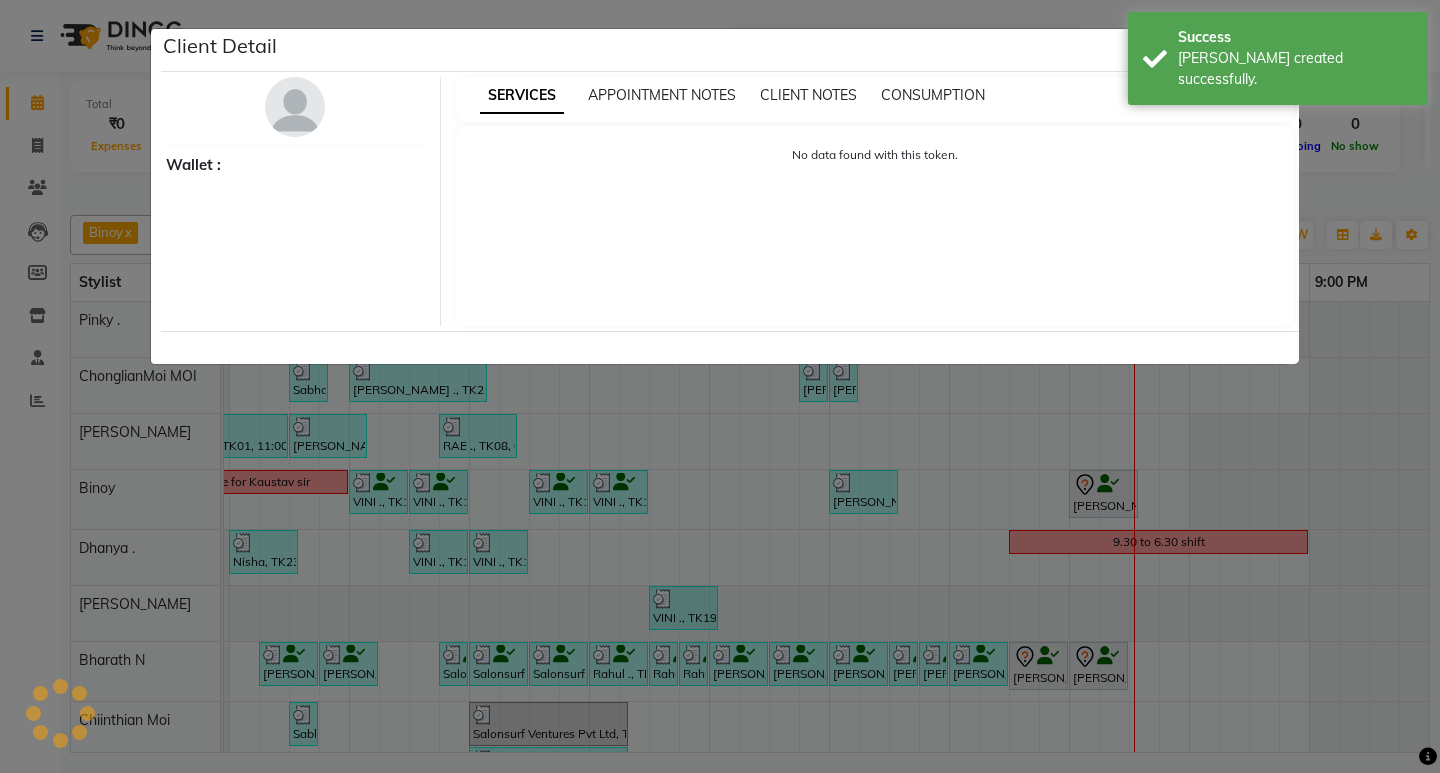 select on "7" 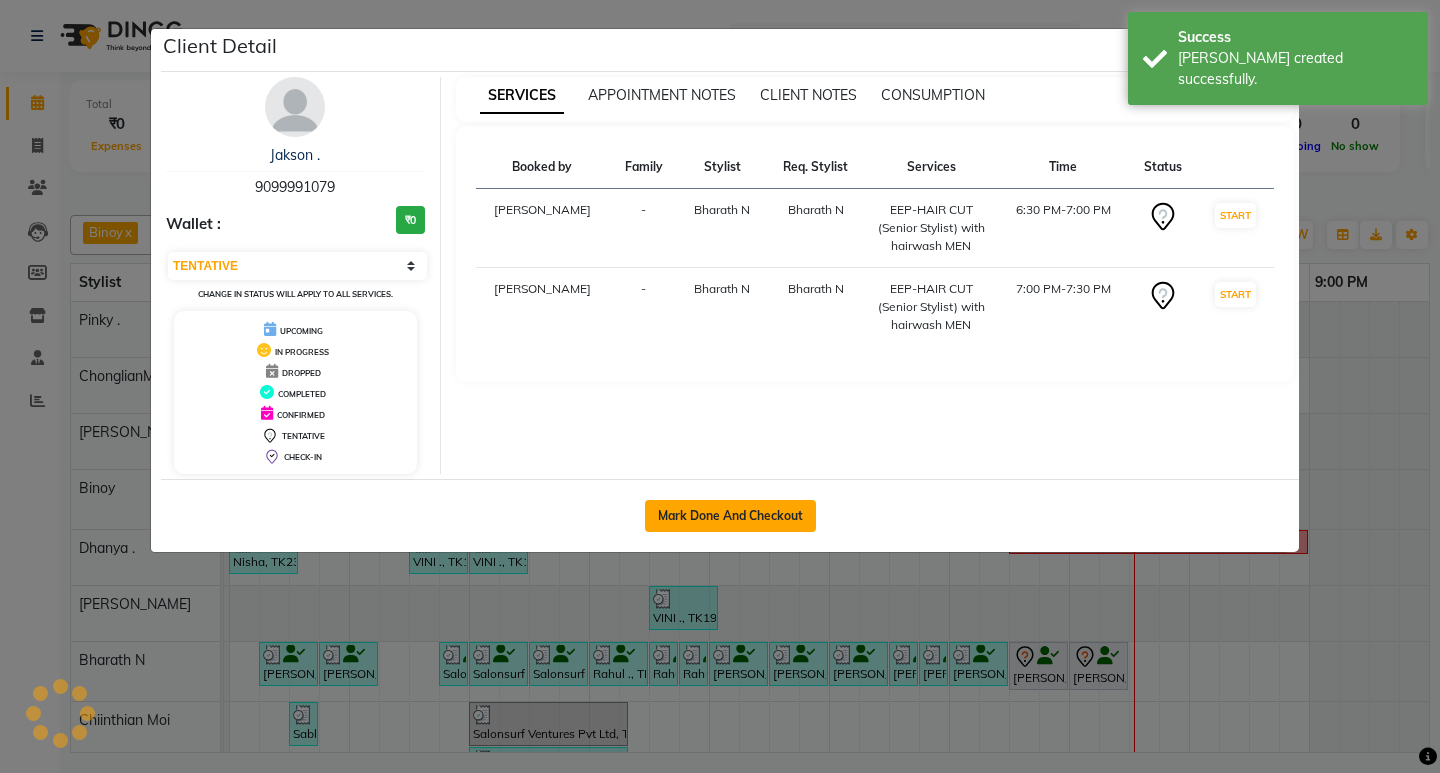 click on "Mark Done And Checkout" 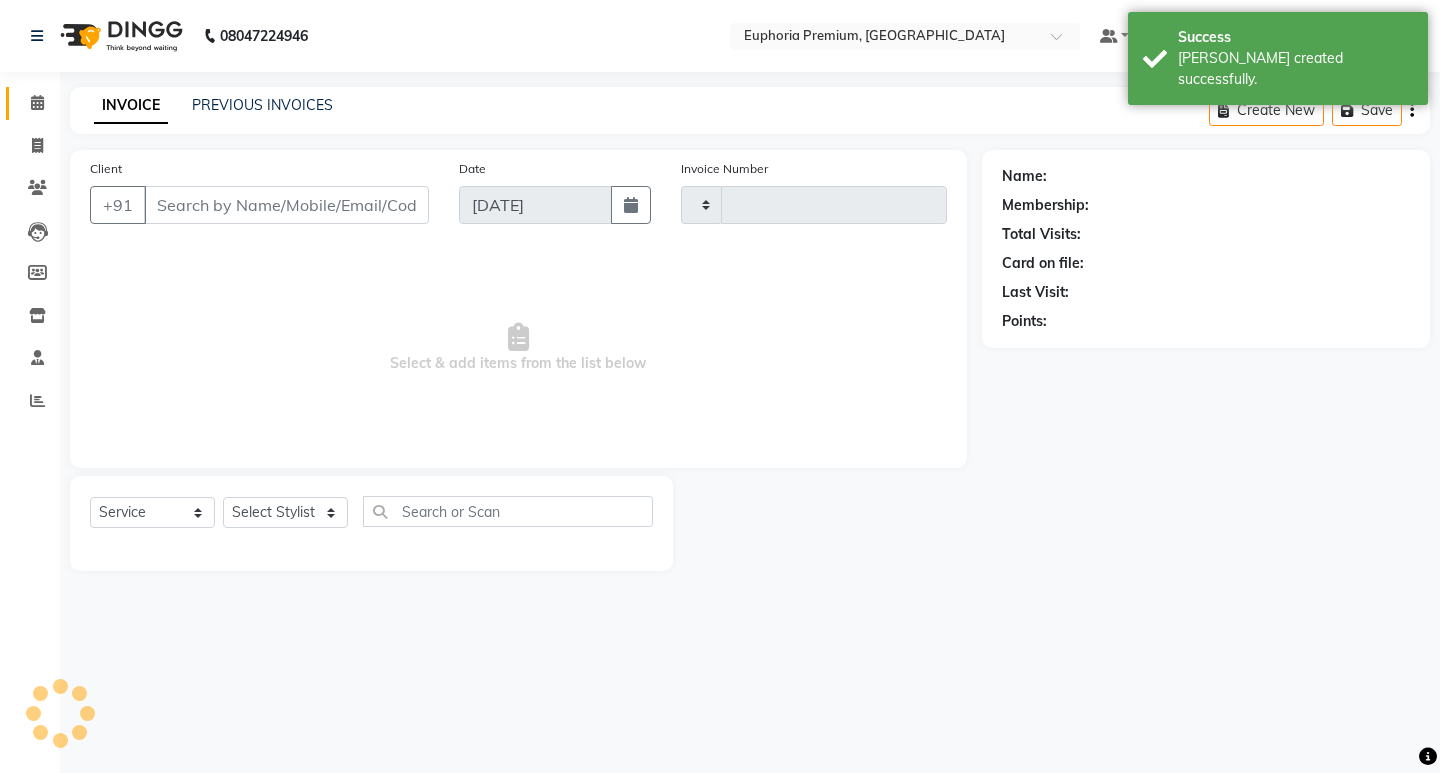 type on "1732" 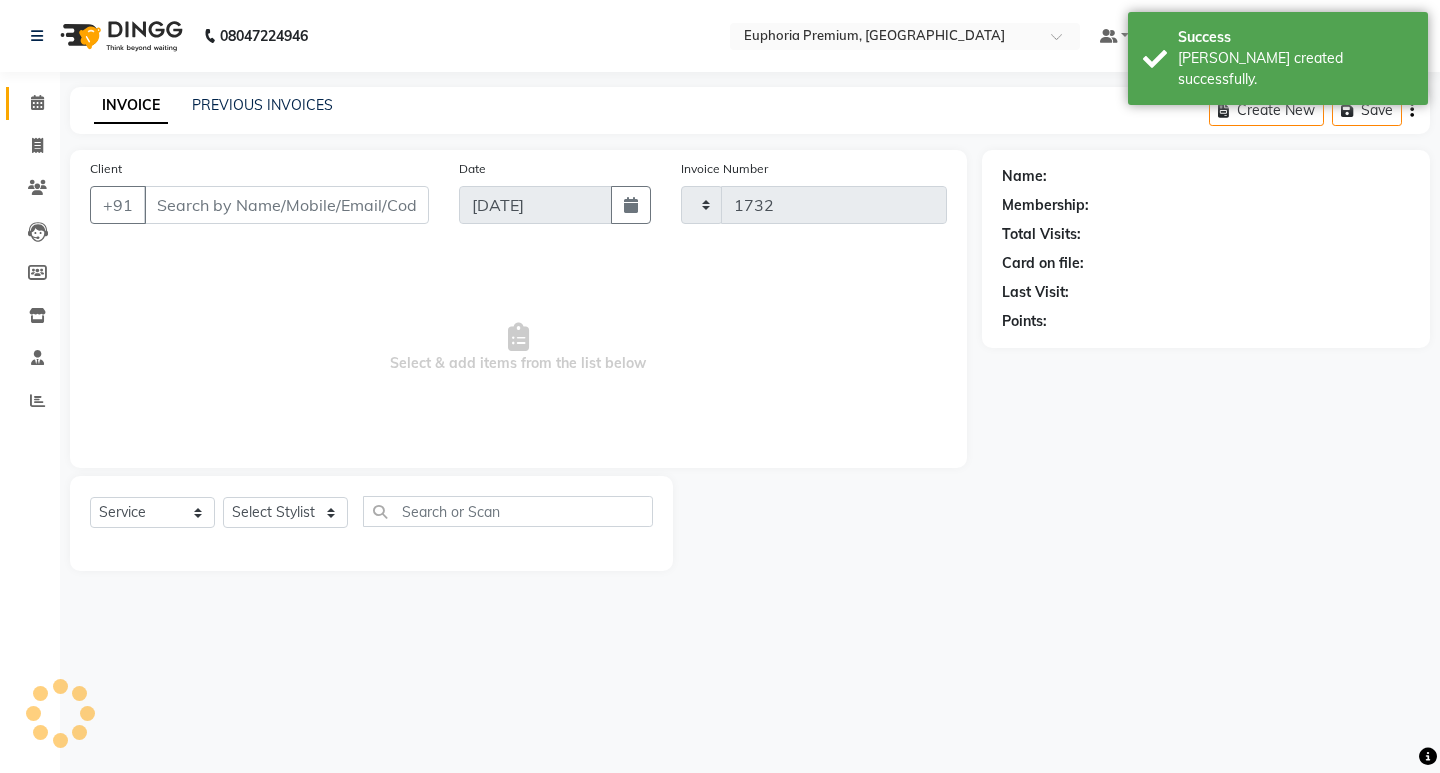 select on "3" 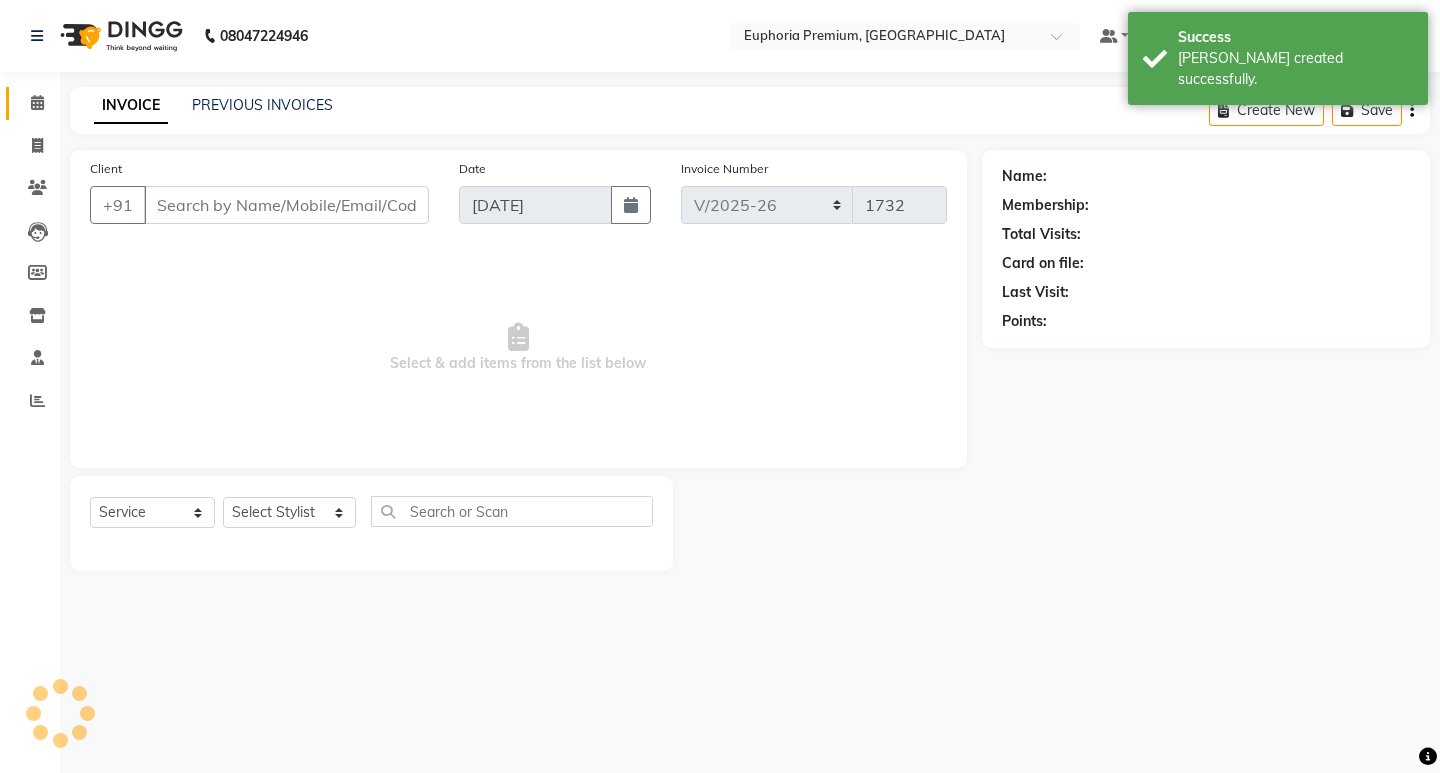 type on "90******79" 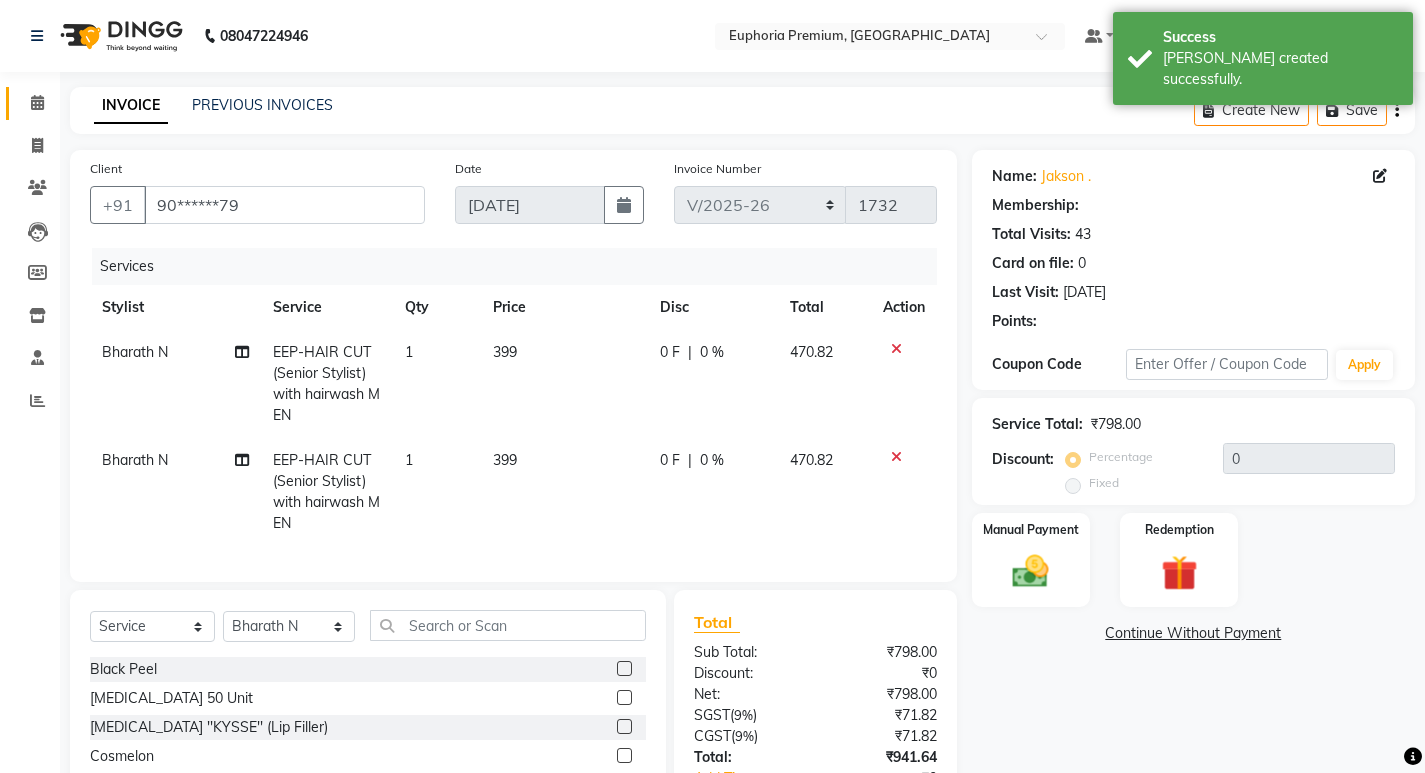 select on "1: Object" 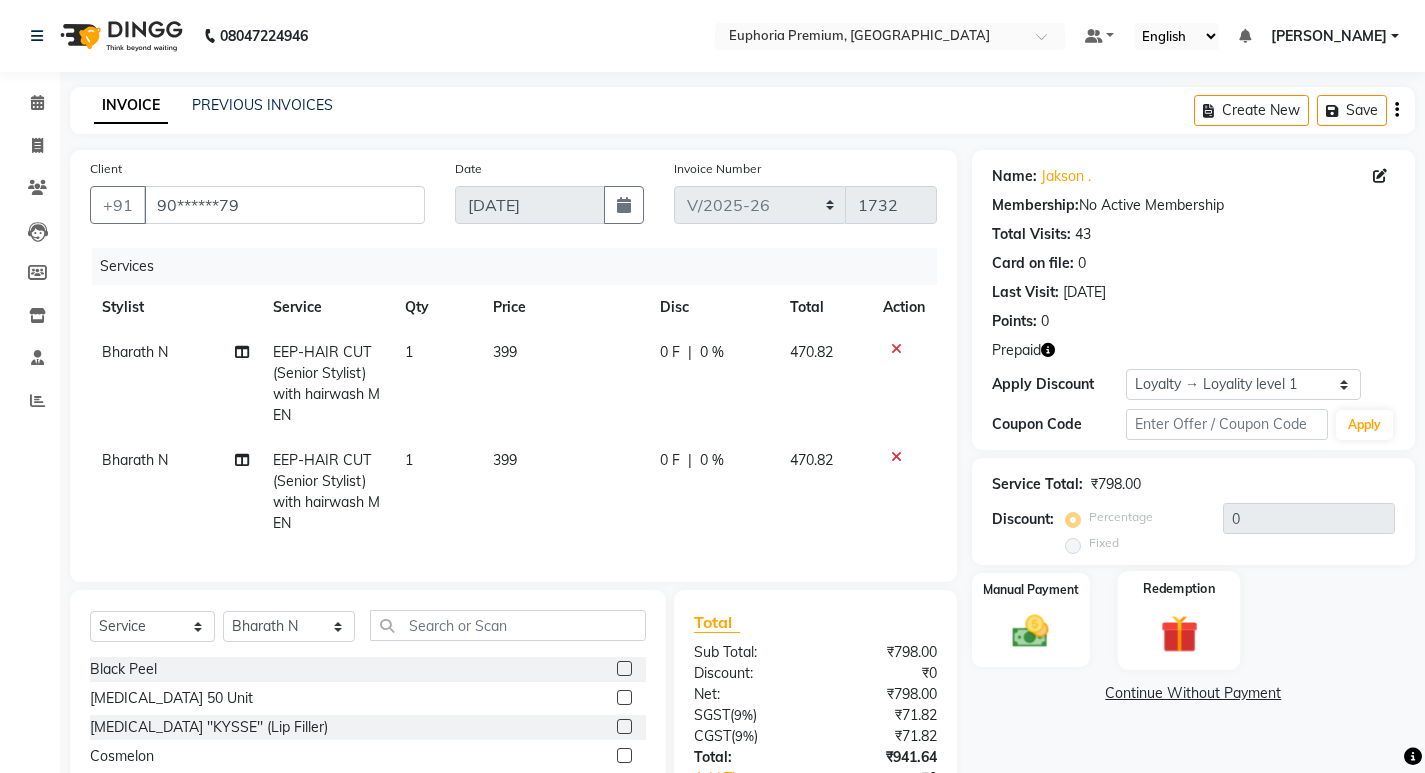 click 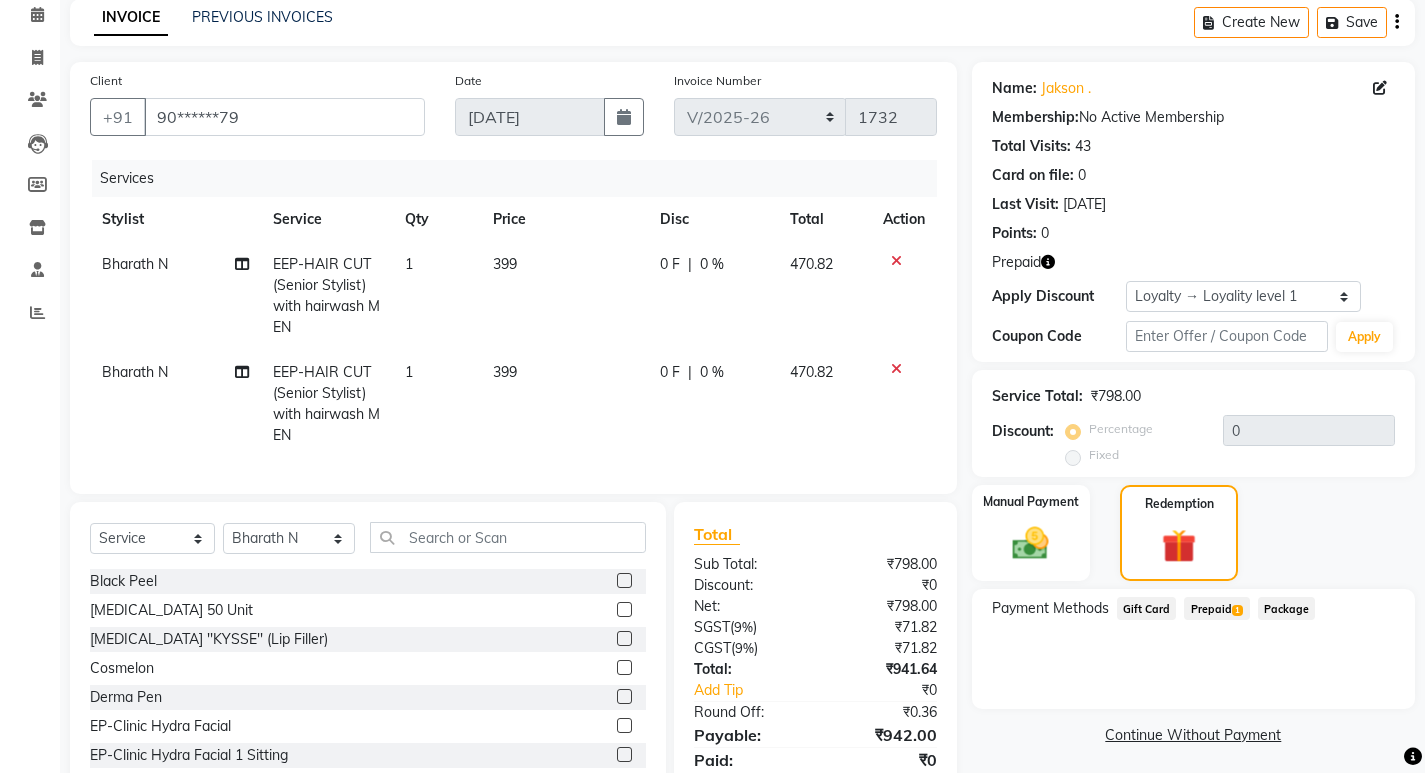 scroll, scrollTop: 177, scrollLeft: 0, axis: vertical 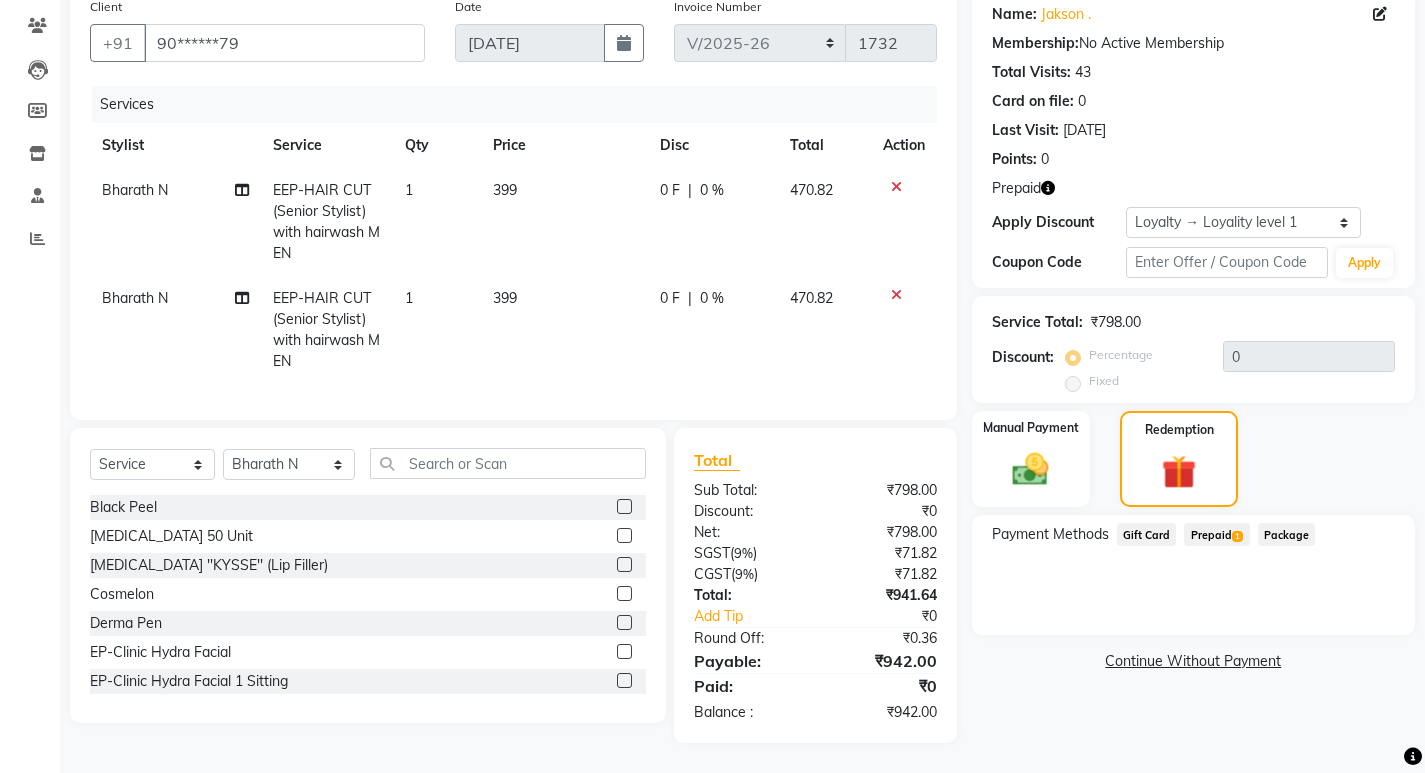 click on "Prepaid  1" 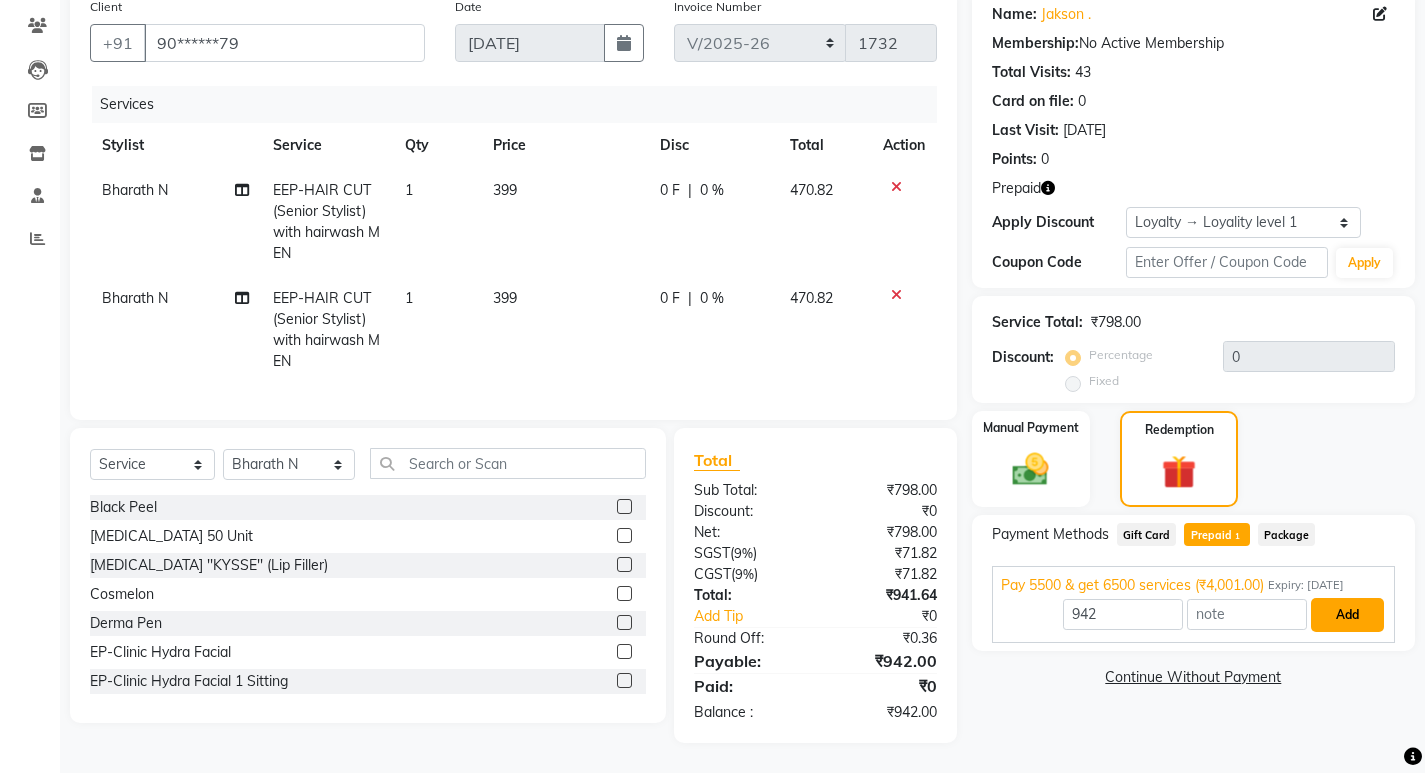 click on "Add" at bounding box center [1347, 615] 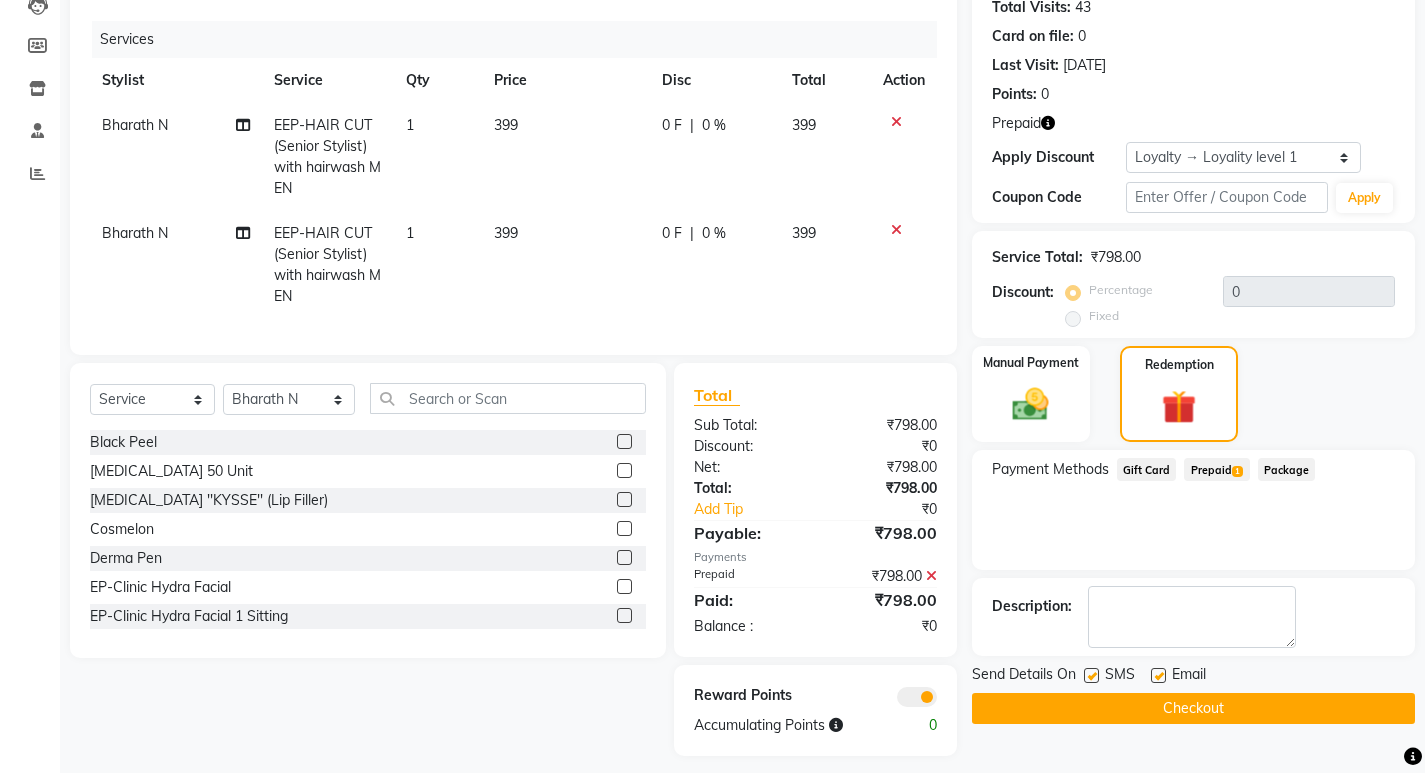 scroll, scrollTop: 255, scrollLeft: 0, axis: vertical 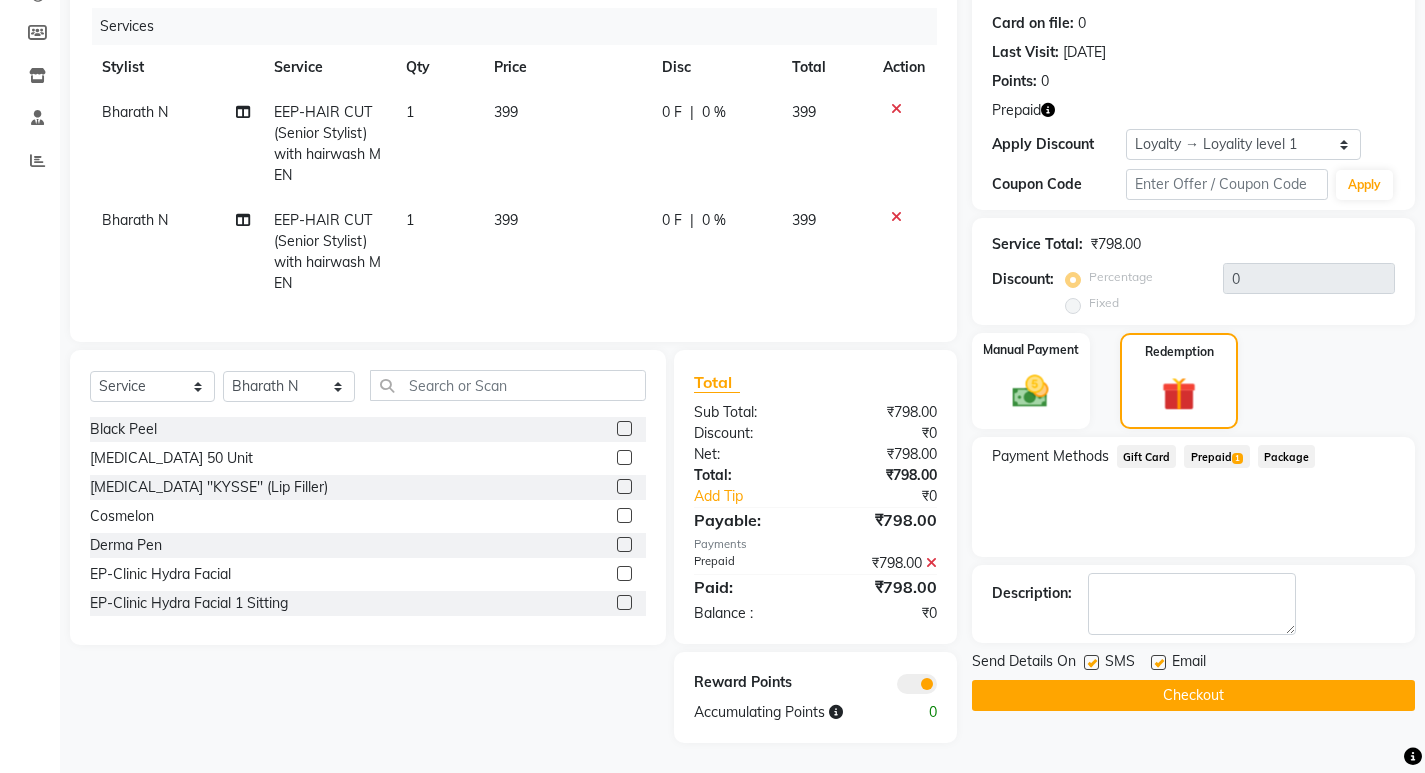 click on "Checkout" 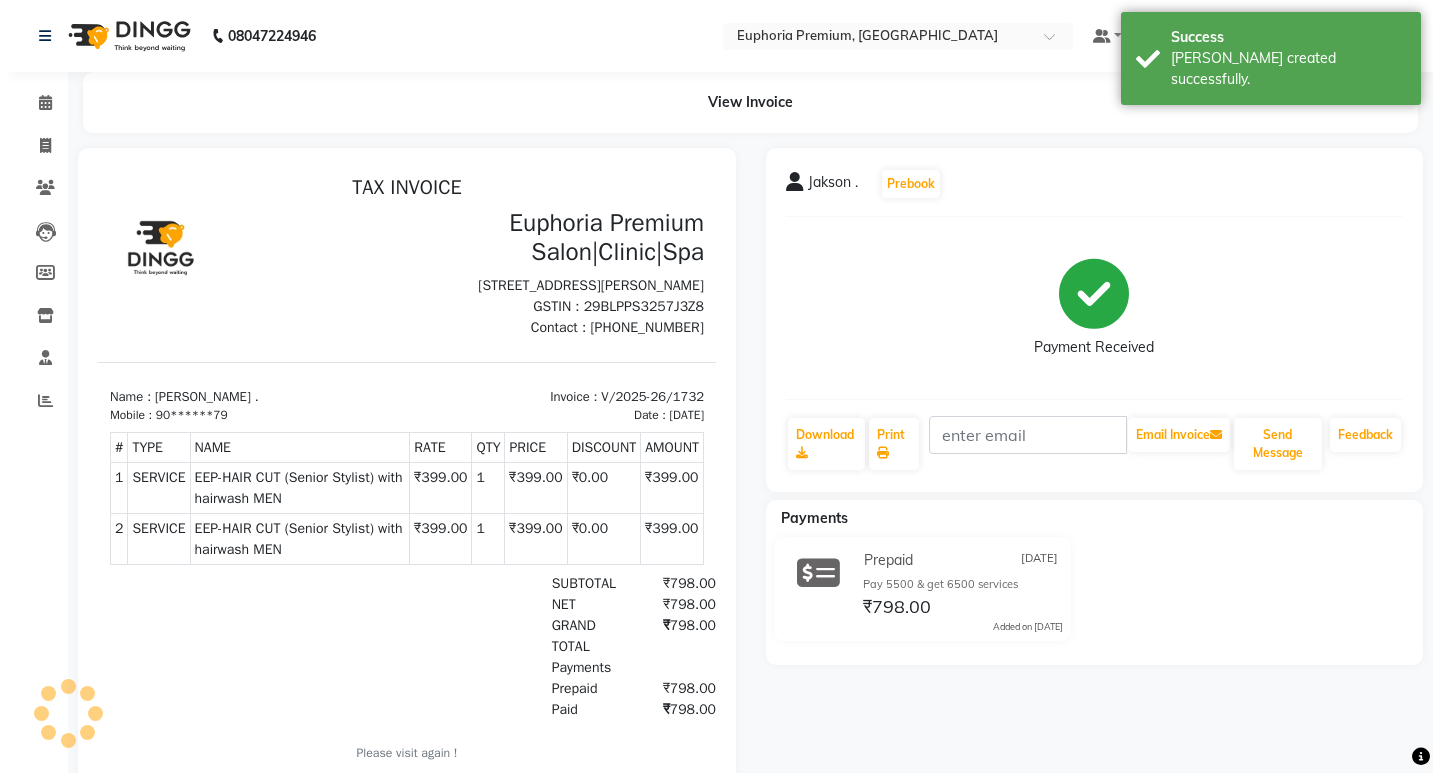 scroll, scrollTop: 0, scrollLeft: 0, axis: both 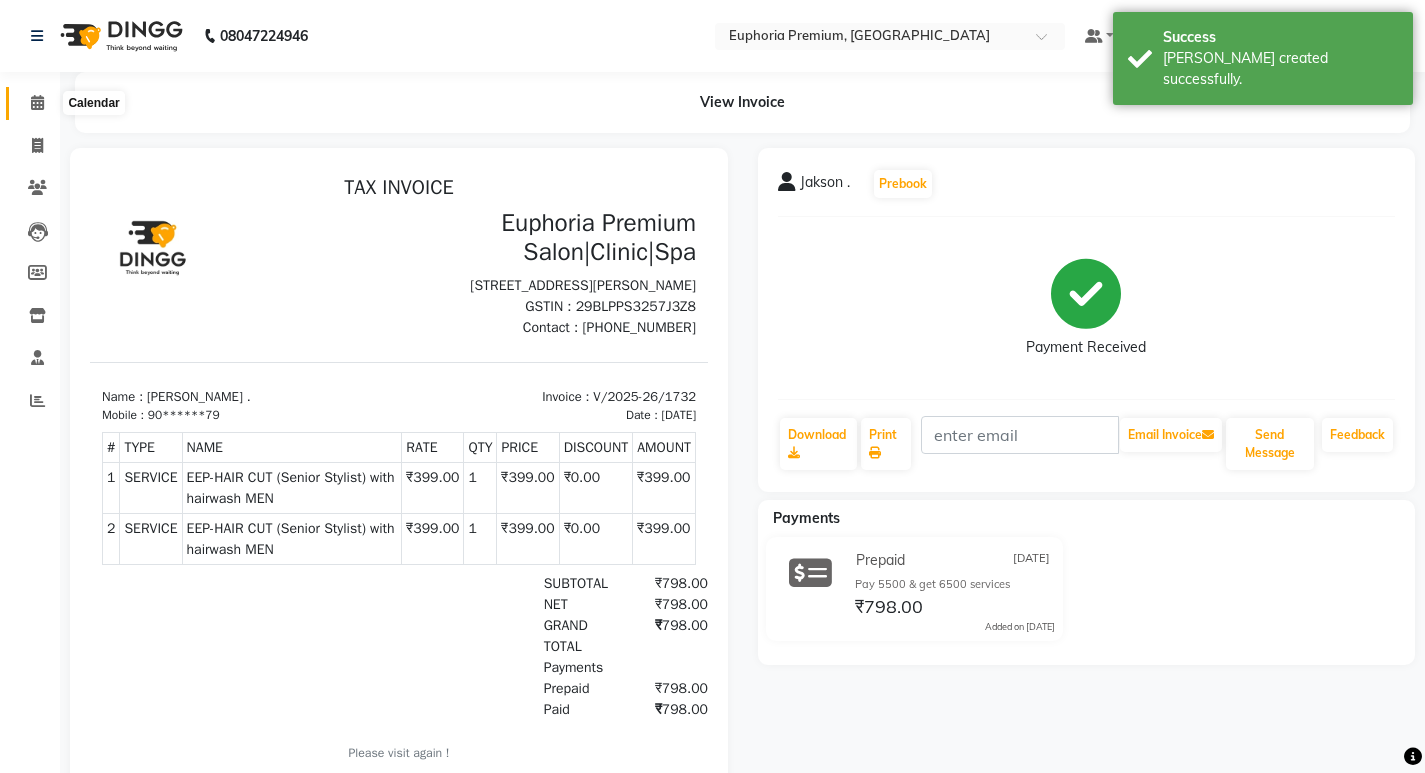 click 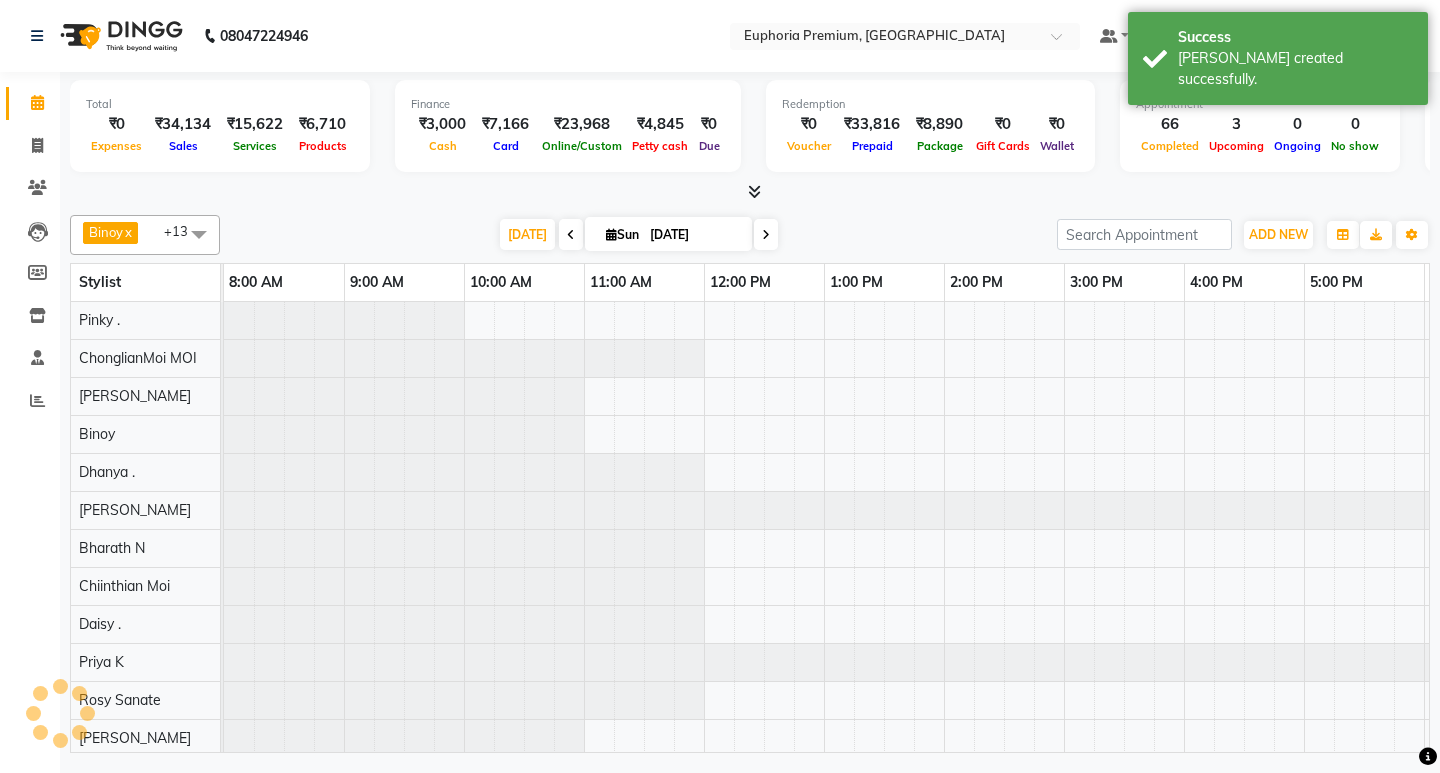 scroll, scrollTop: 0, scrollLeft: 0, axis: both 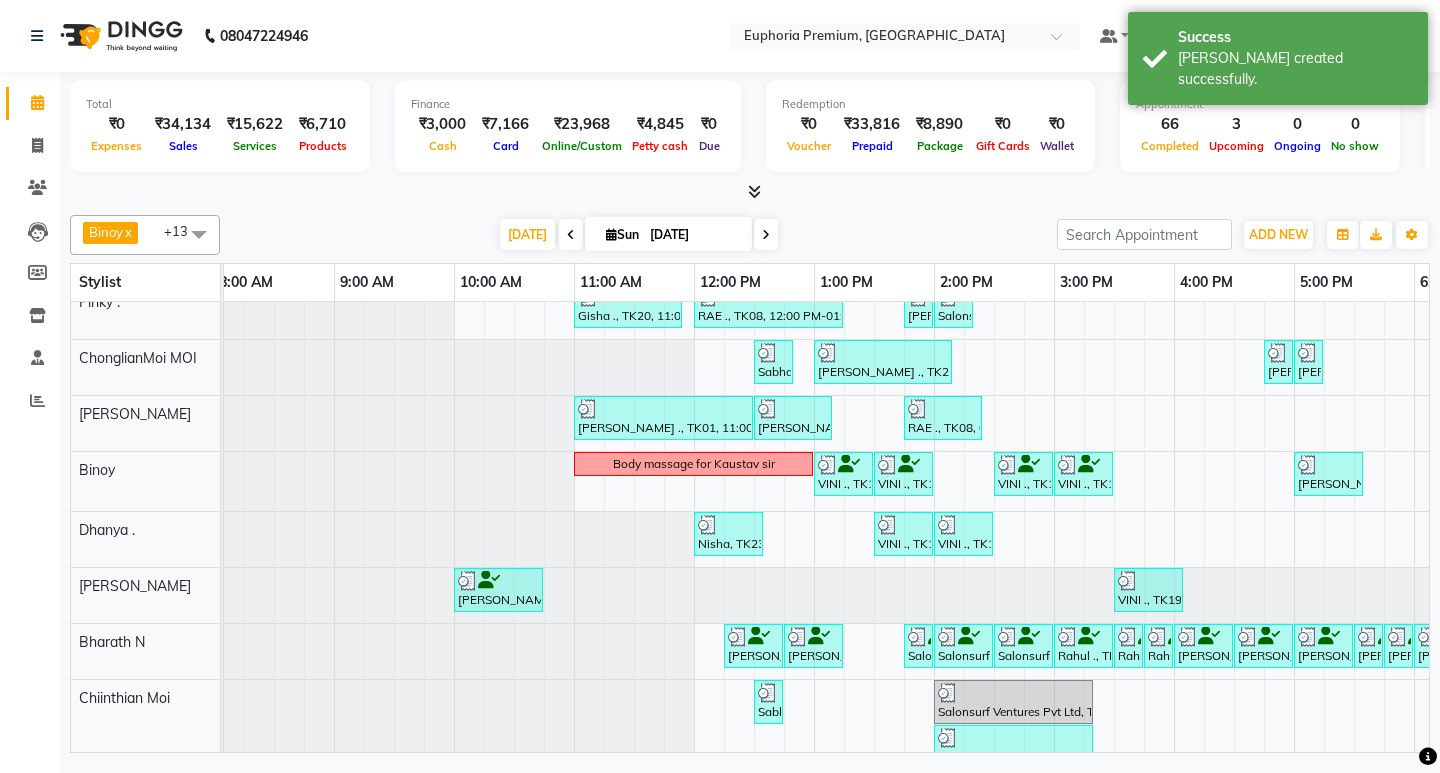 drag, startPoint x: 1153, startPoint y: 766, endPoint x: 1217, endPoint y: 761, distance: 64.195015 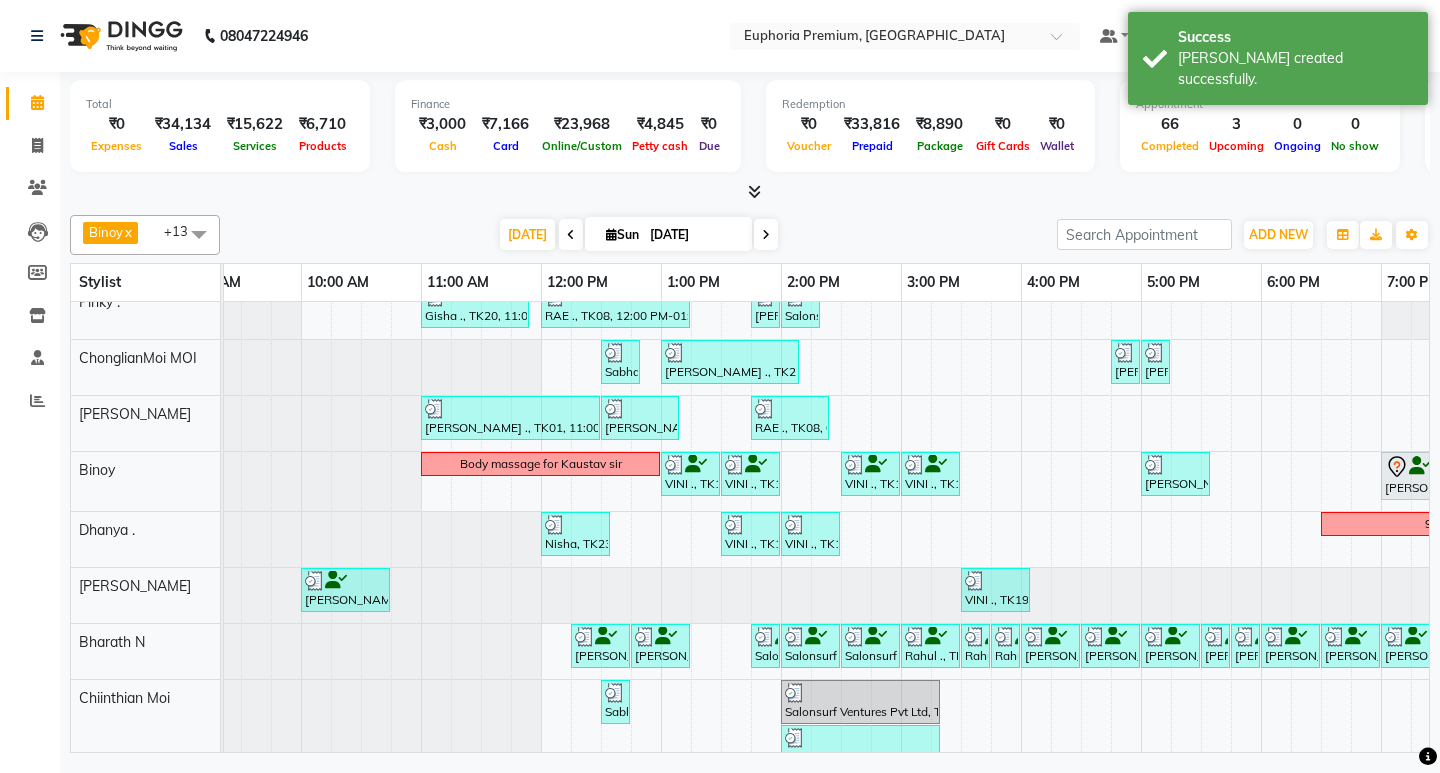 scroll, scrollTop: 18, scrollLeft: 307, axis: both 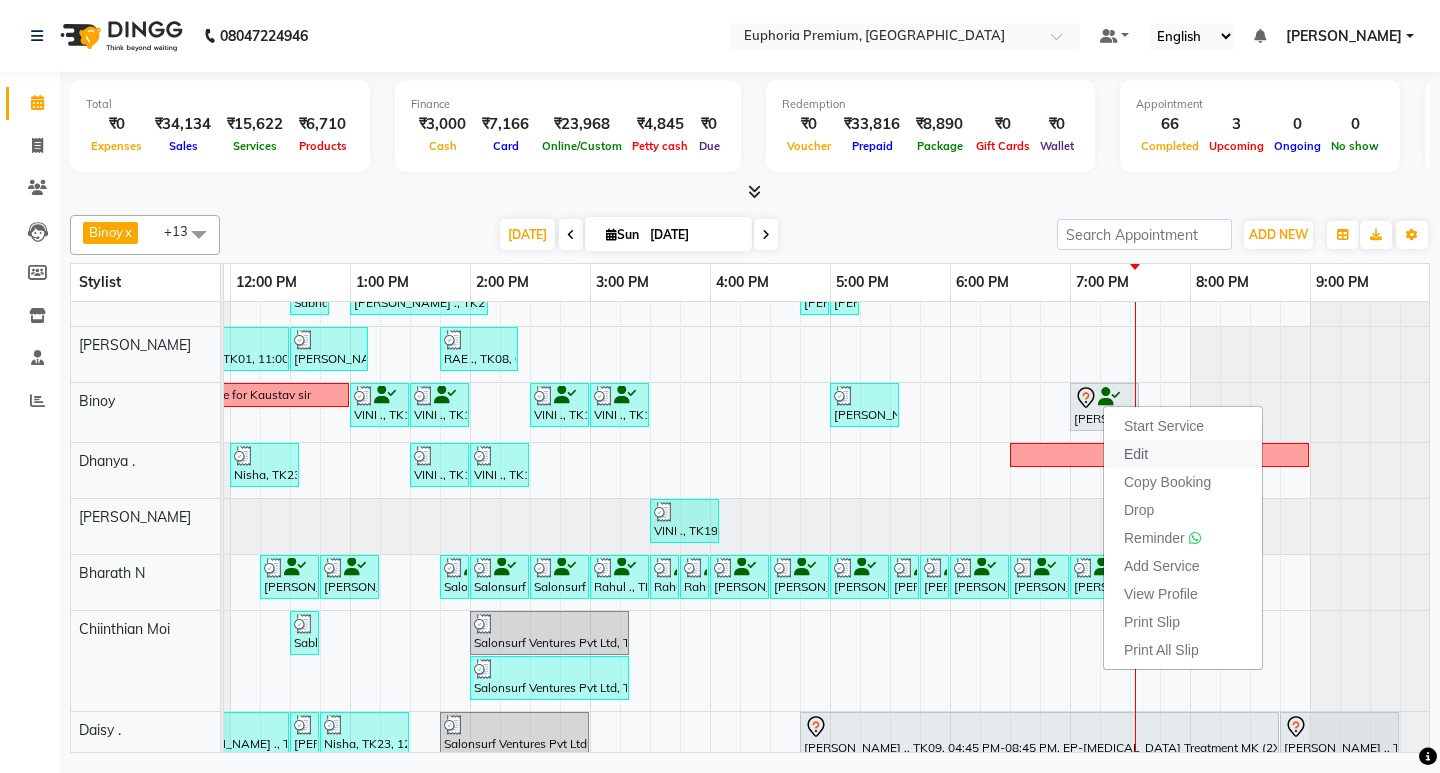 click on "Edit" at bounding box center (1136, 454) 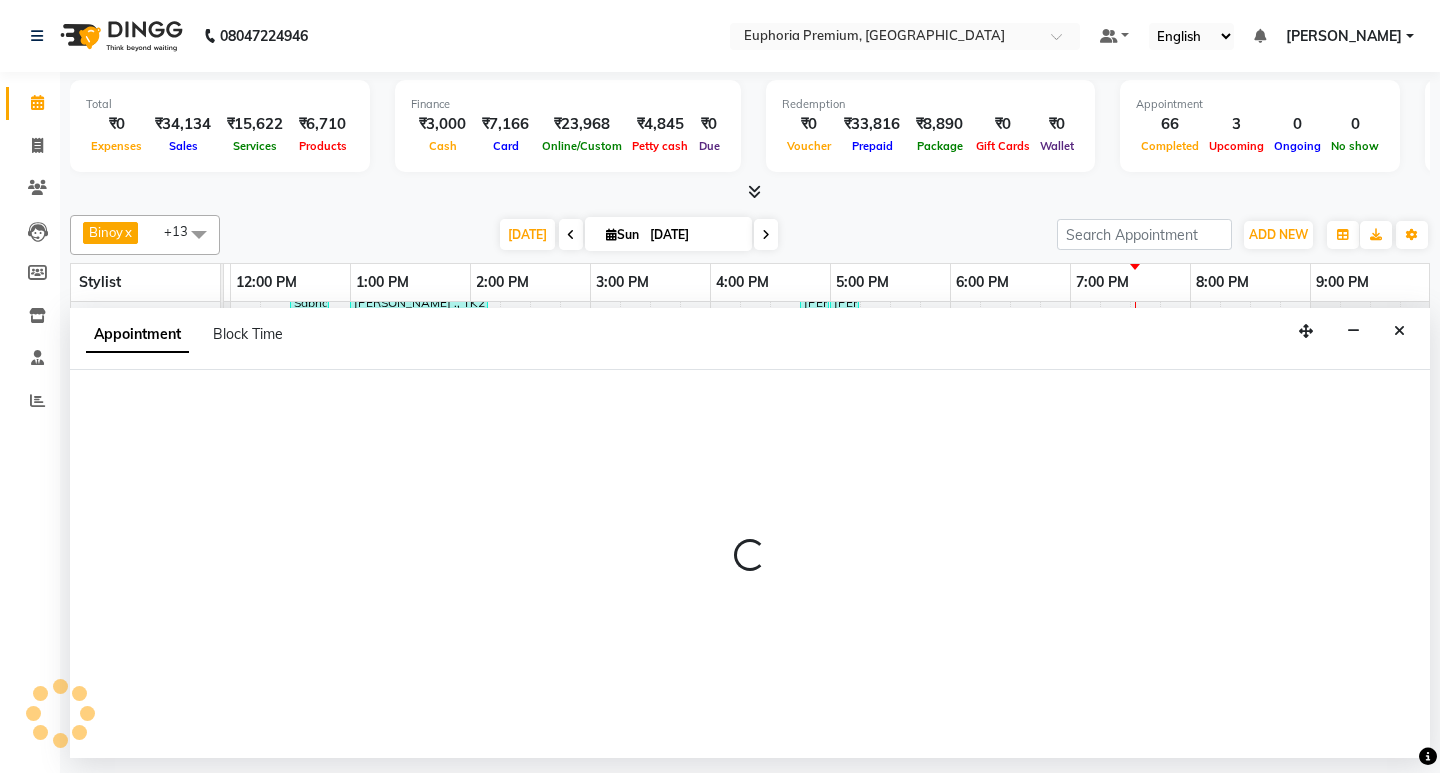 select on "tentative" 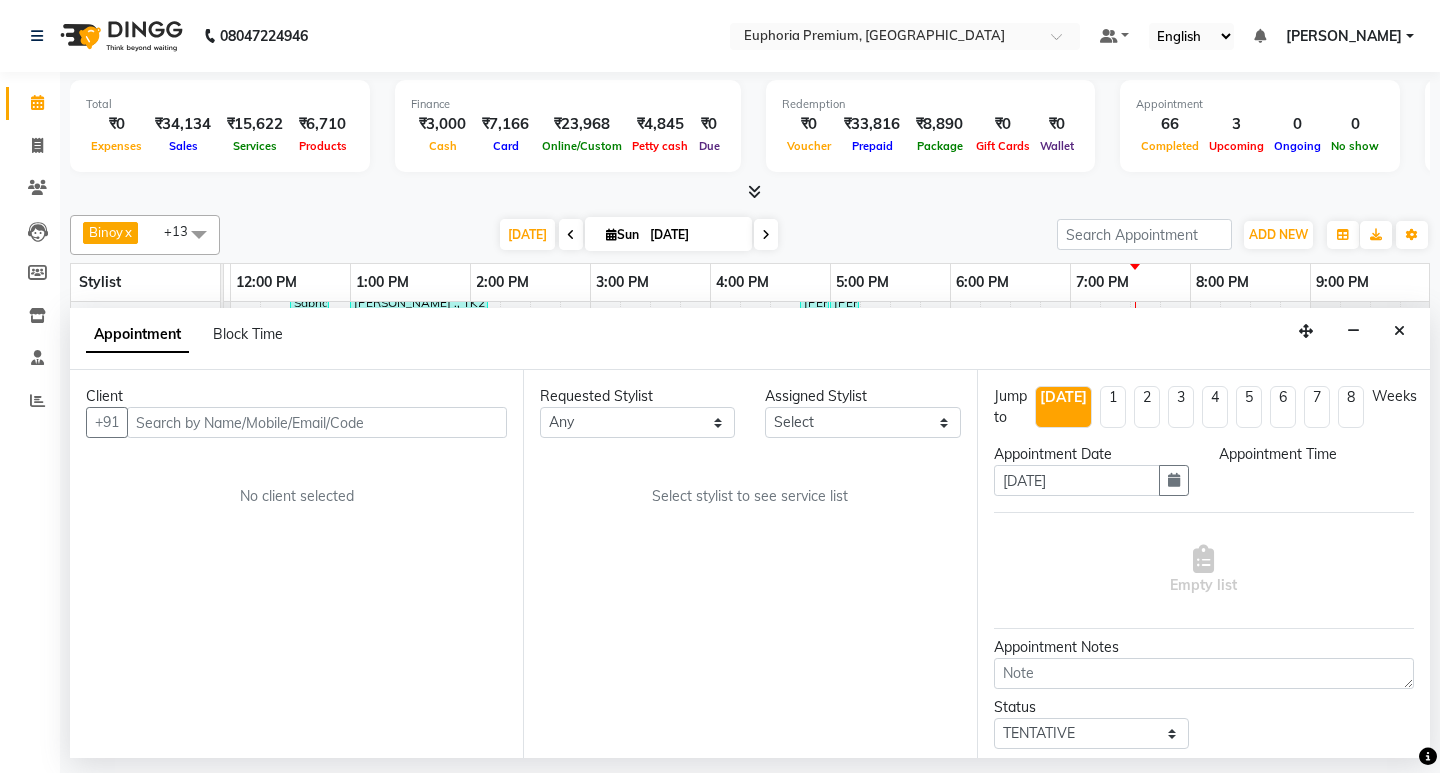 select on "71603" 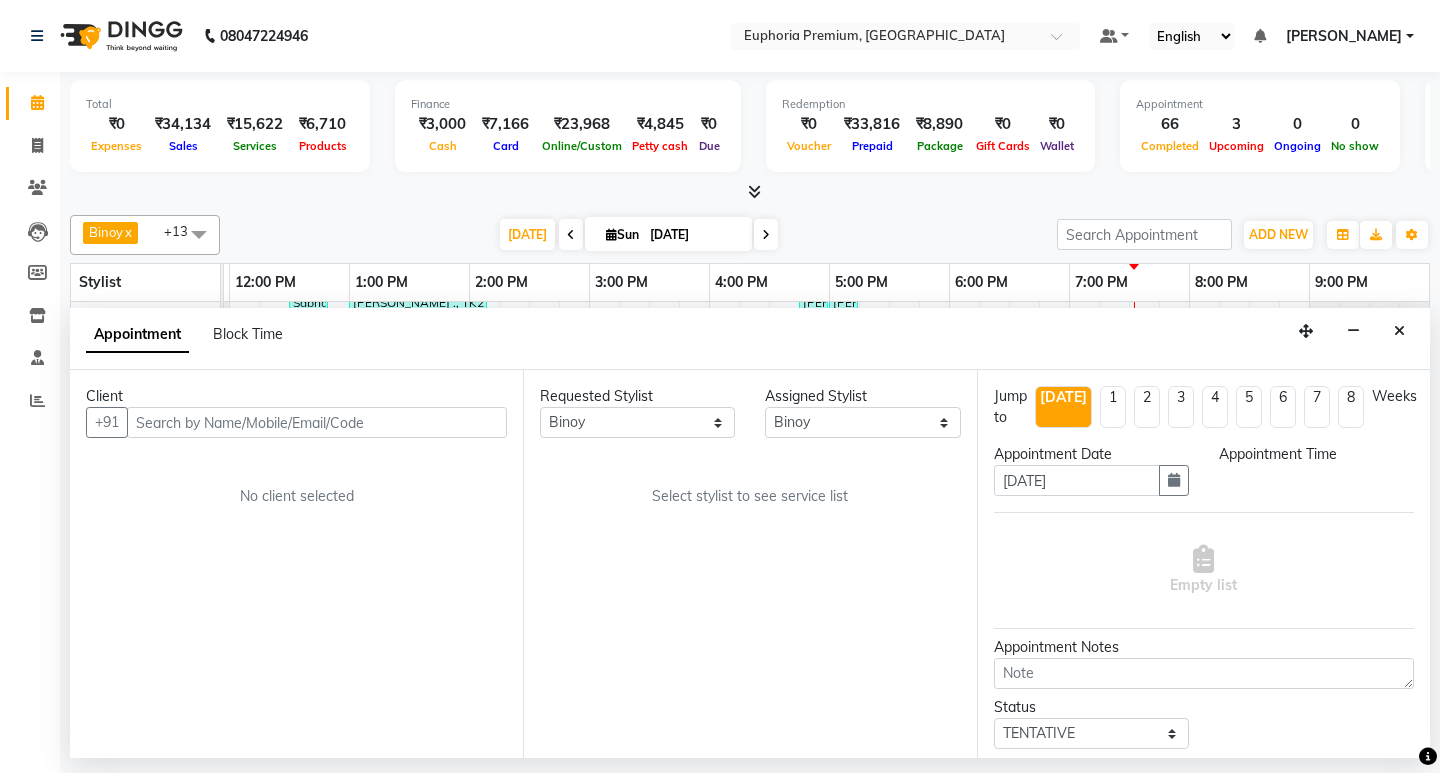 select on "1140" 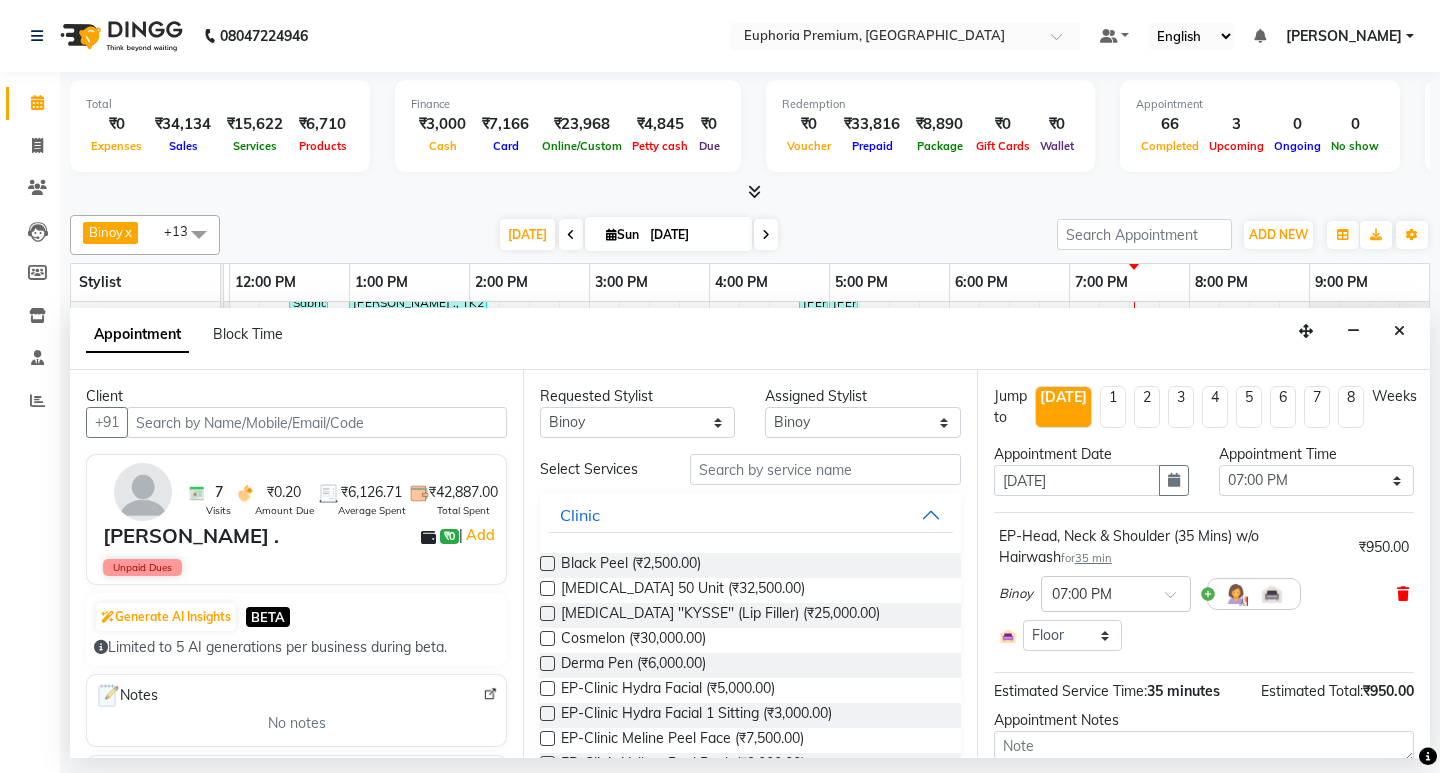 click at bounding box center [1403, 594] 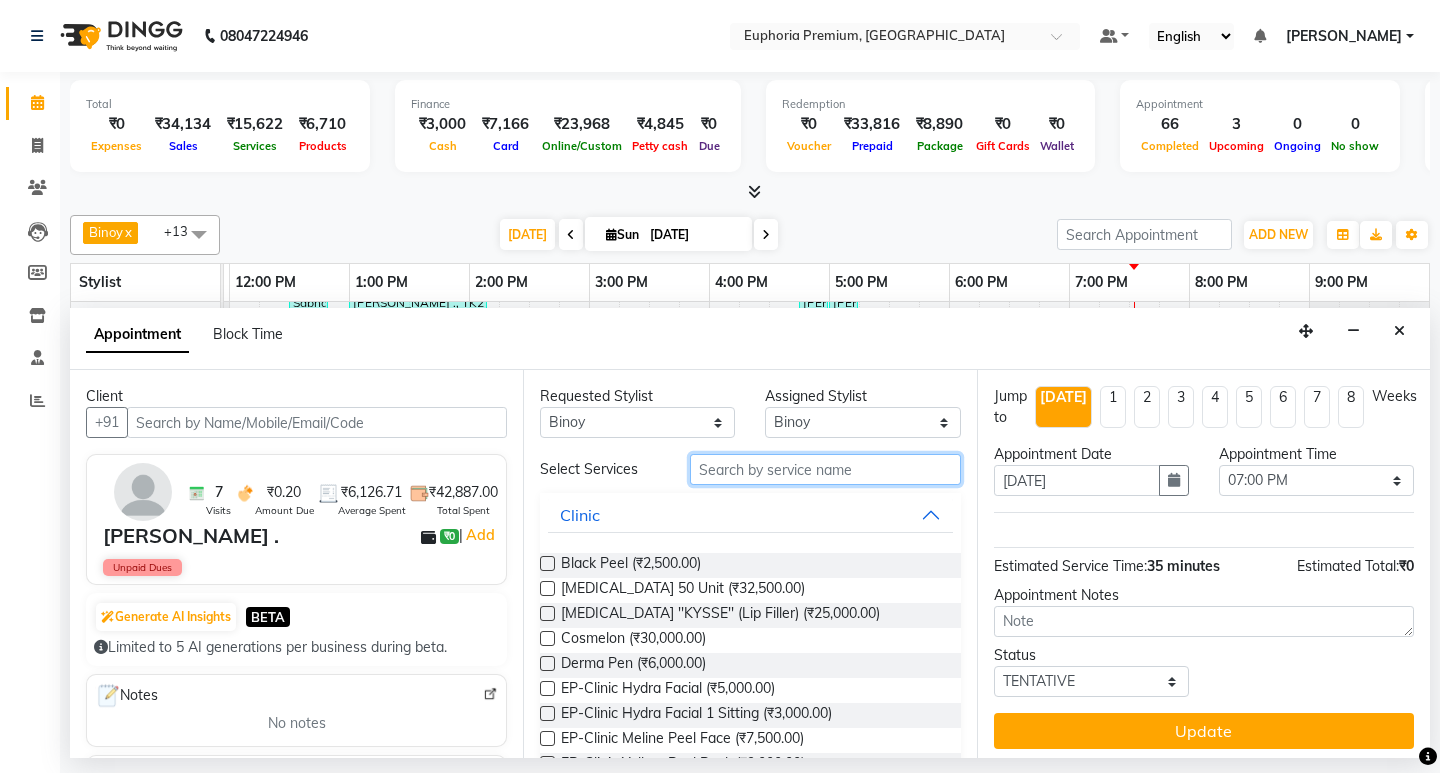 click at bounding box center (825, 469) 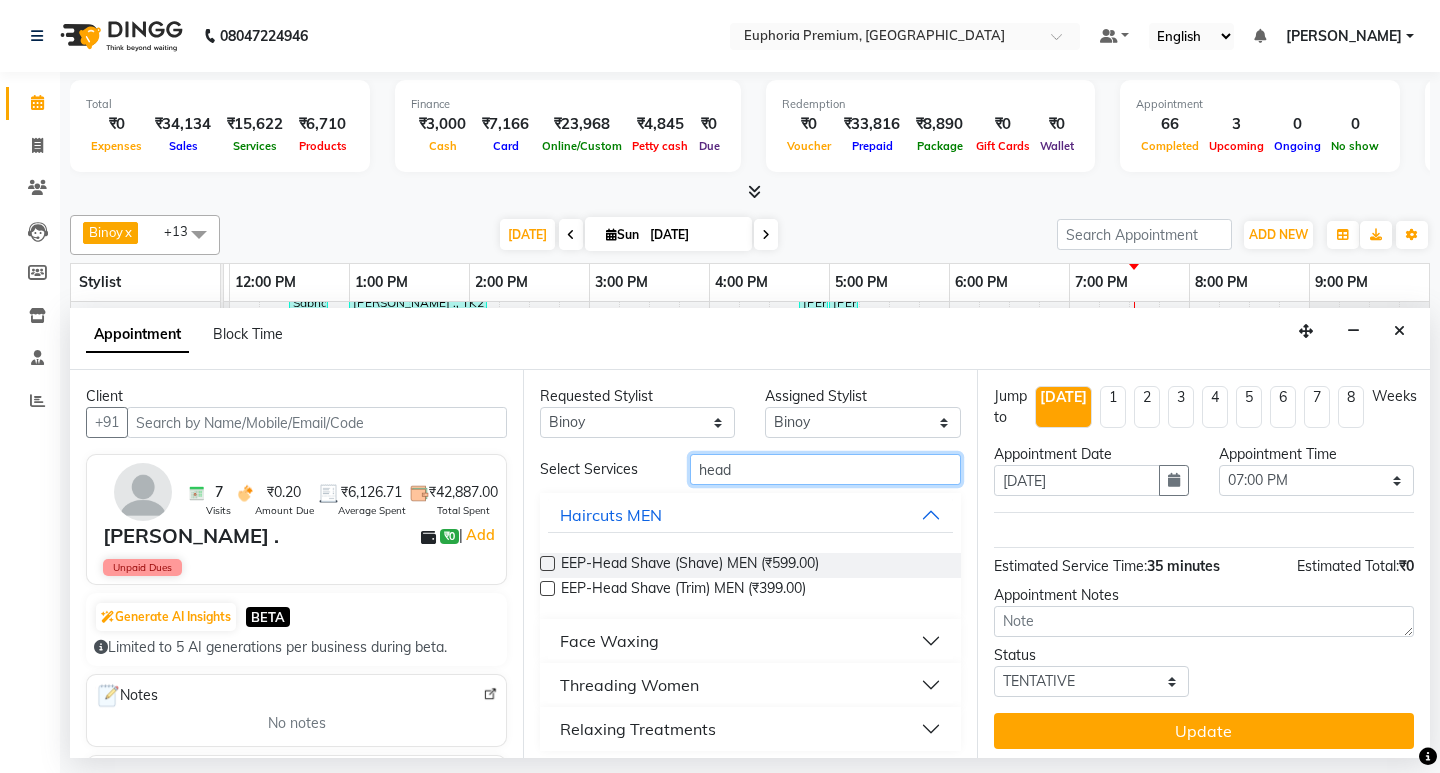 type on "head" 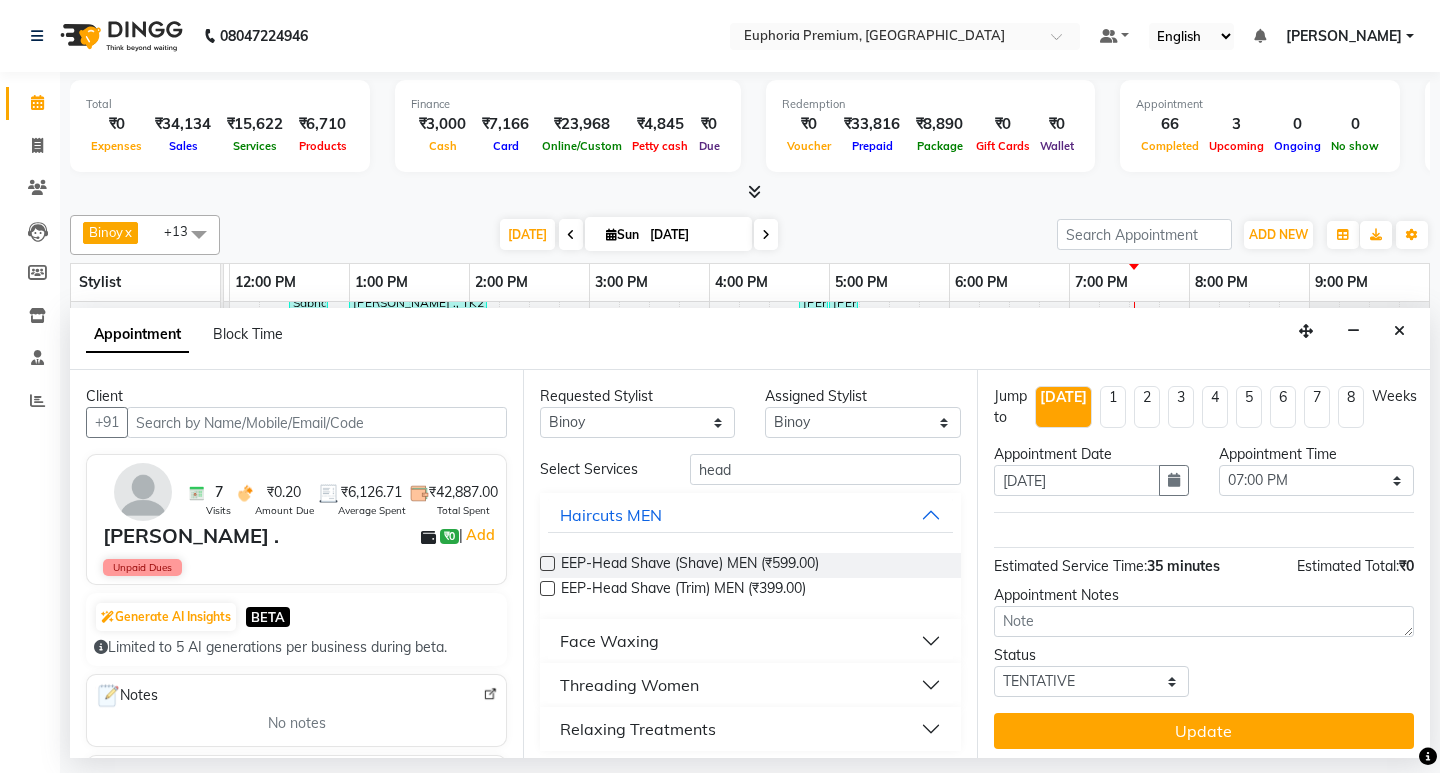 click on "Relaxing Treatments" at bounding box center (638, 729) 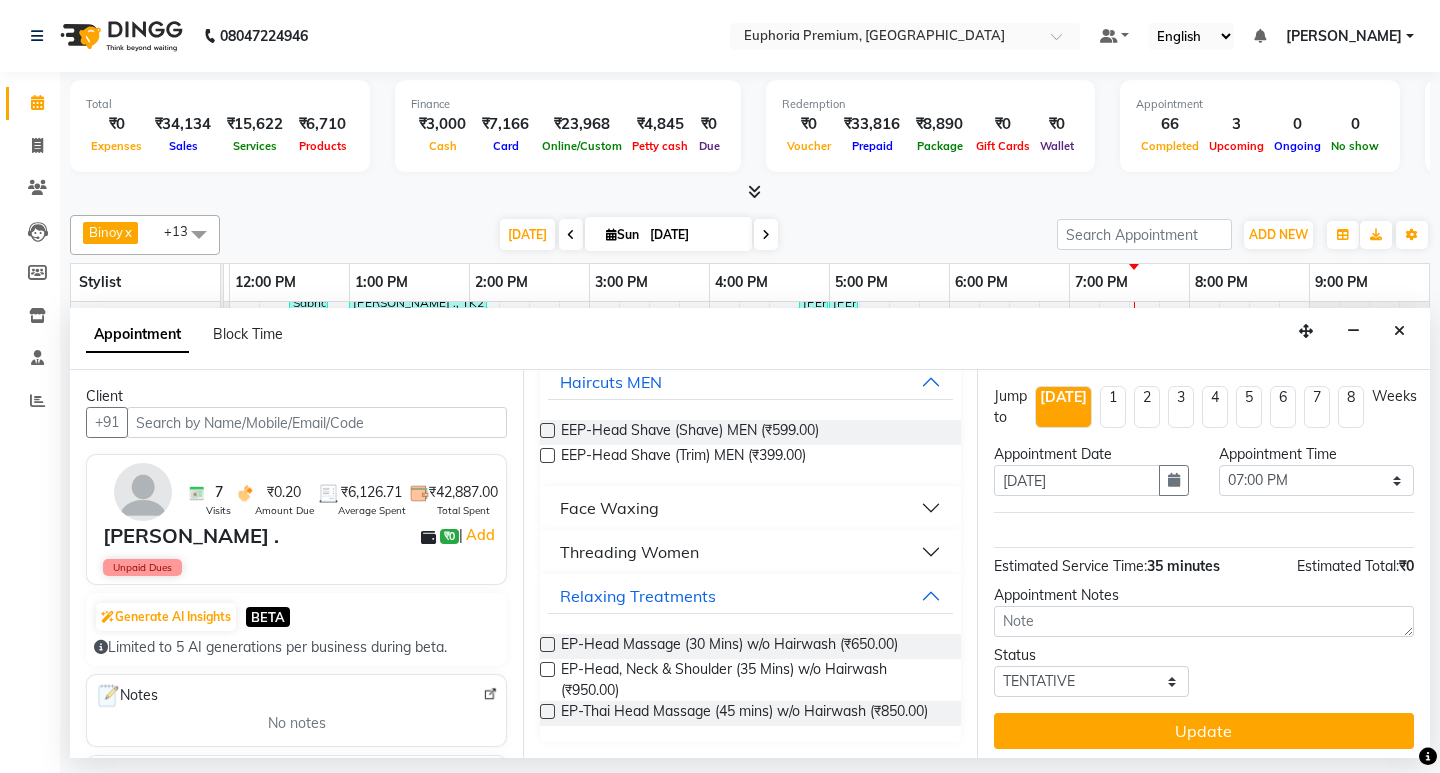 click at bounding box center [547, 644] 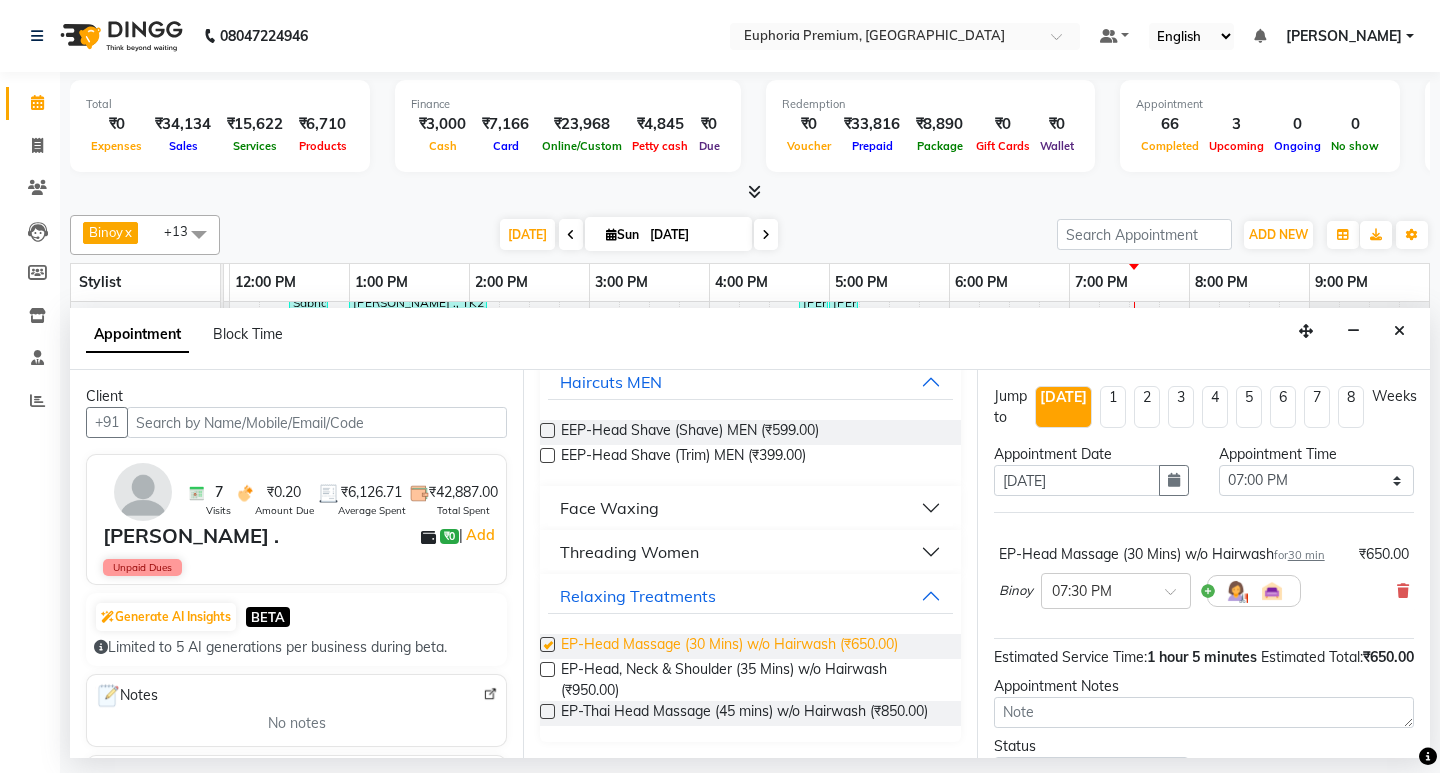 checkbox on "false" 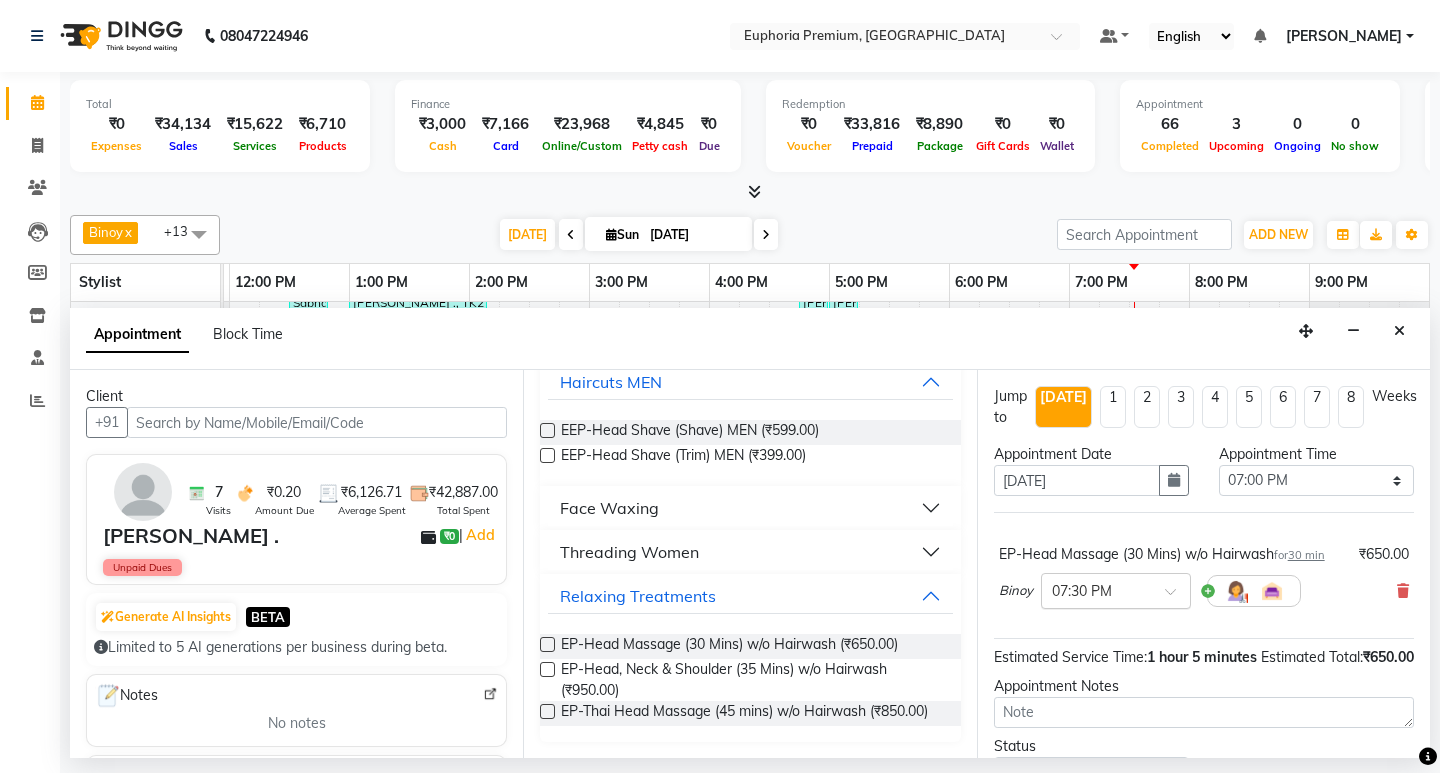 click at bounding box center [1177, 597] 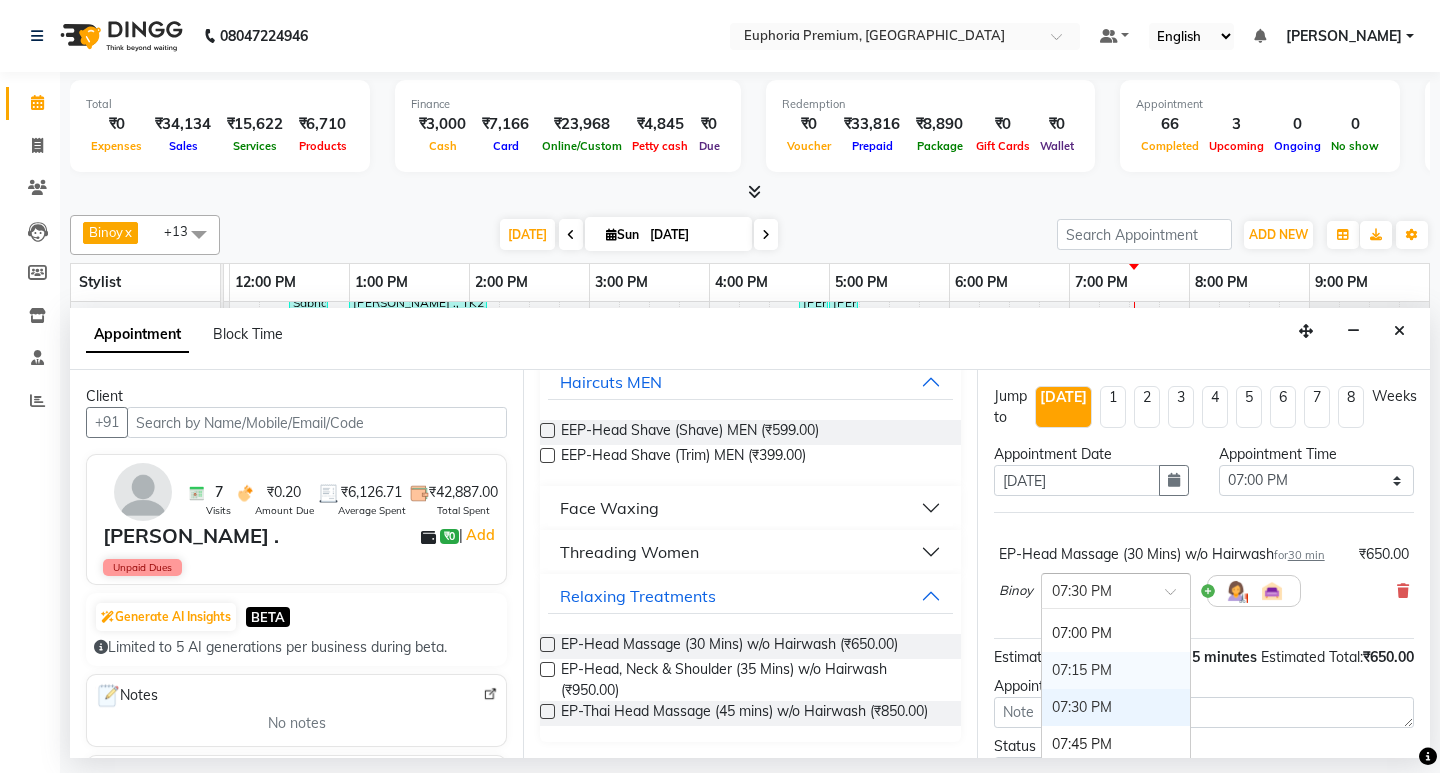 click on "07:15 PM" at bounding box center (1116, 670) 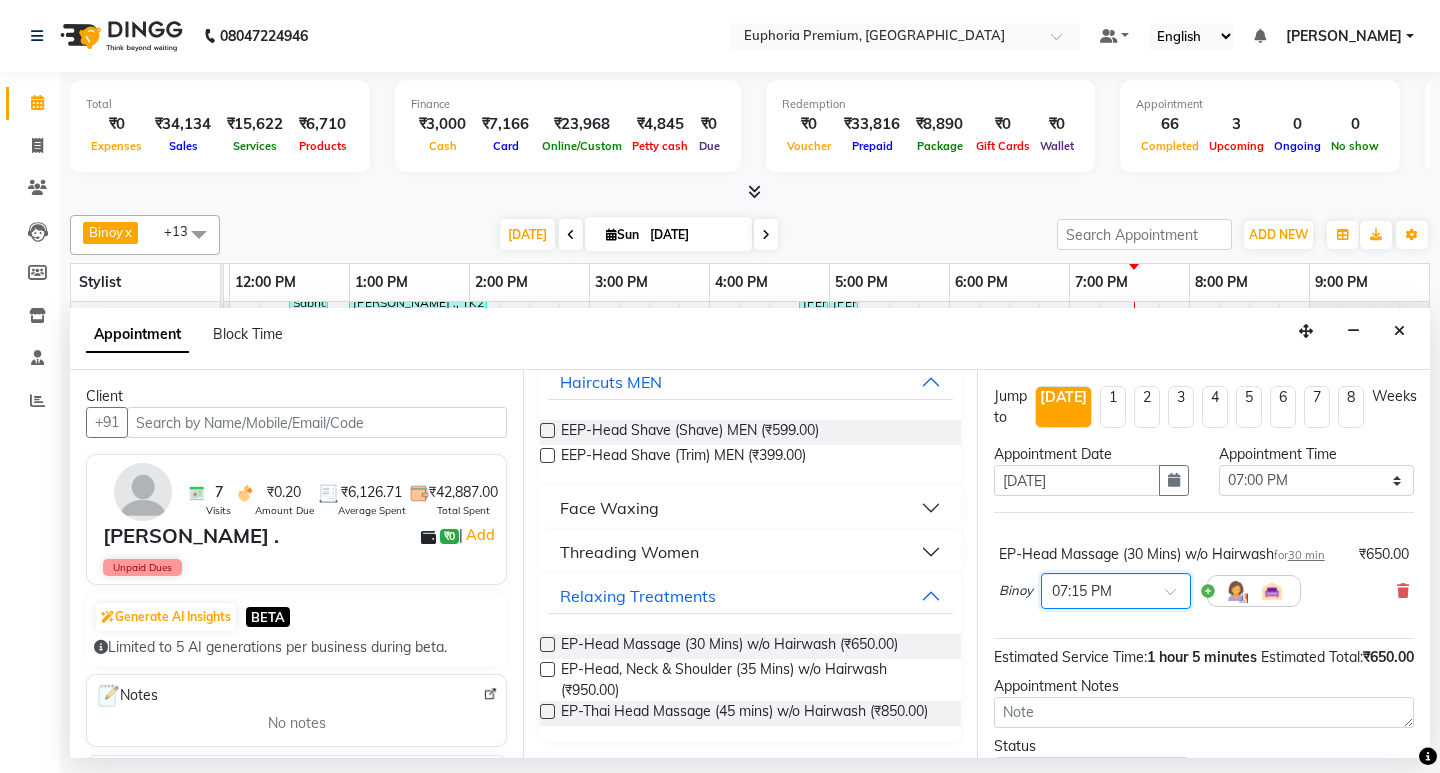click on "EP-Head Massage (30 Mins) w/o Hairwash   for  30 min ₹650.00 [PERSON_NAME]  × 07:15 PM" at bounding box center [1204, 575] 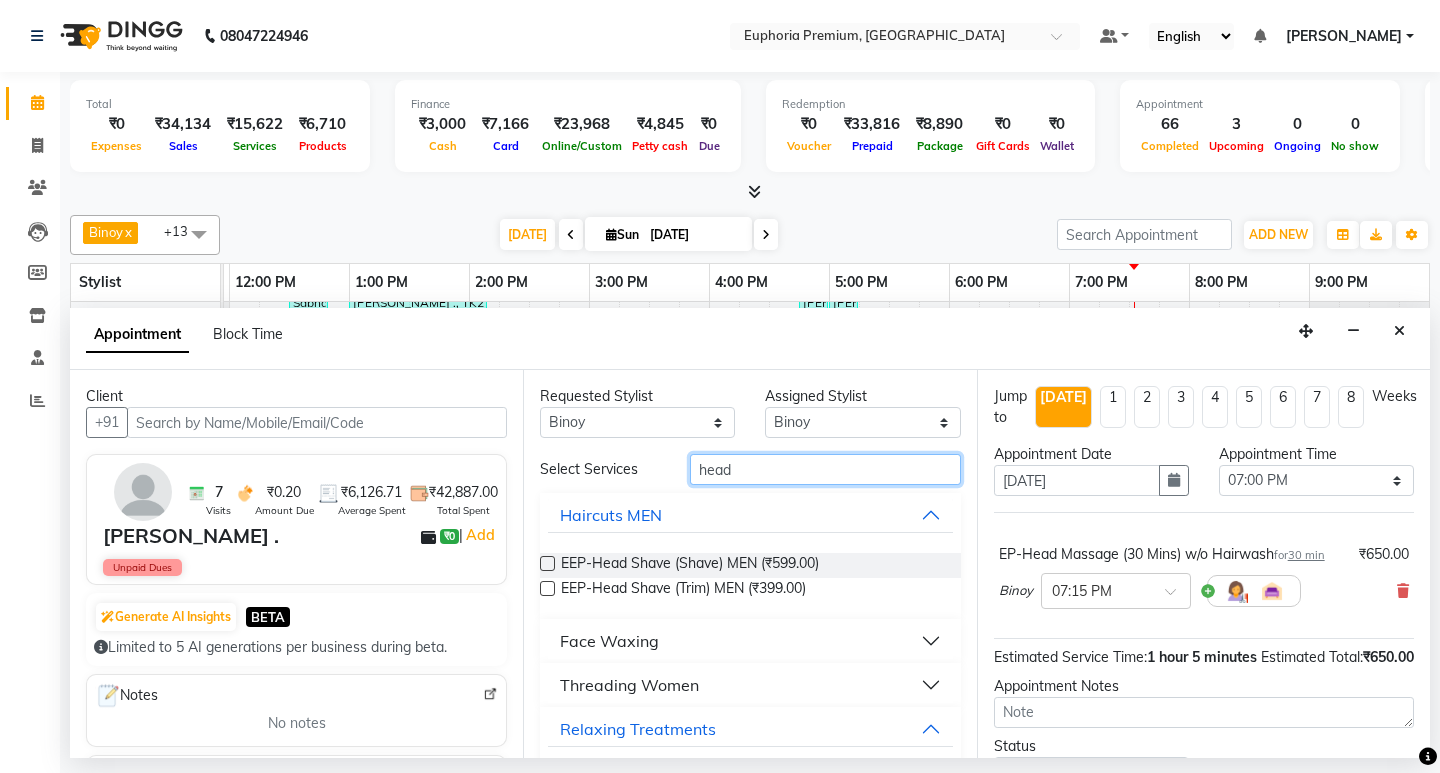 click on "head" at bounding box center [825, 469] 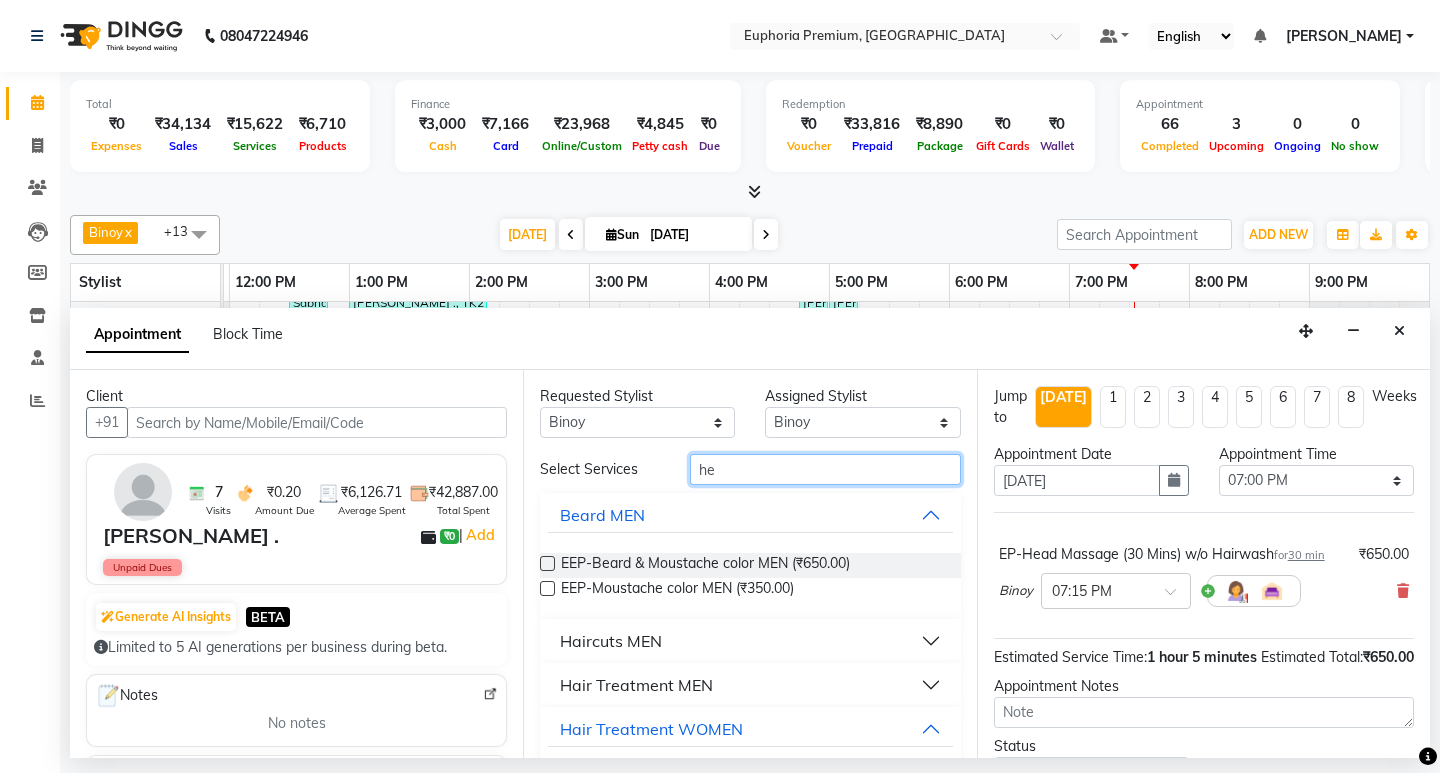 type on "h" 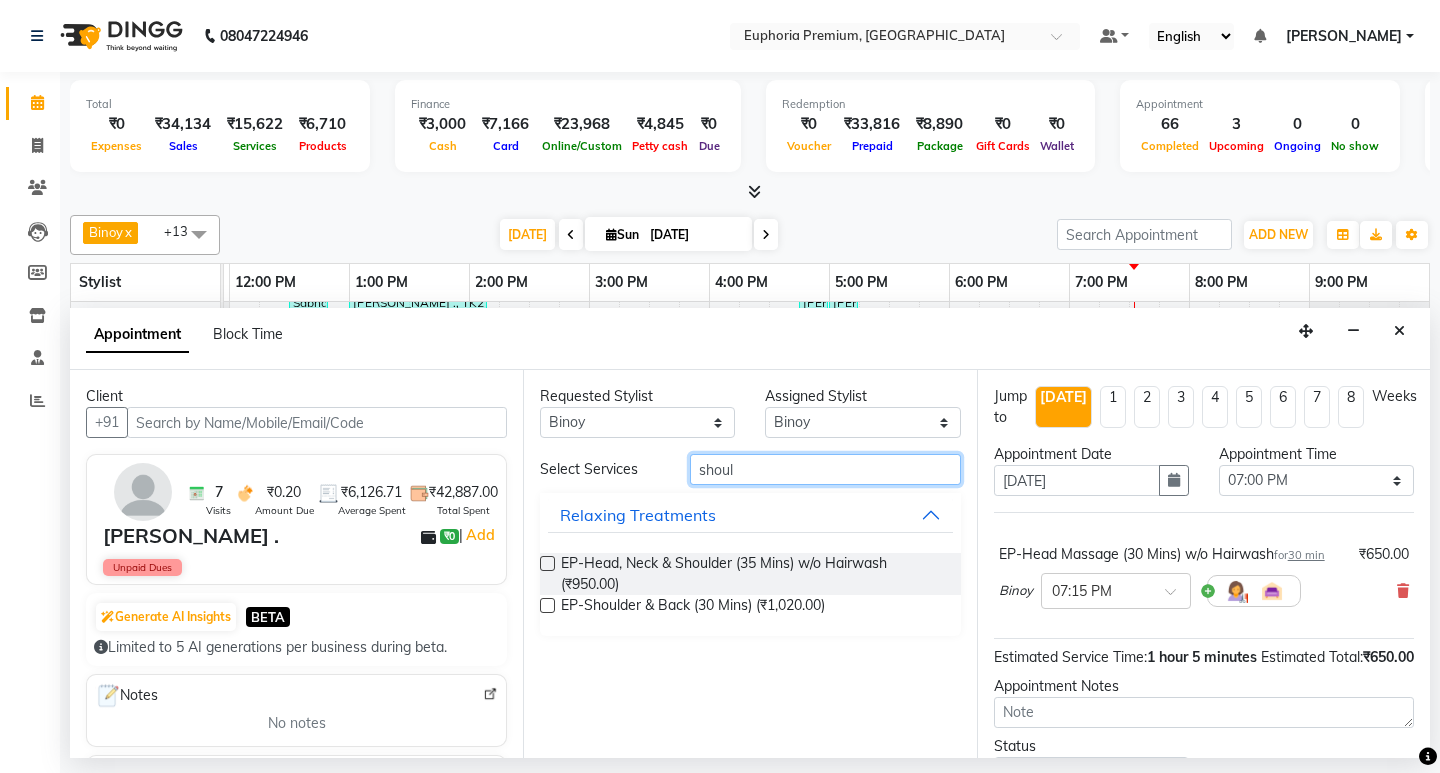 type on "shoul" 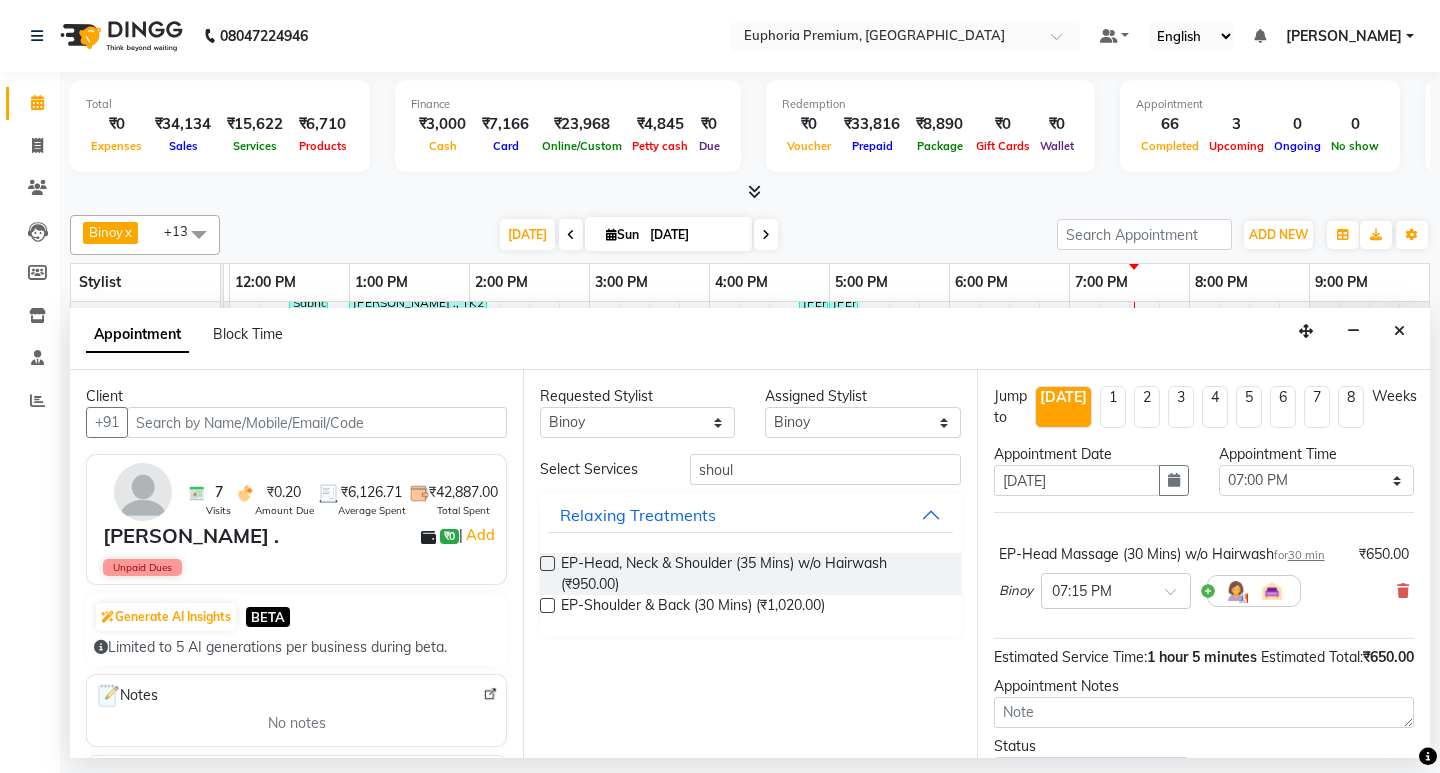 click at bounding box center (547, 605) 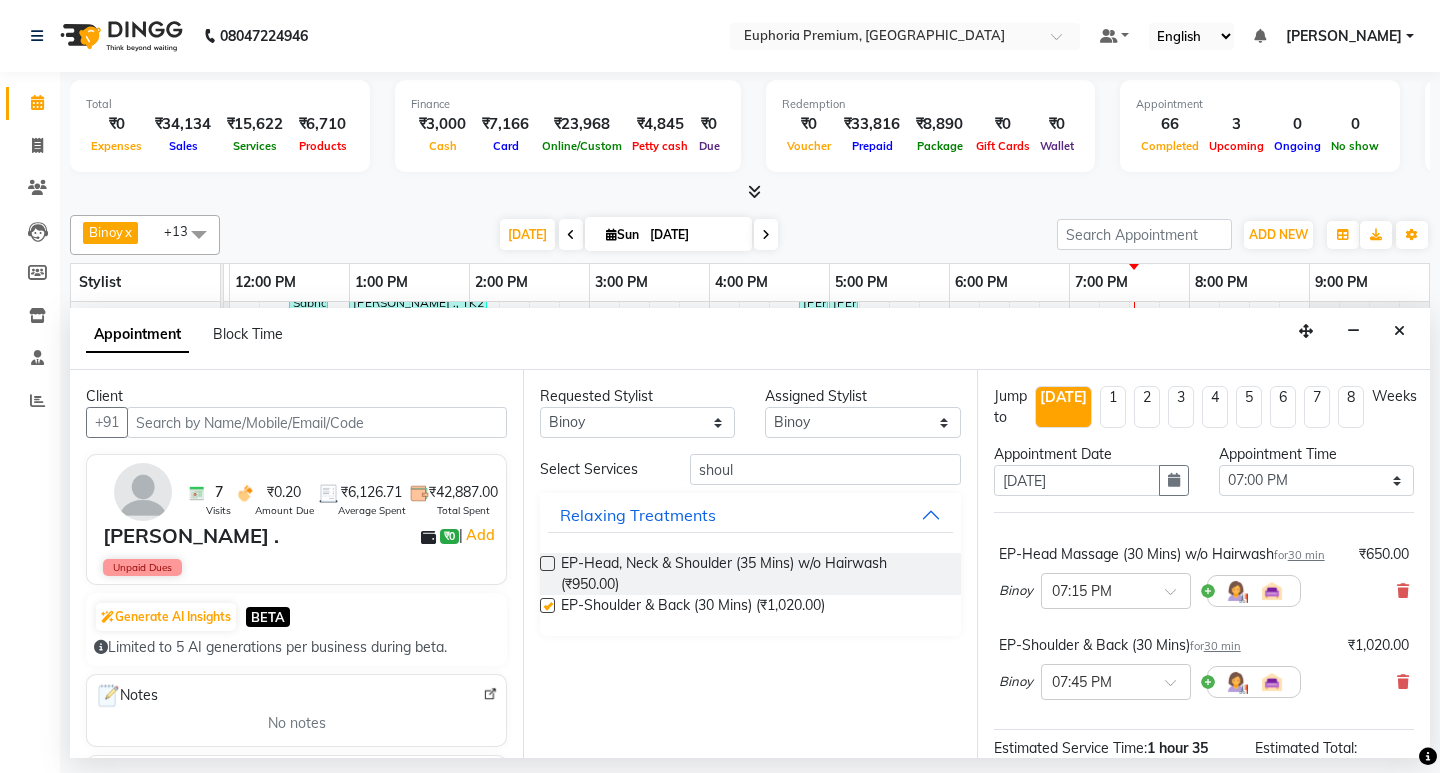 checkbox on "false" 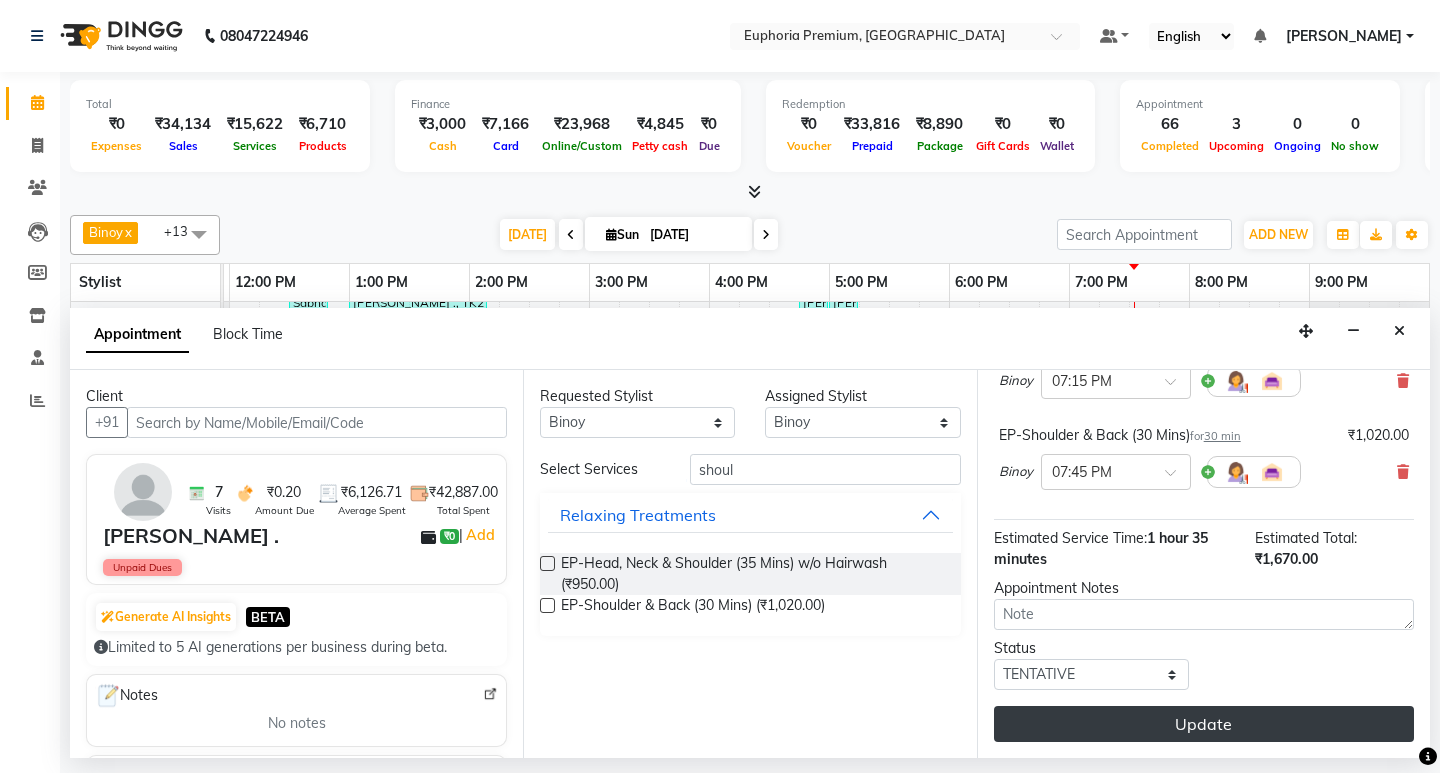 click on "Update" at bounding box center [1204, 724] 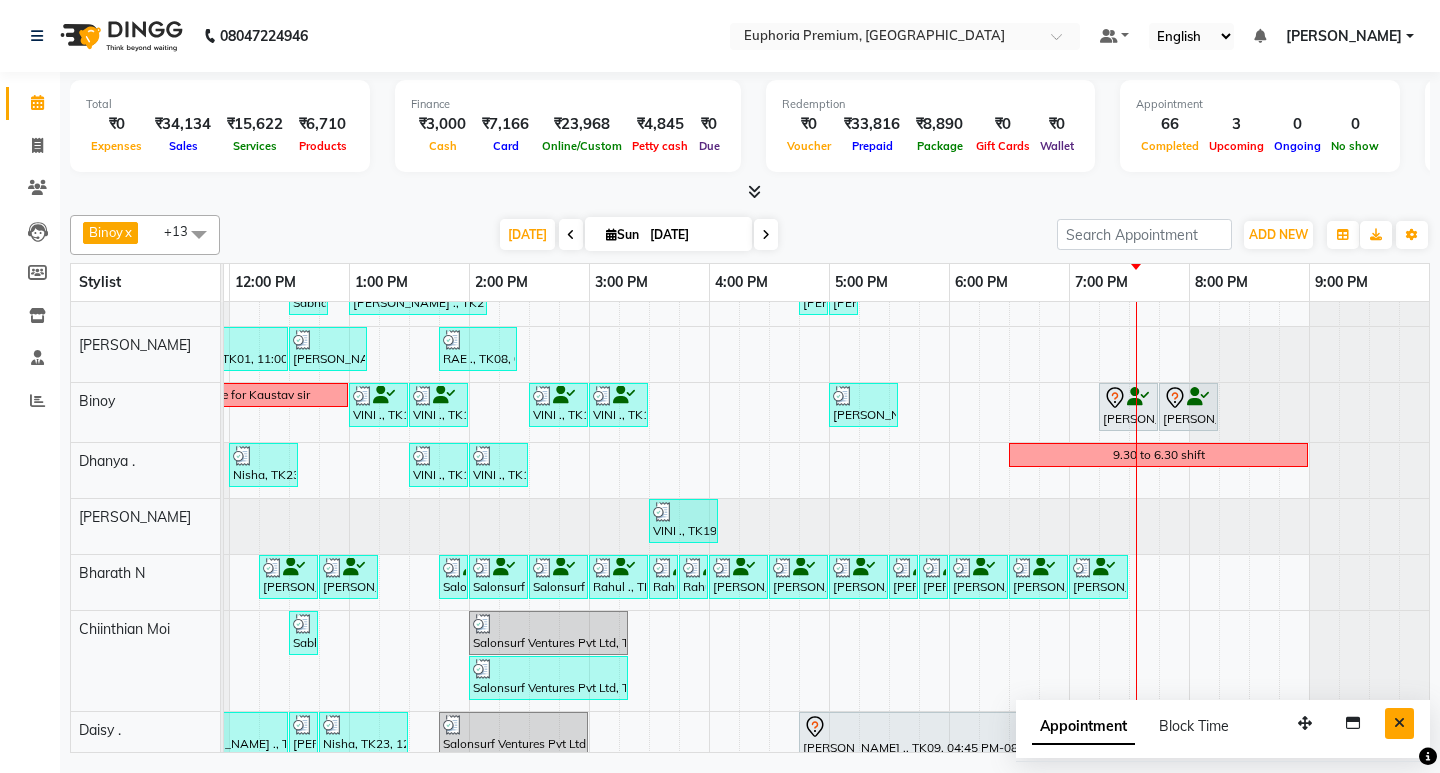 click at bounding box center [1399, 723] 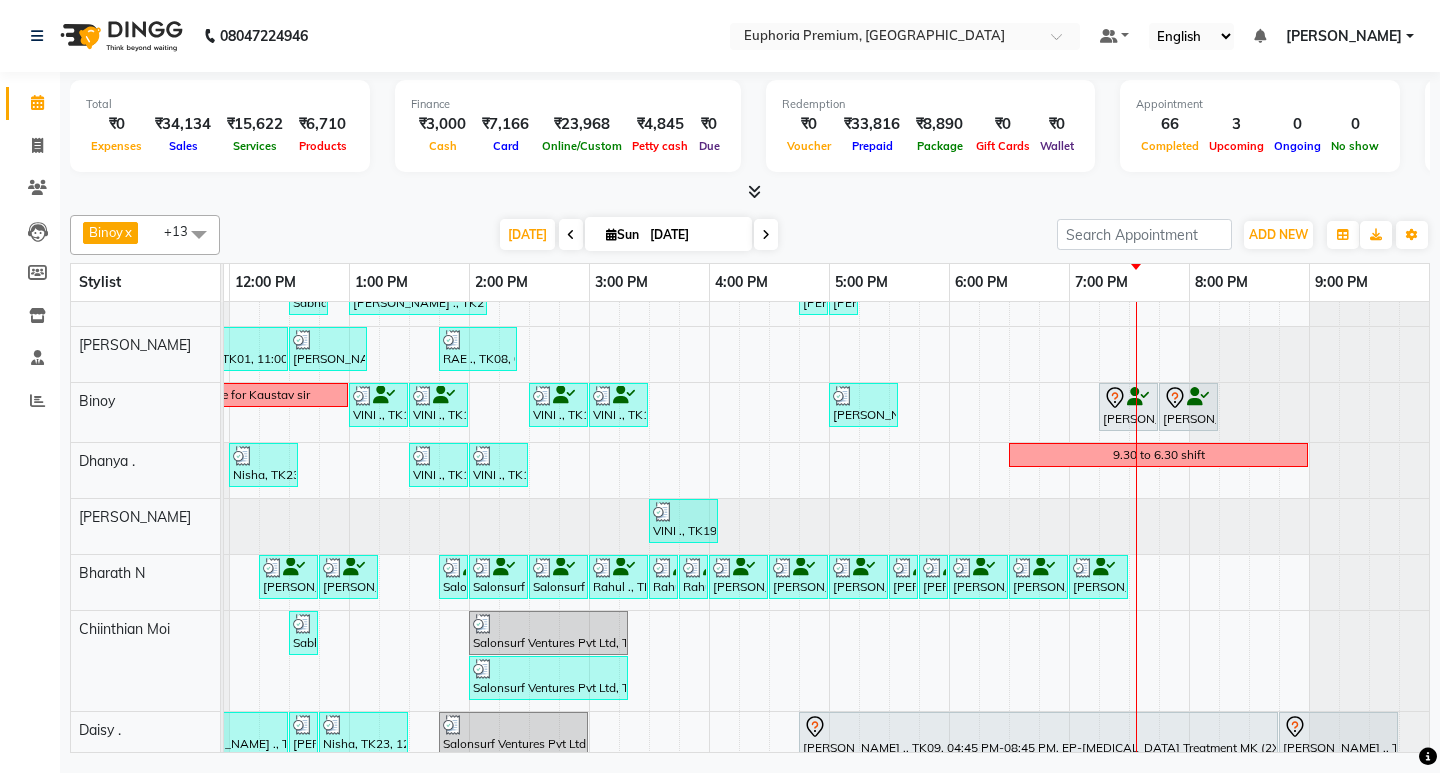 scroll, scrollTop: 0, scrollLeft: 475, axis: horizontal 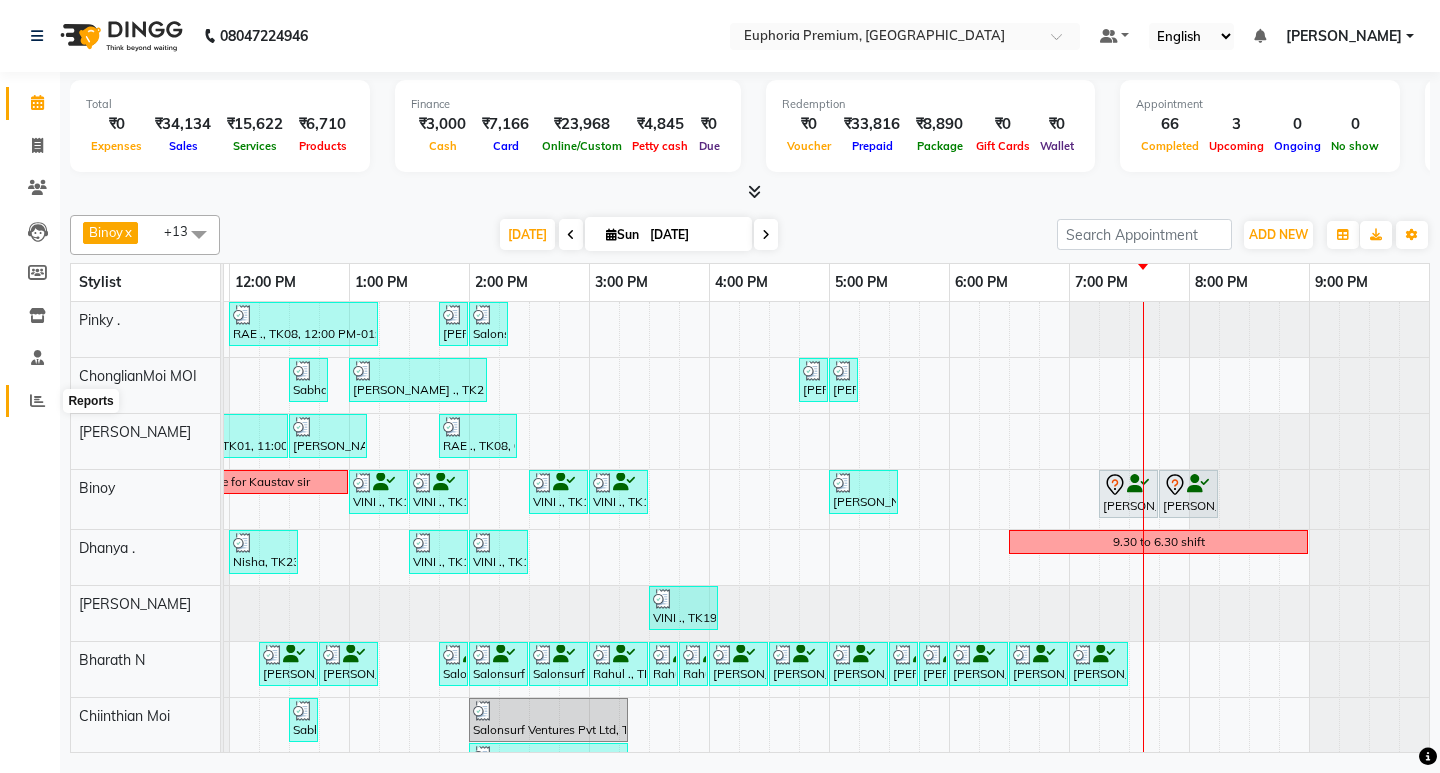 click 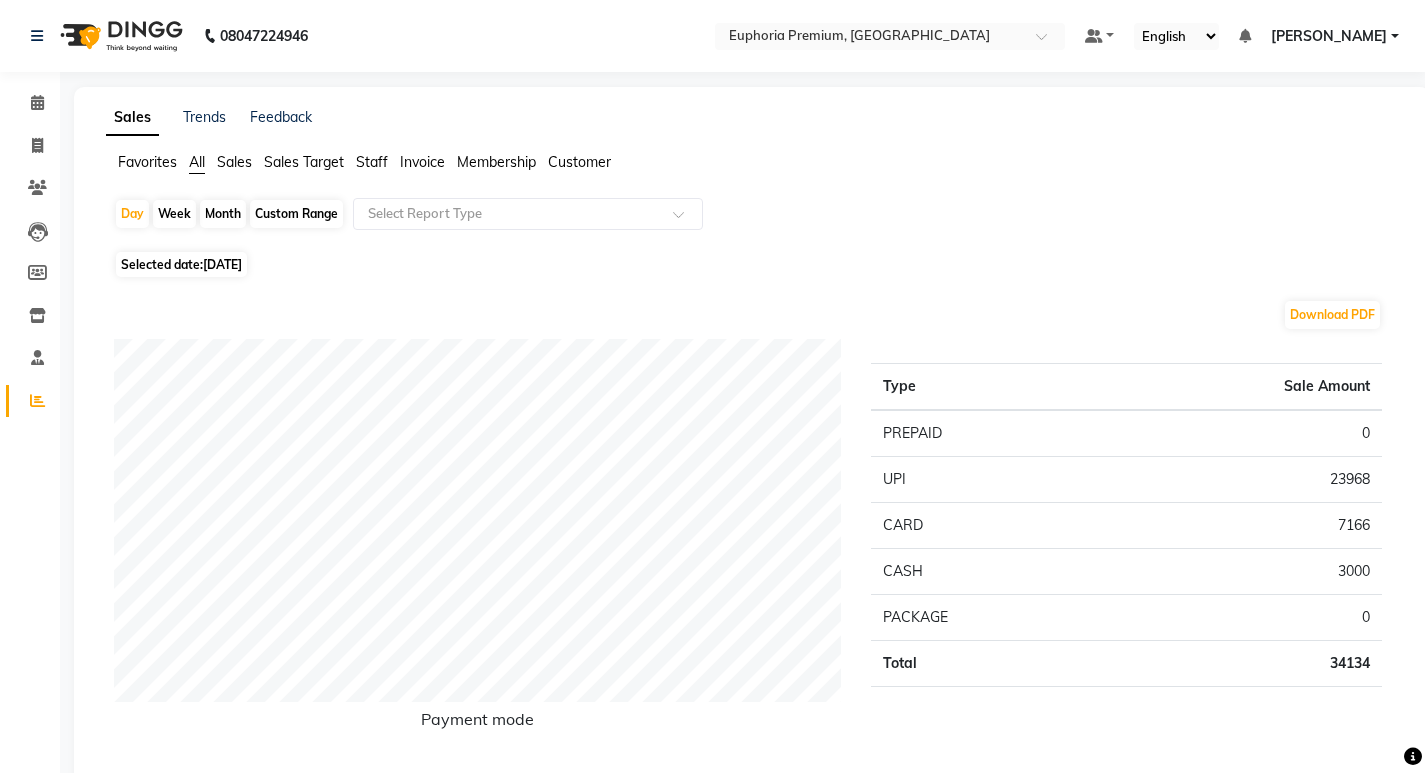click on "Staff" 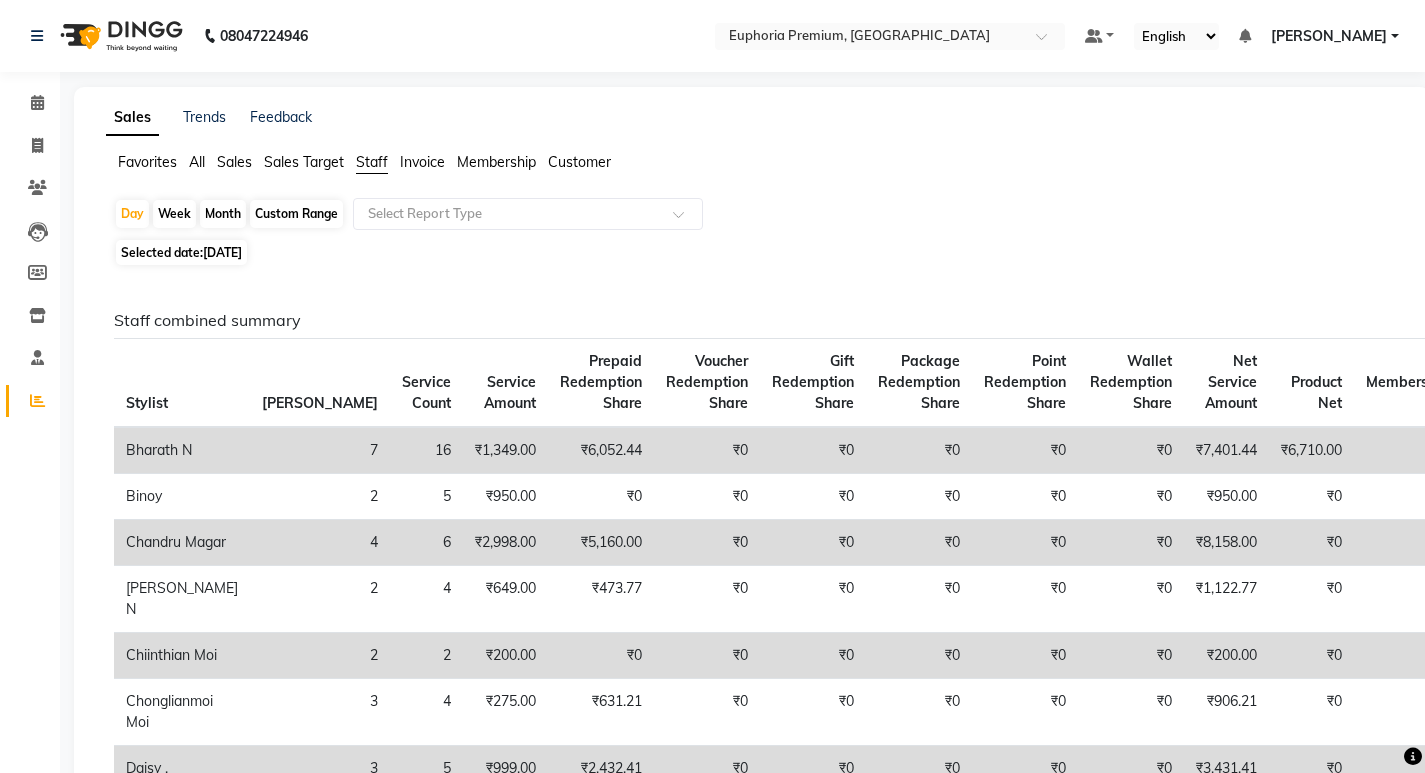 click on "Custom Range" 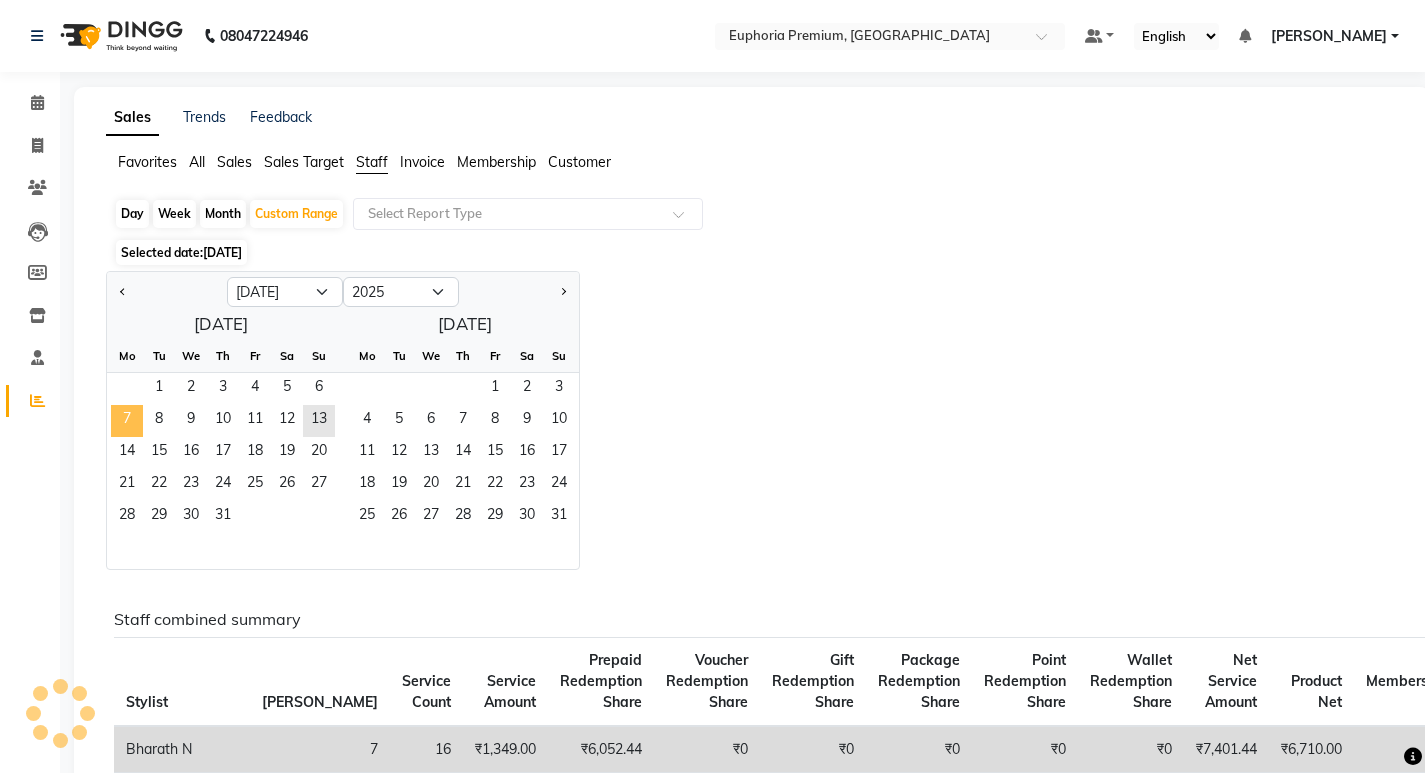 click on "7" 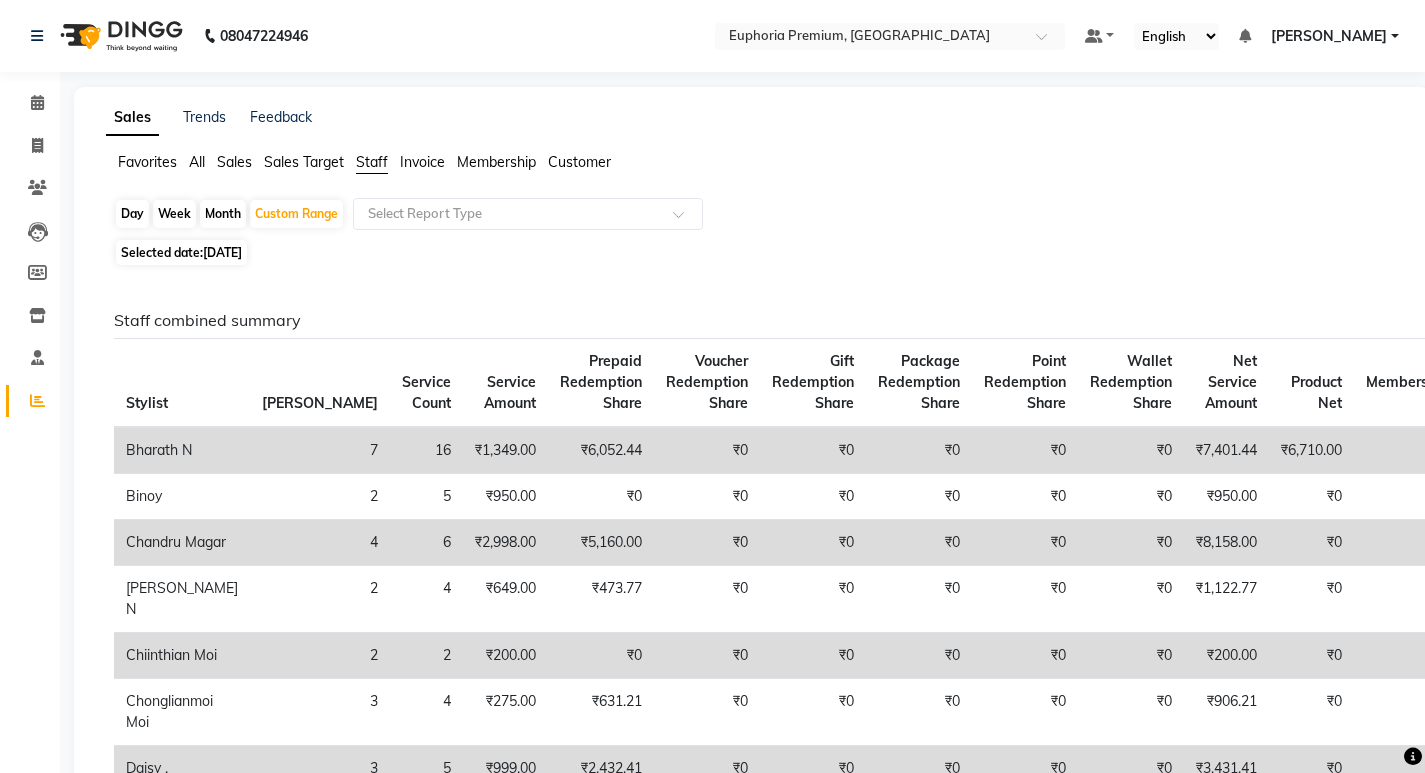 click on "Service Count" 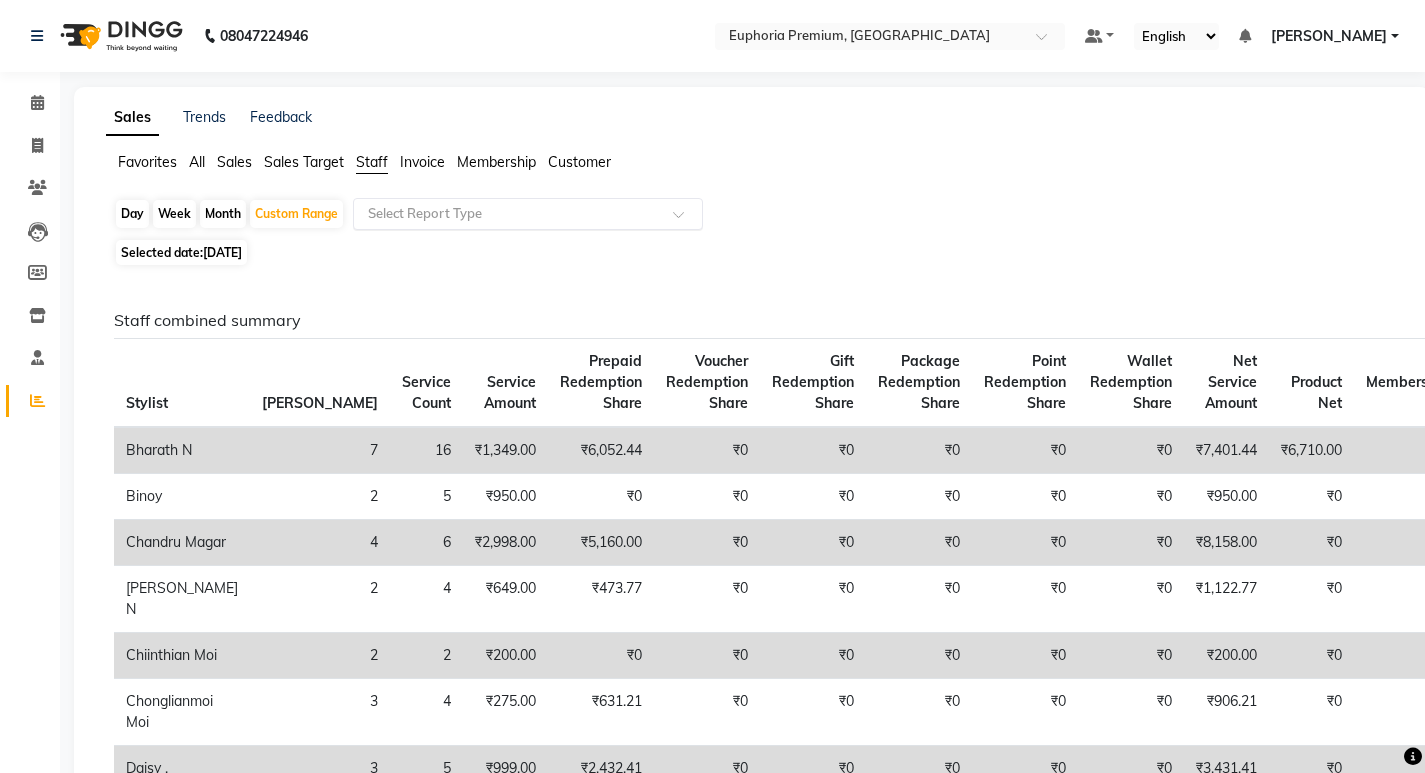 click 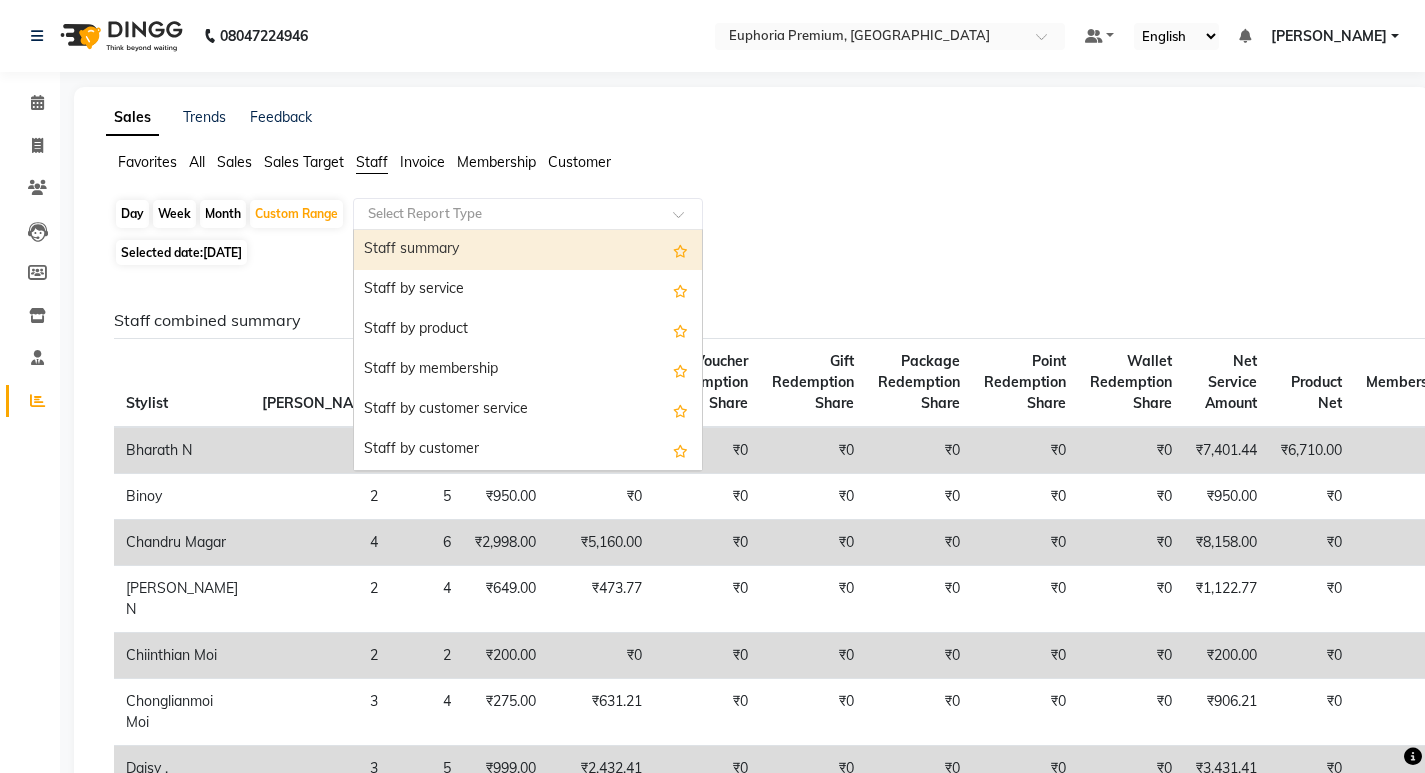 click on "Staff summary" at bounding box center [528, 250] 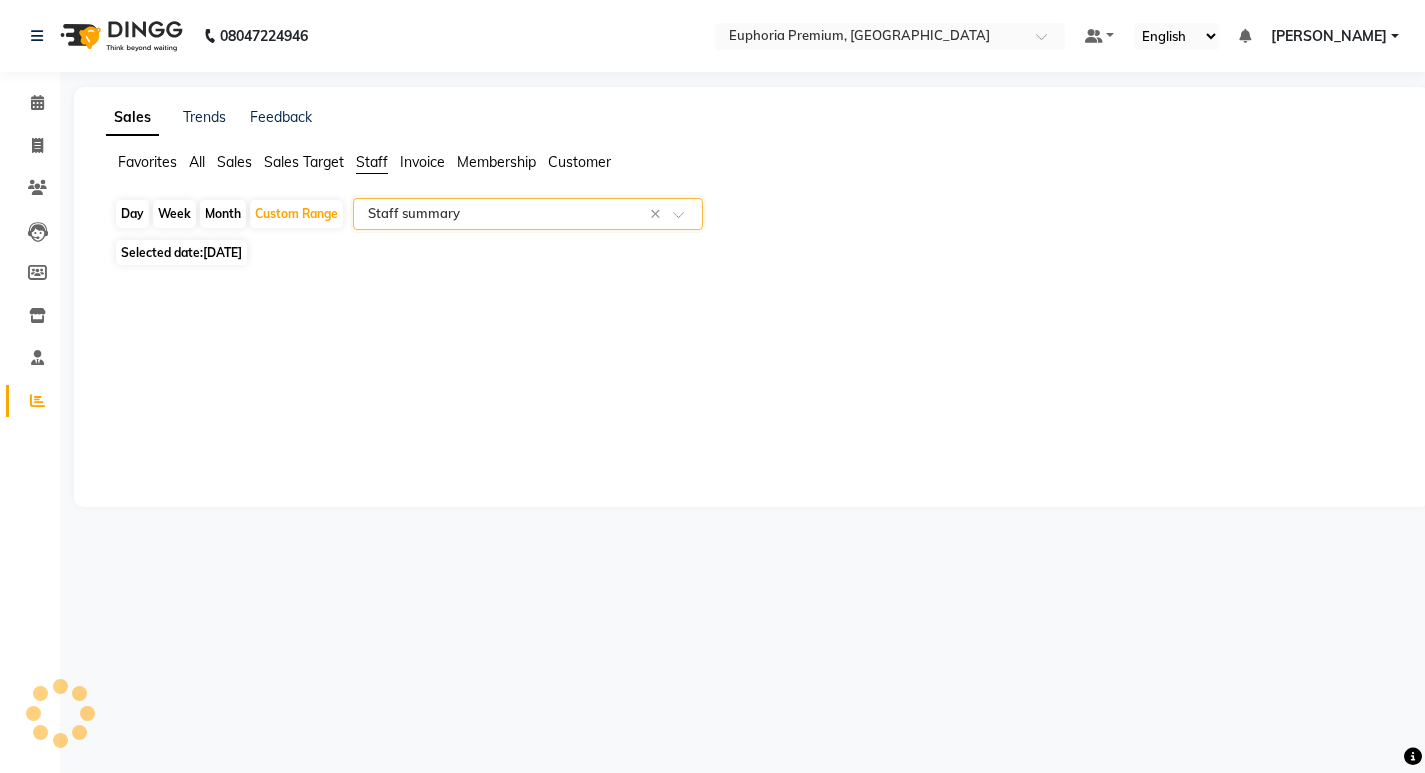 select on "full_report" 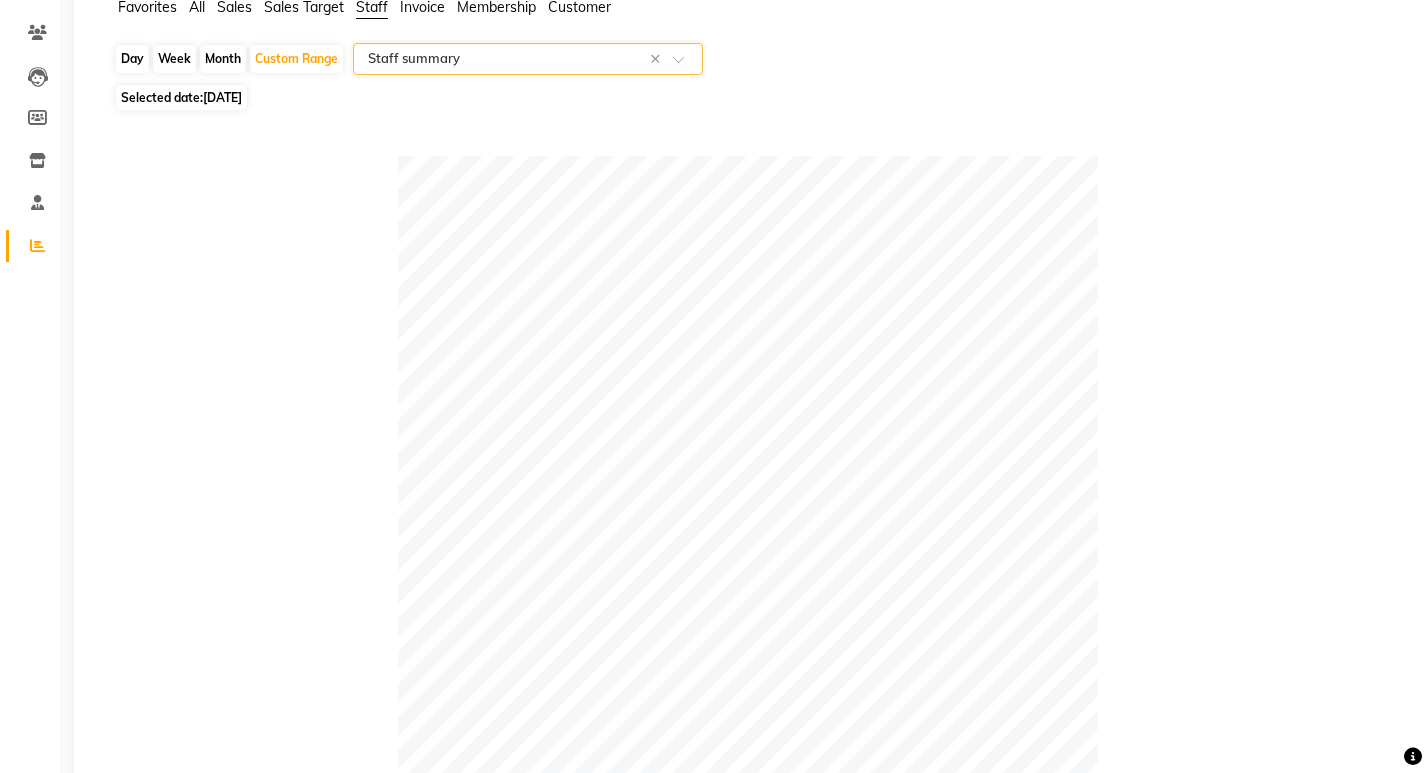 scroll, scrollTop: 0, scrollLeft: 0, axis: both 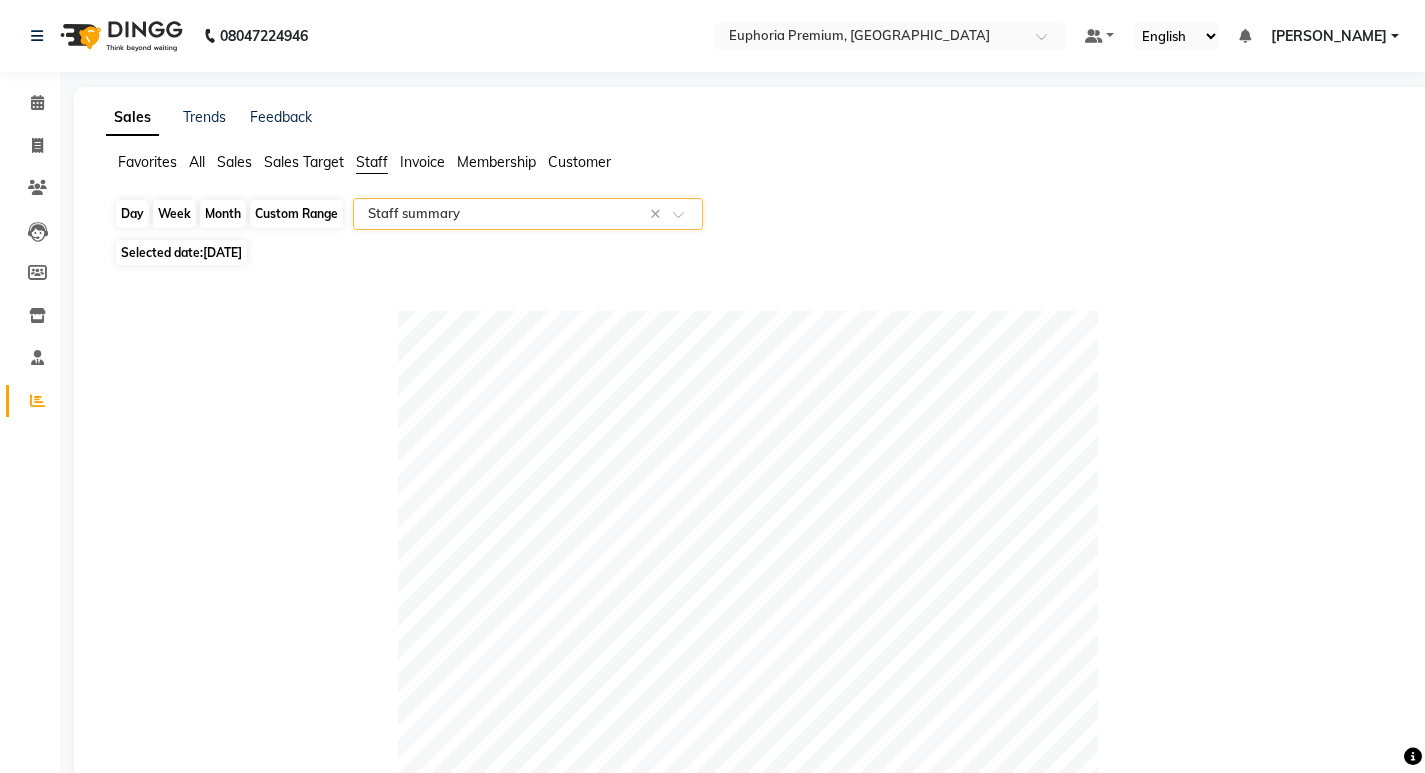 click on "Custom Range" 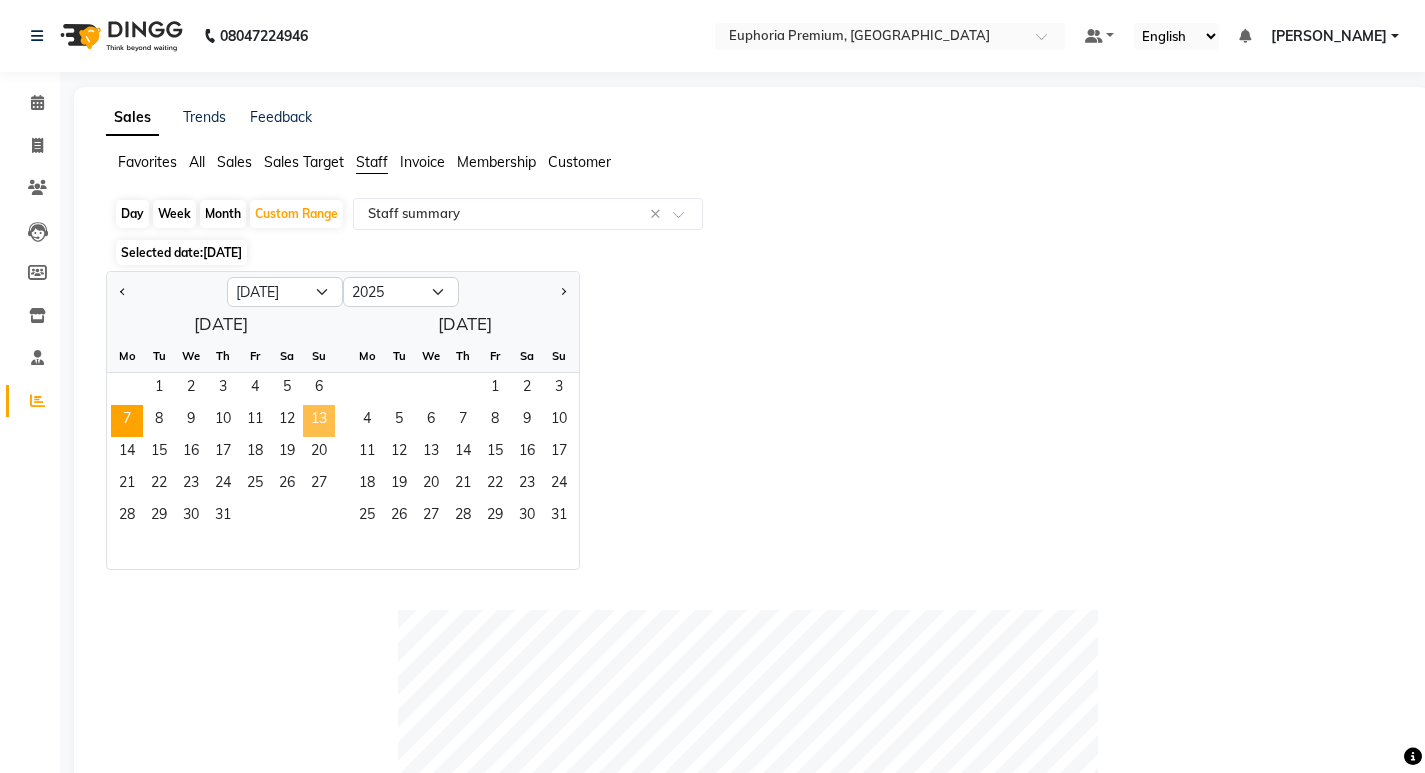 click on "13" 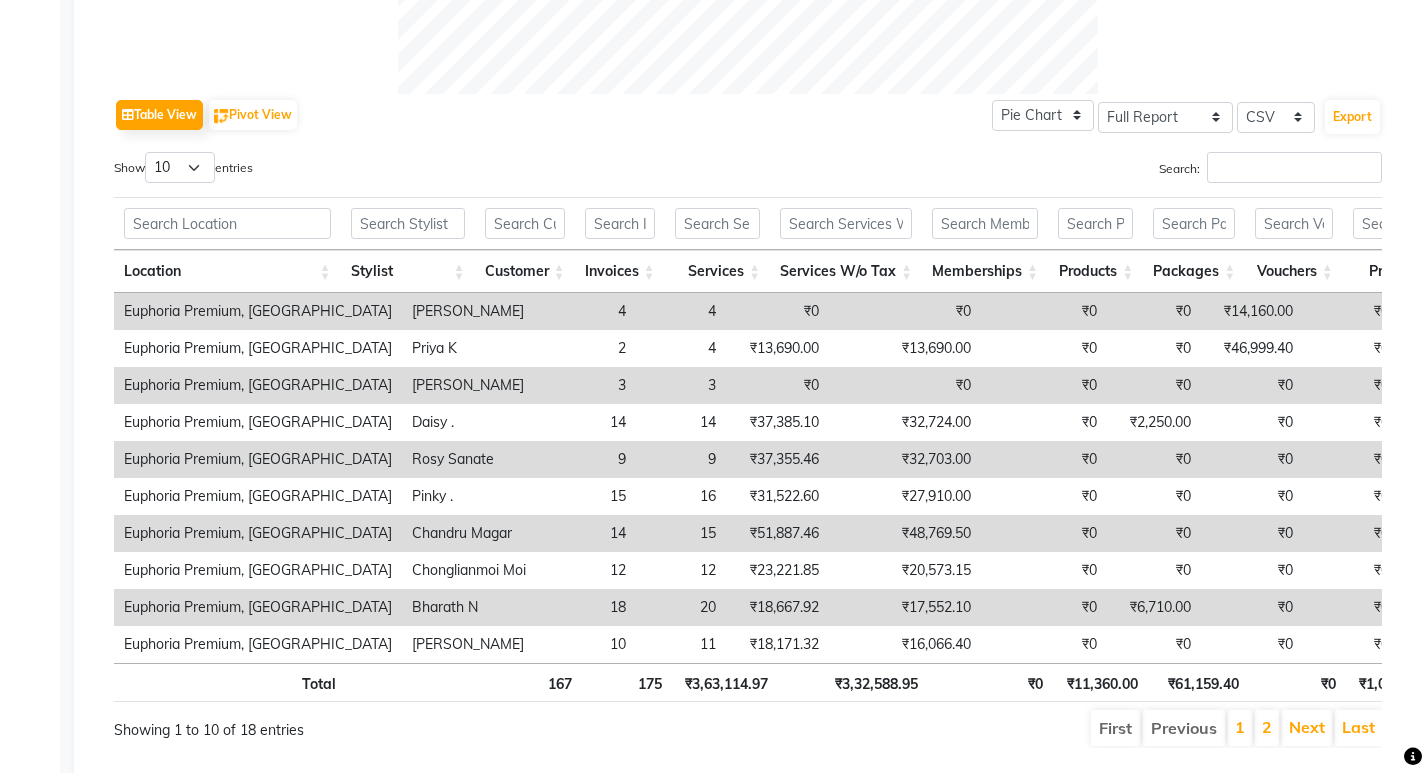 scroll, scrollTop: 988, scrollLeft: 0, axis: vertical 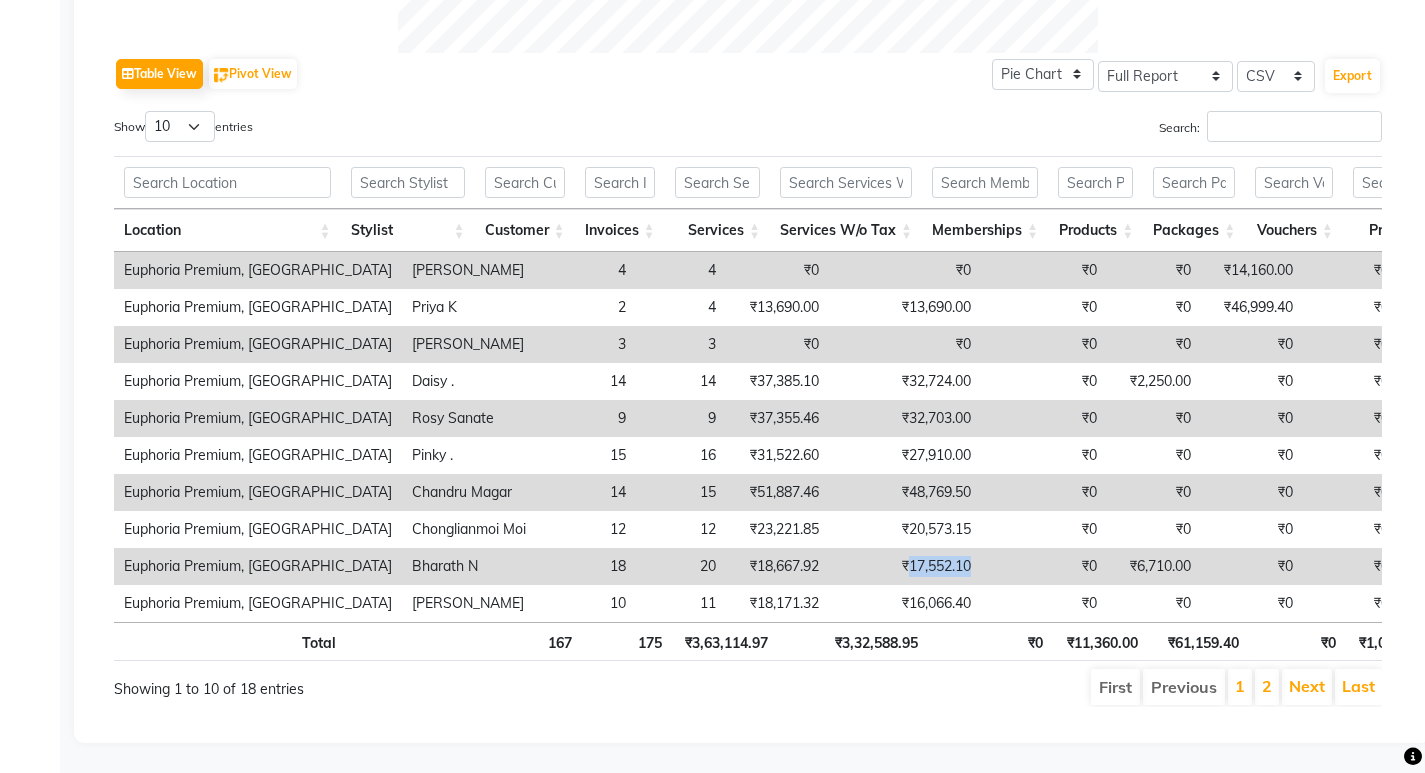 drag, startPoint x: 922, startPoint y: 536, endPoint x: 850, endPoint y: 541, distance: 72.1734 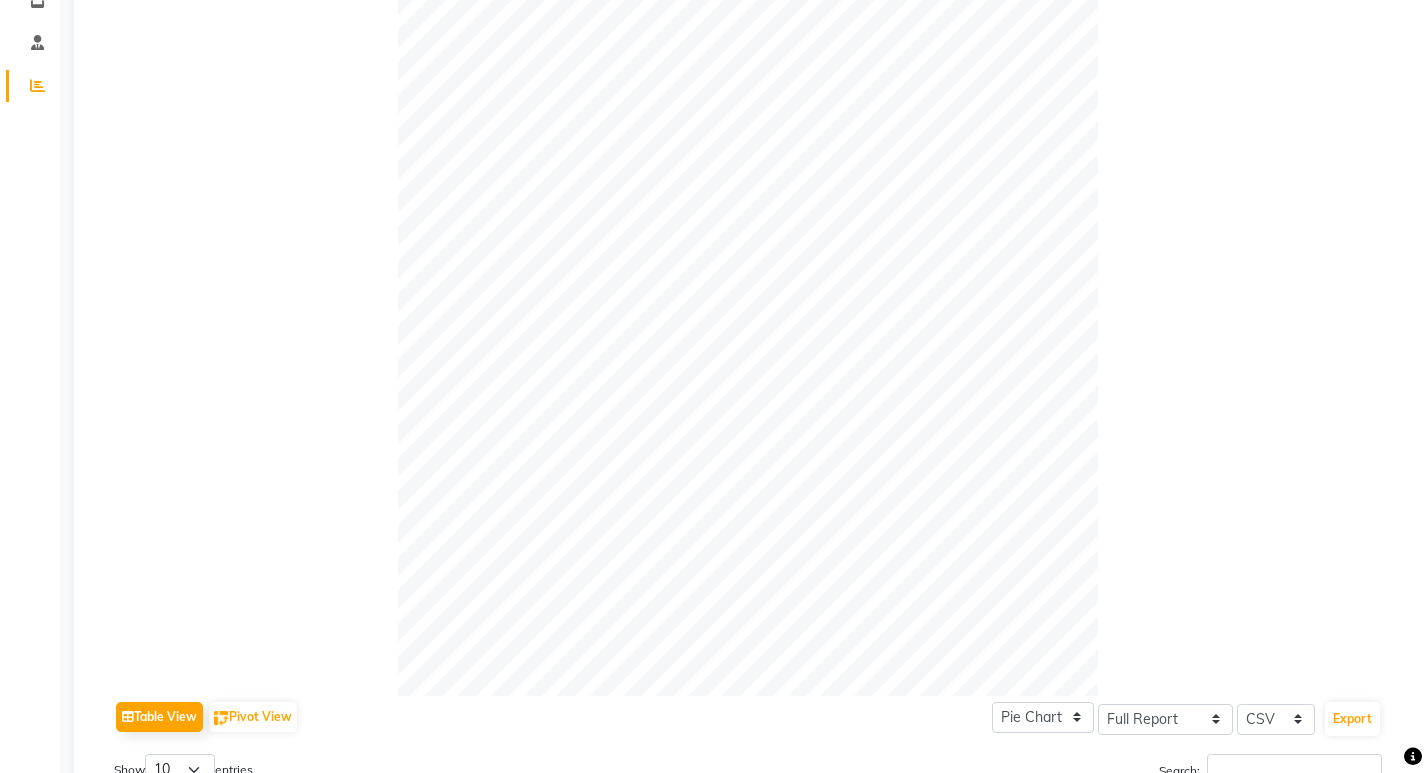 scroll, scrollTop: 88, scrollLeft: 0, axis: vertical 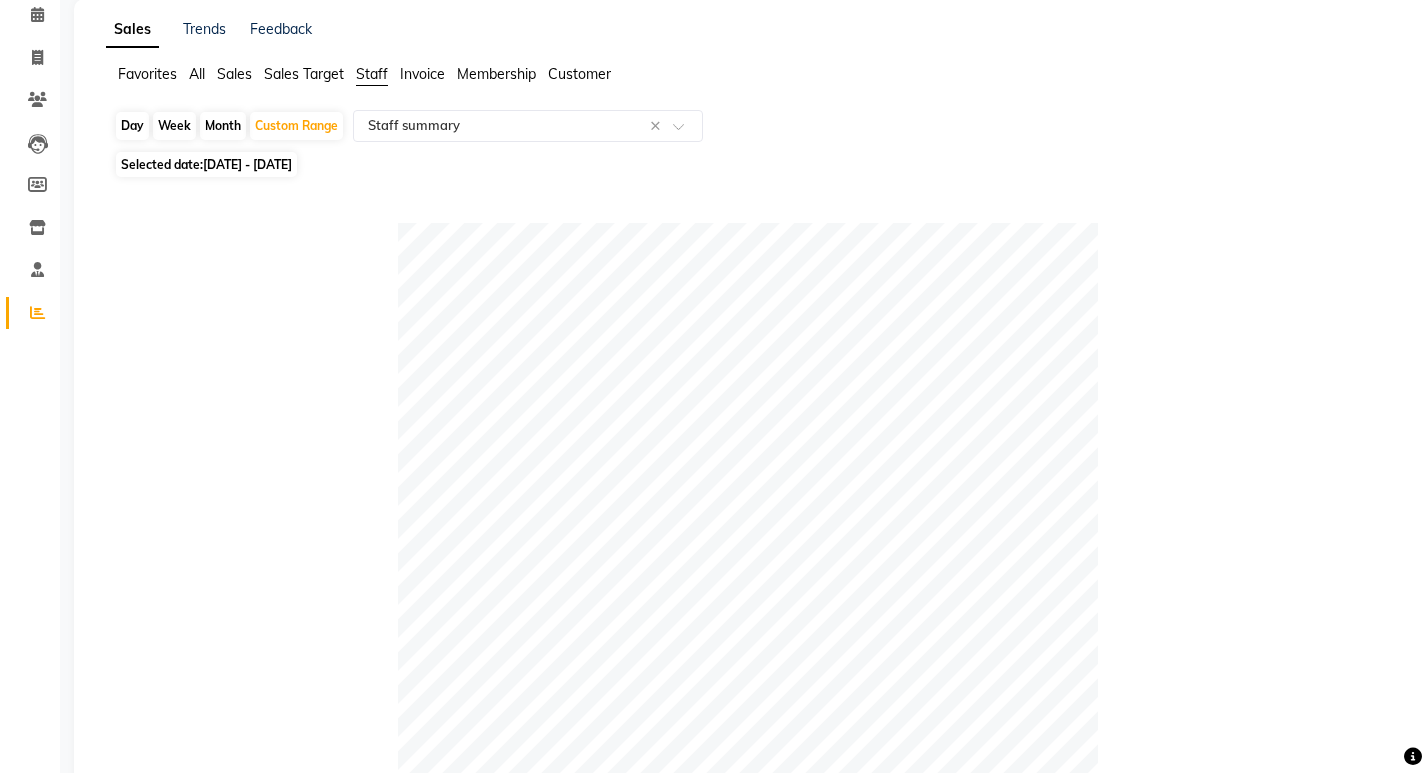 click on "[DATE] - [DATE]" 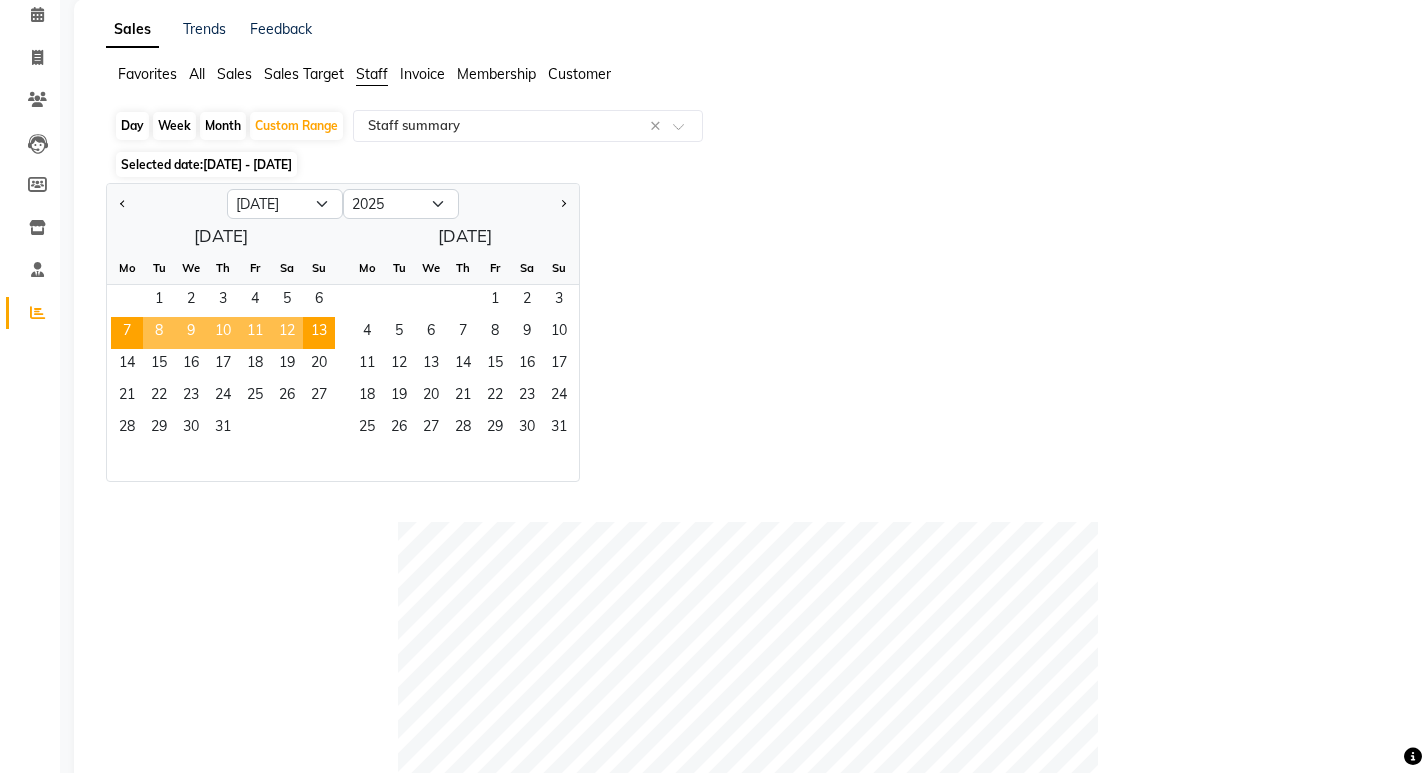 click on "Day" 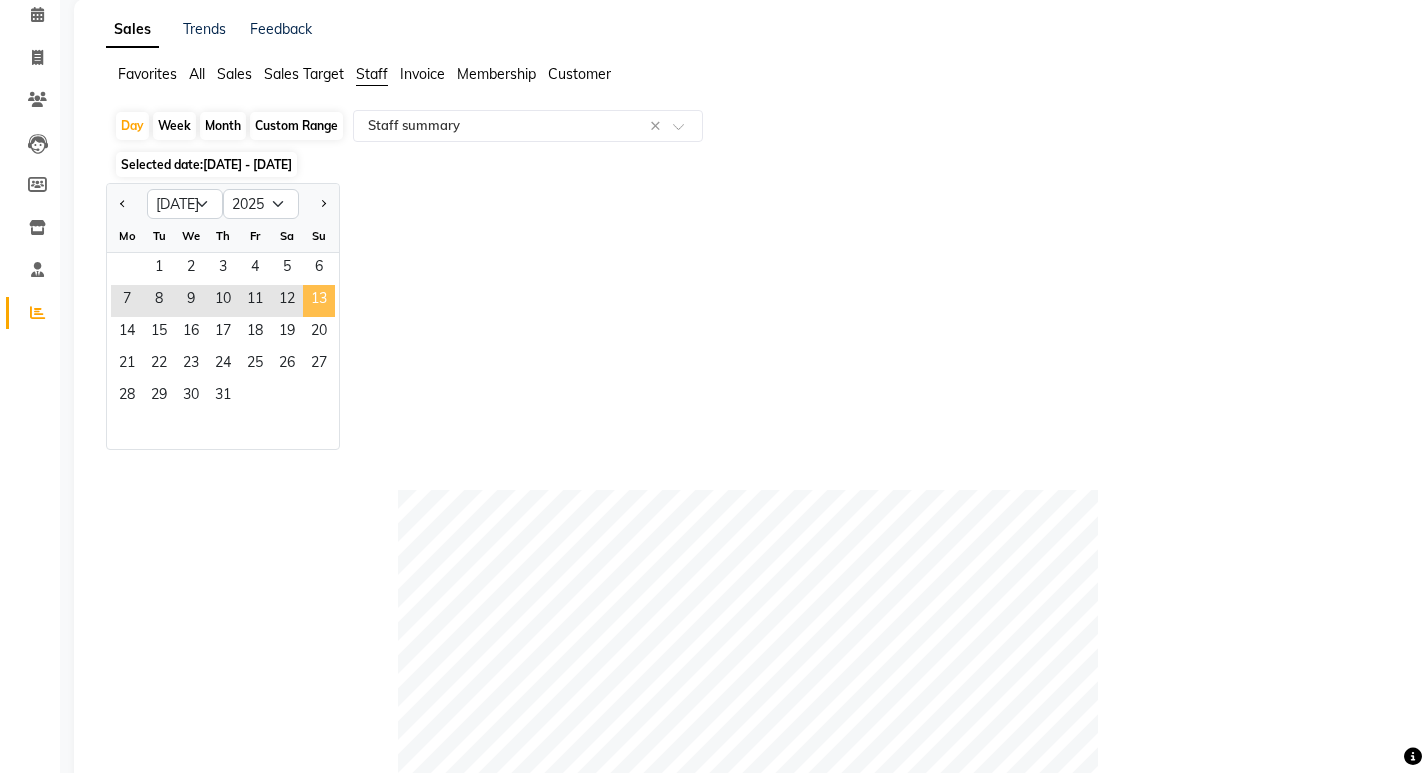 click on "13" 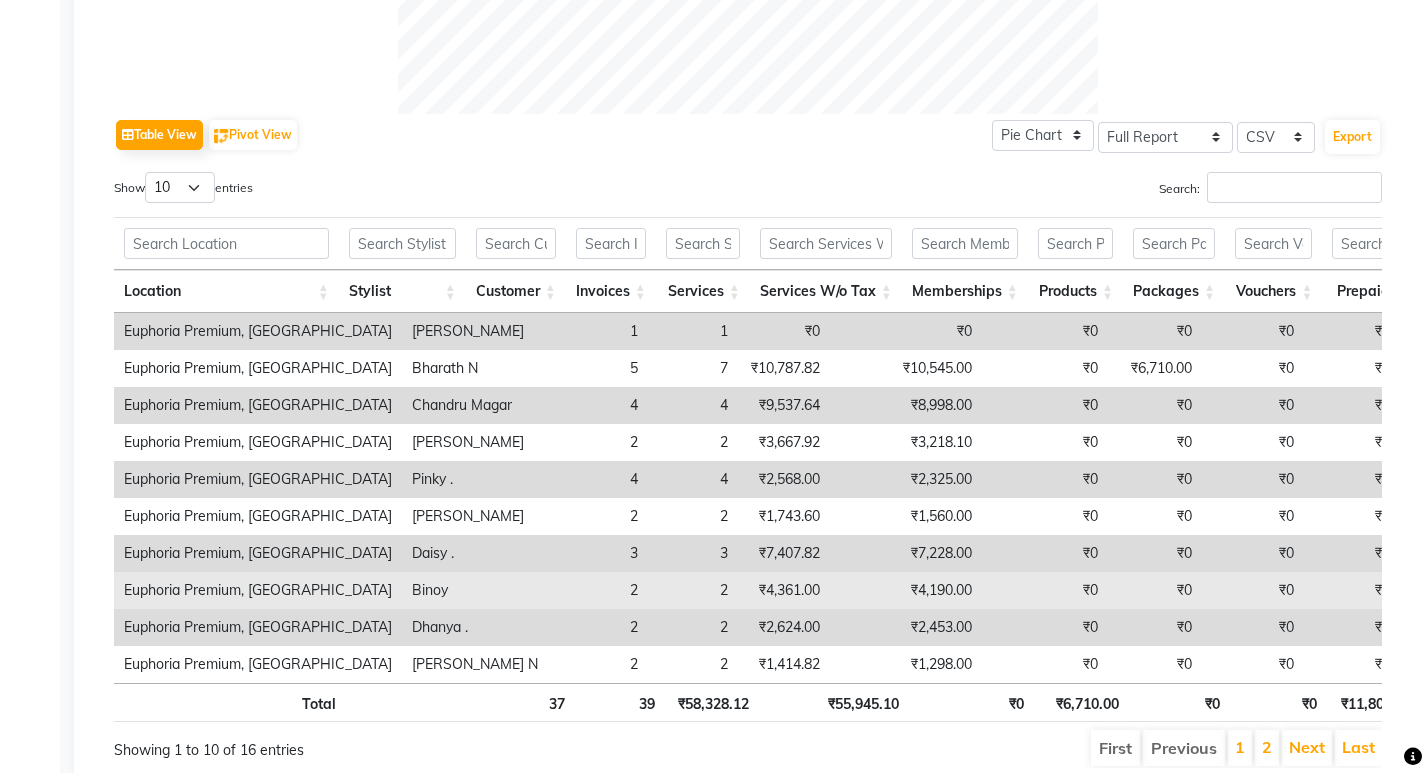 scroll, scrollTop: 988, scrollLeft: 0, axis: vertical 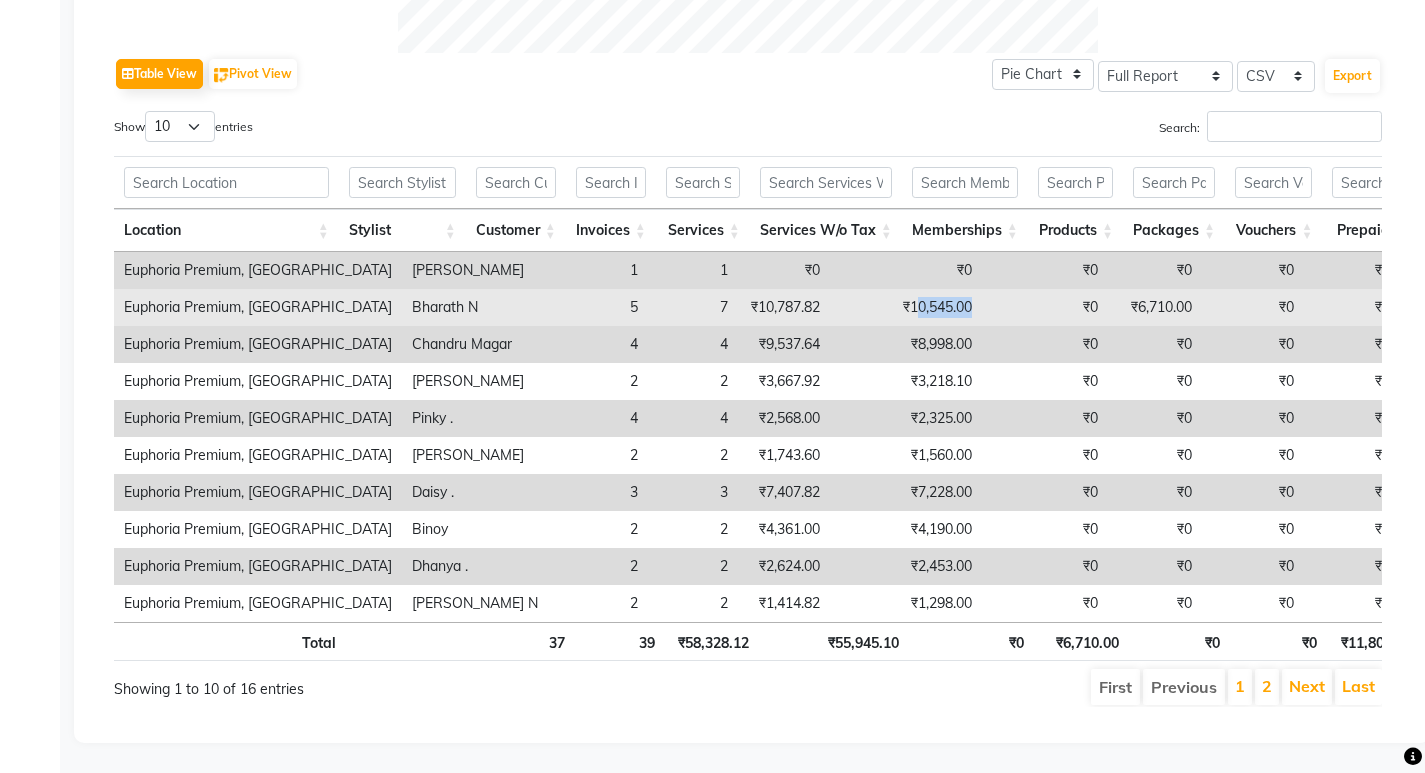 drag, startPoint x: 898, startPoint y: 278, endPoint x: 840, endPoint y: 274, distance: 58.137768 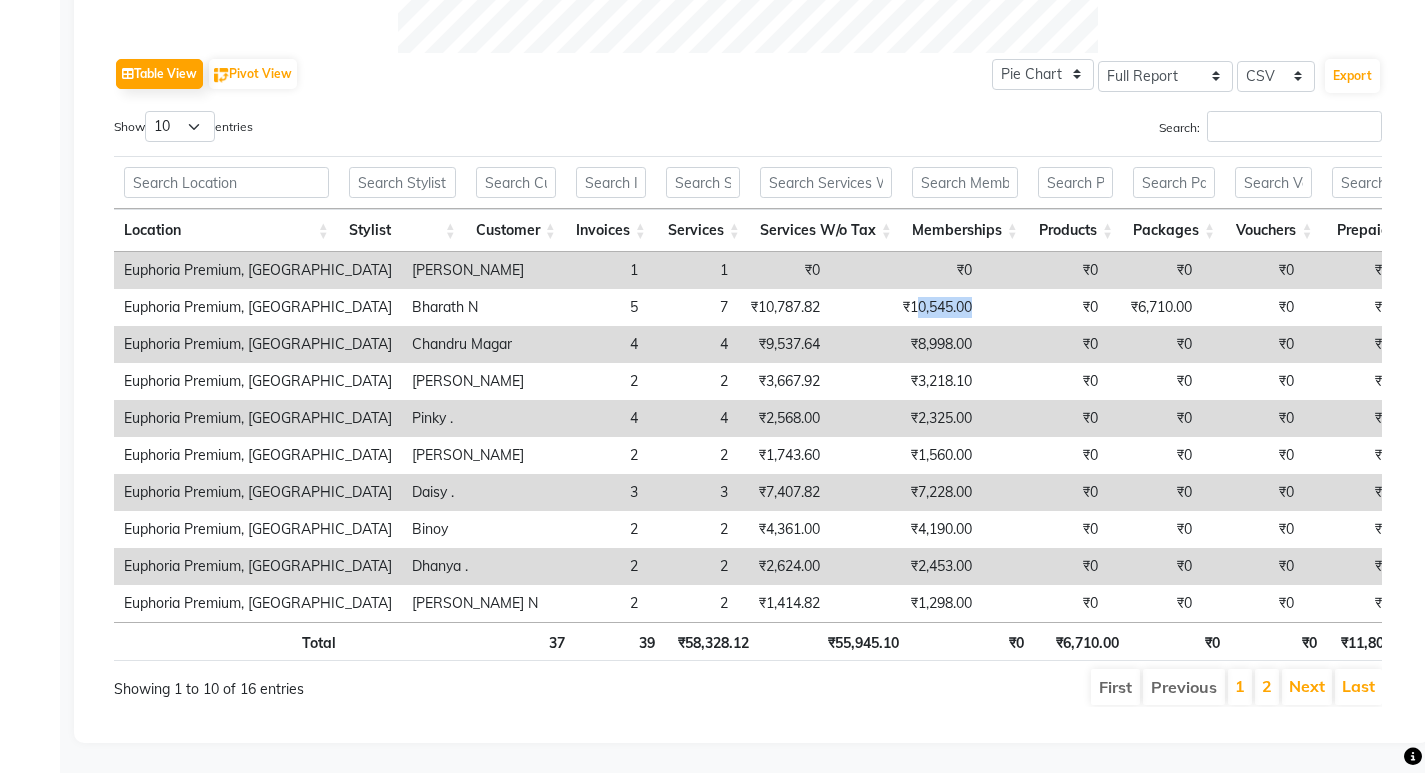 scroll, scrollTop: 0, scrollLeft: 153, axis: horizontal 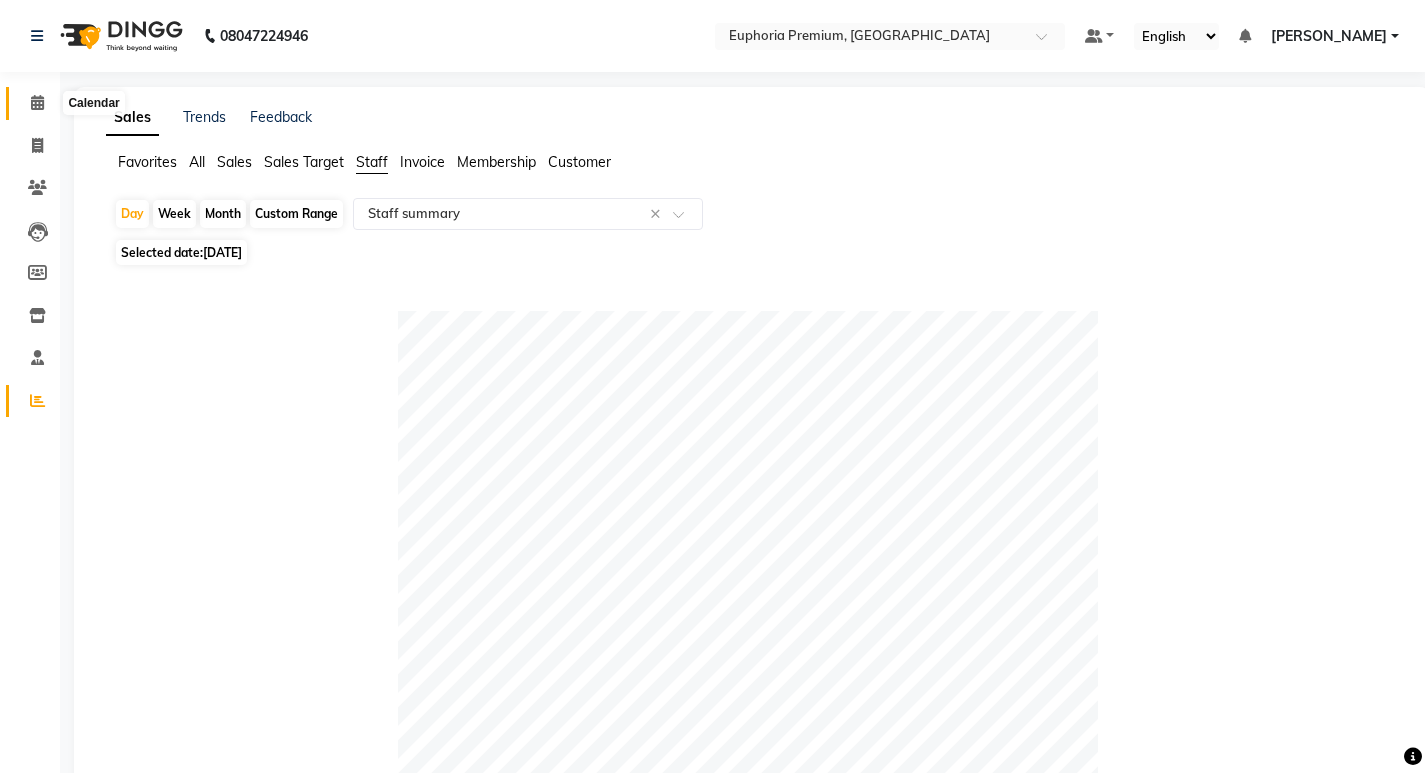 click 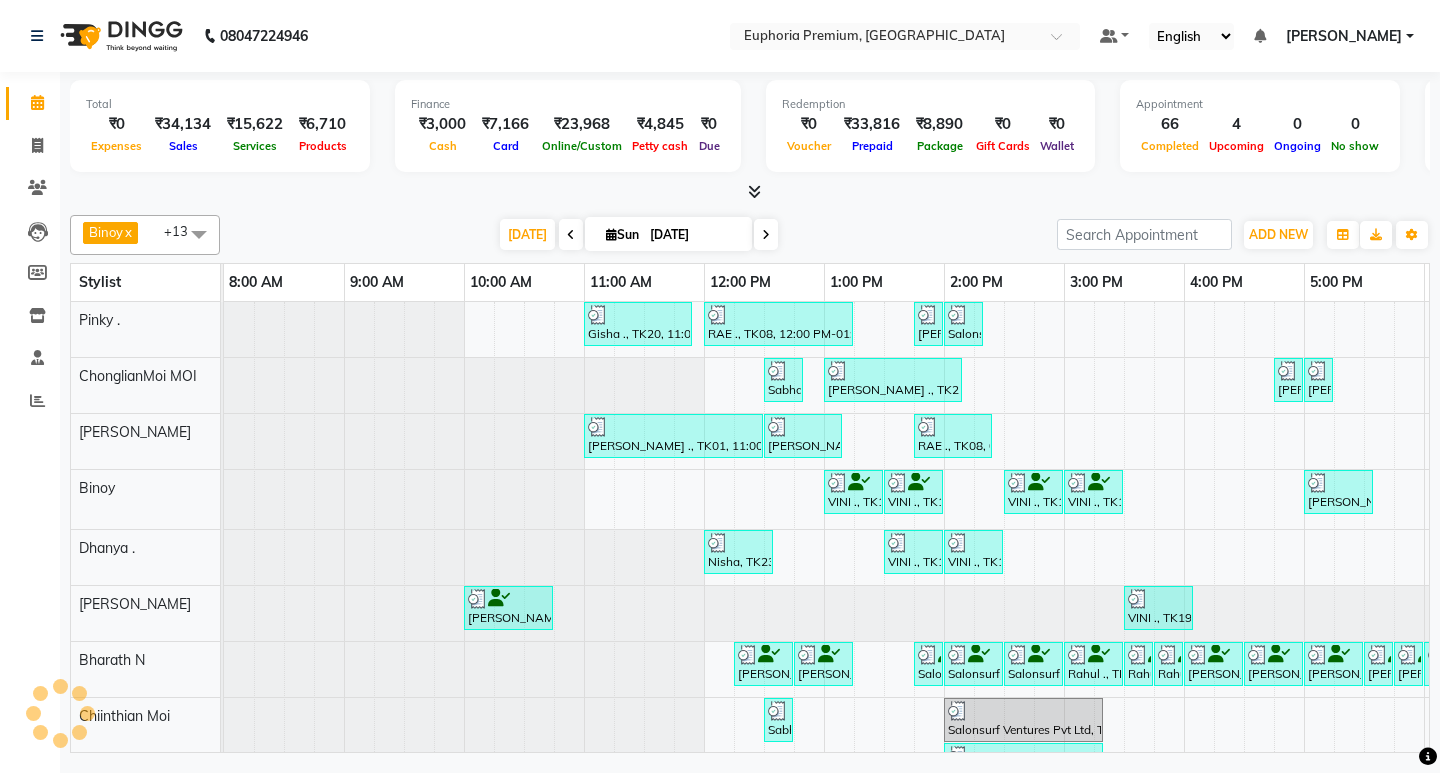 scroll, scrollTop: 0, scrollLeft: 0, axis: both 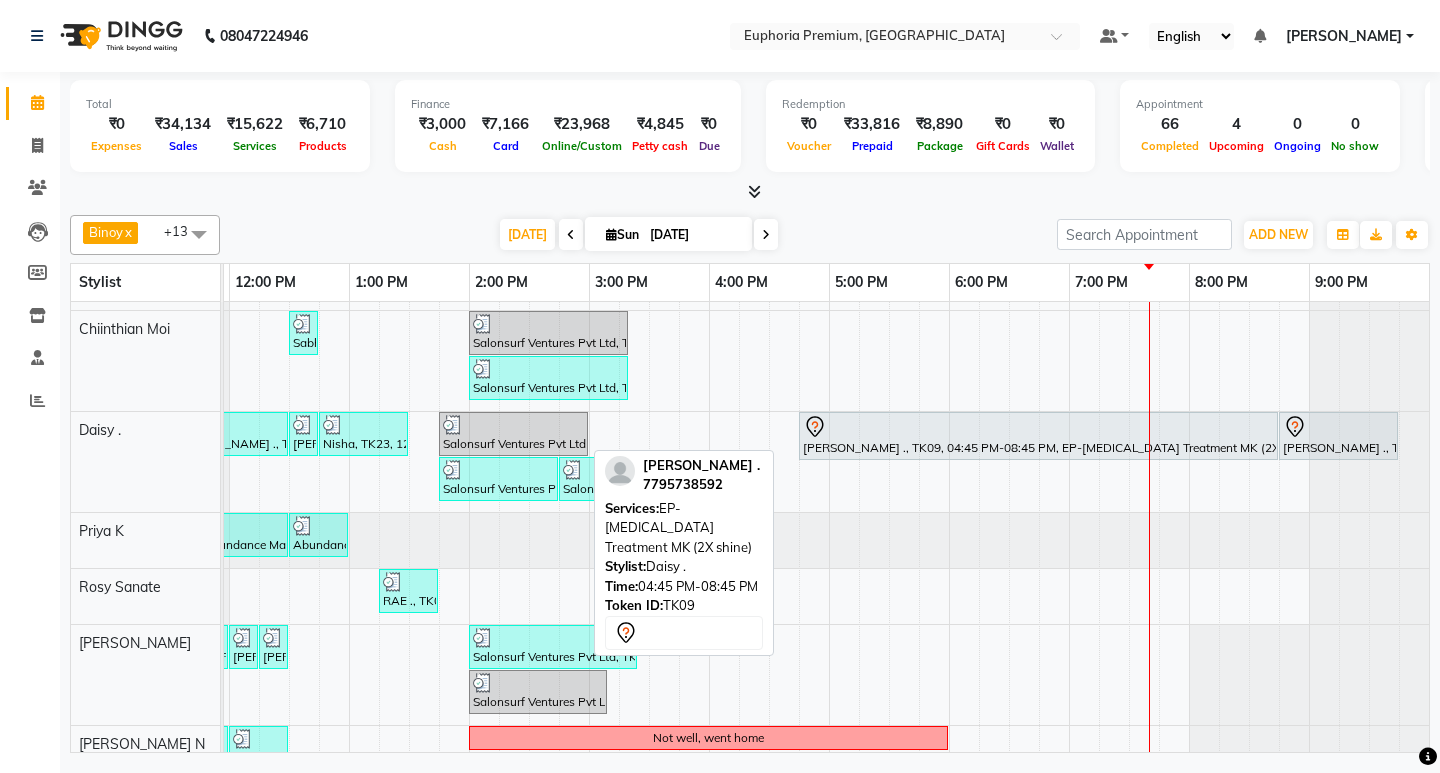 click on "[PERSON_NAME] ., TK09, 04:45 PM-08:45 PM, EP-[MEDICAL_DATA] Treatment MK (2X shine)" at bounding box center [1038, 436] 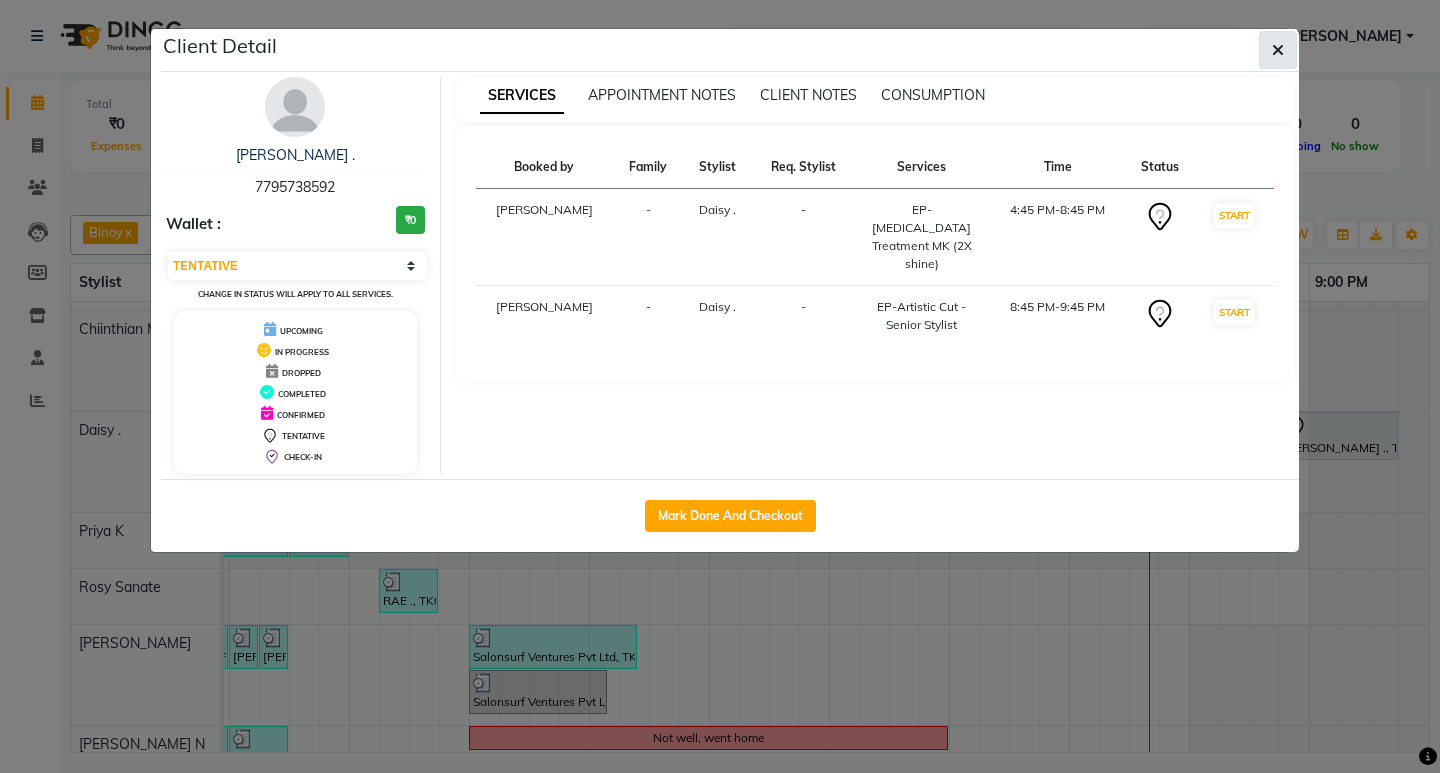 click 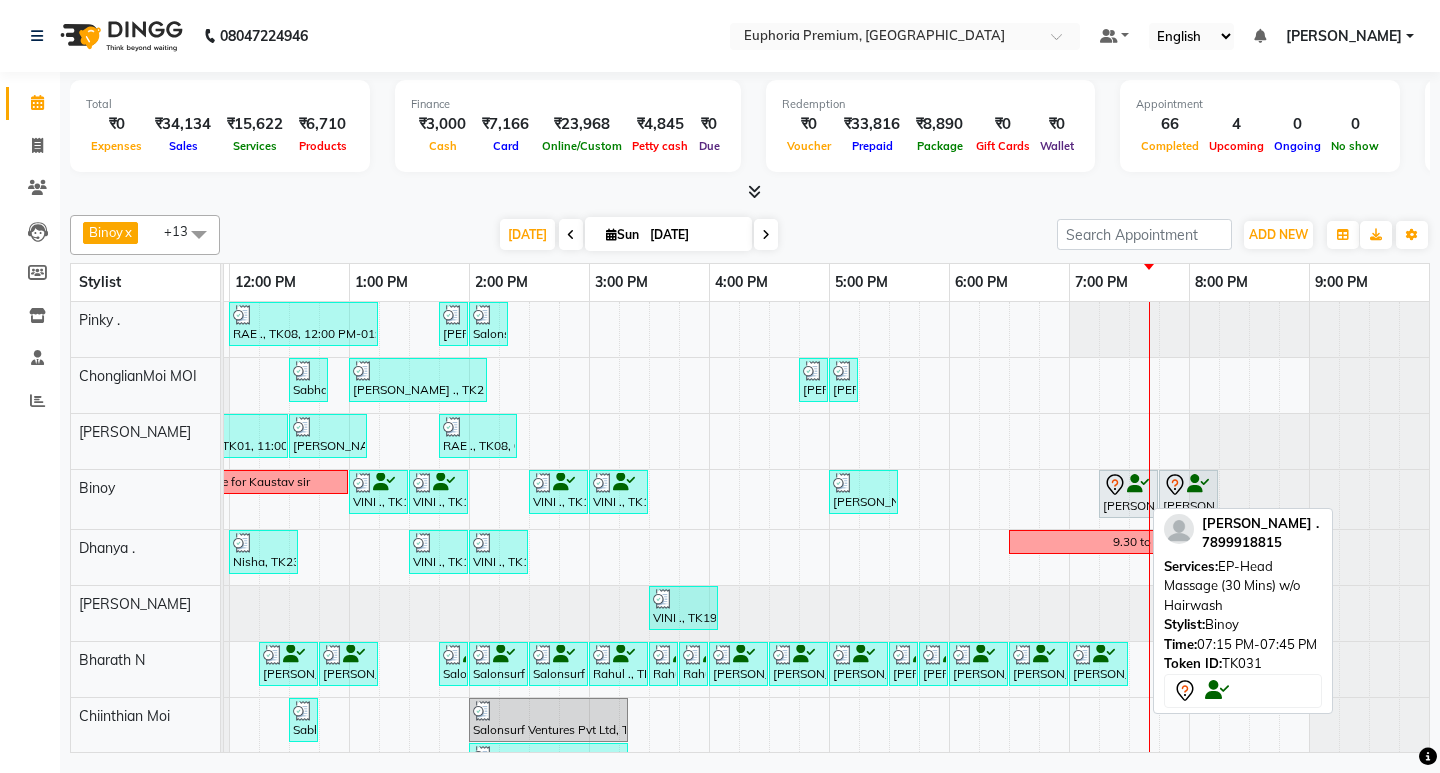 click at bounding box center [1138, 484] 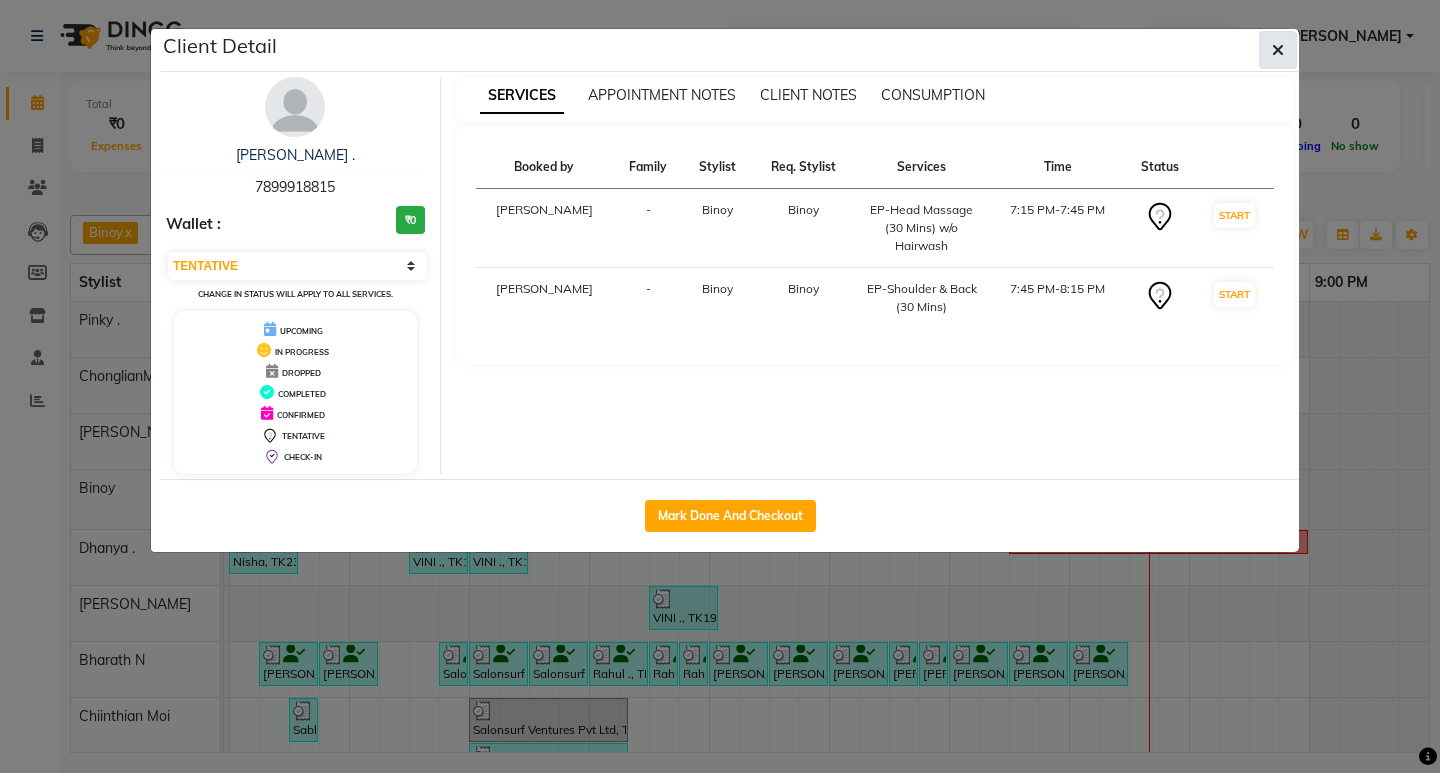 click 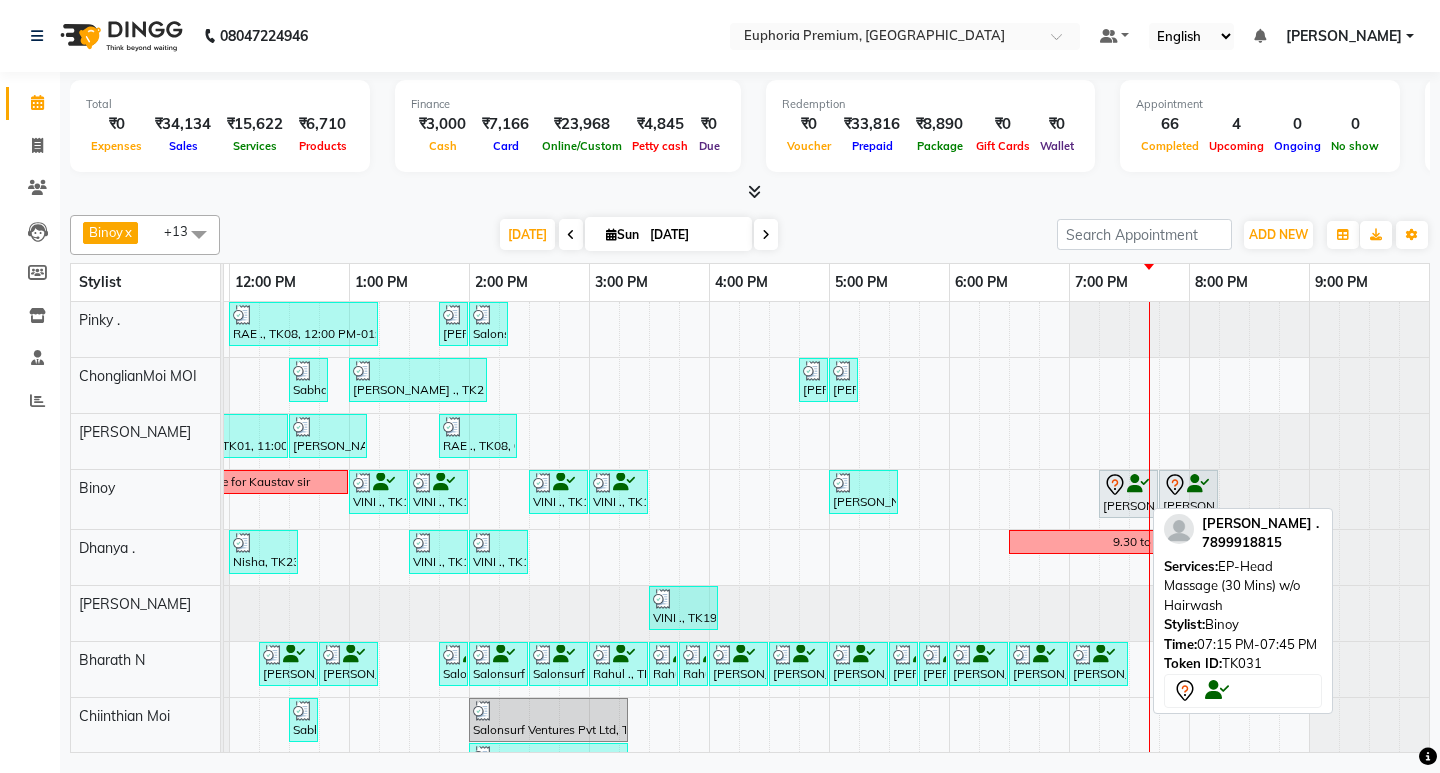 click 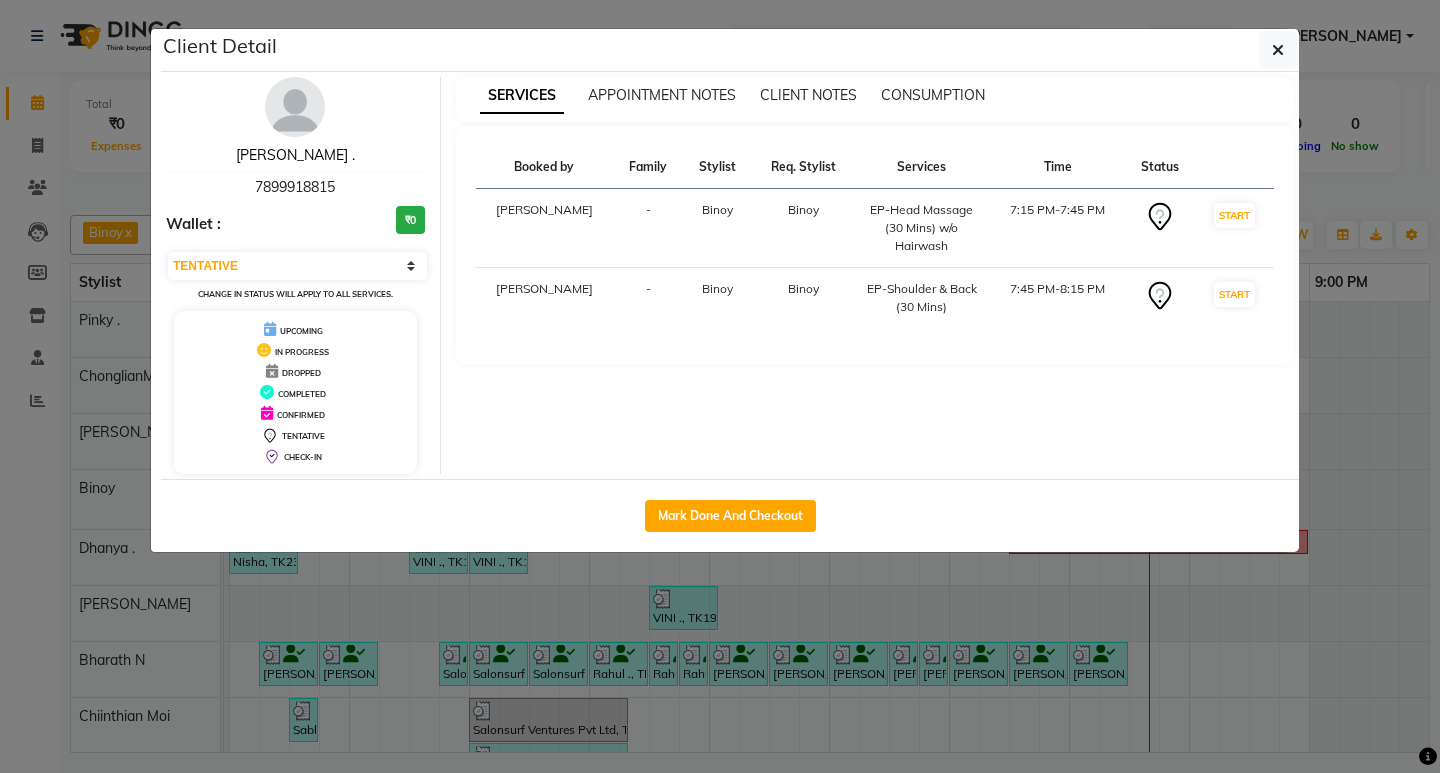 click on "[PERSON_NAME] ." at bounding box center (295, 155) 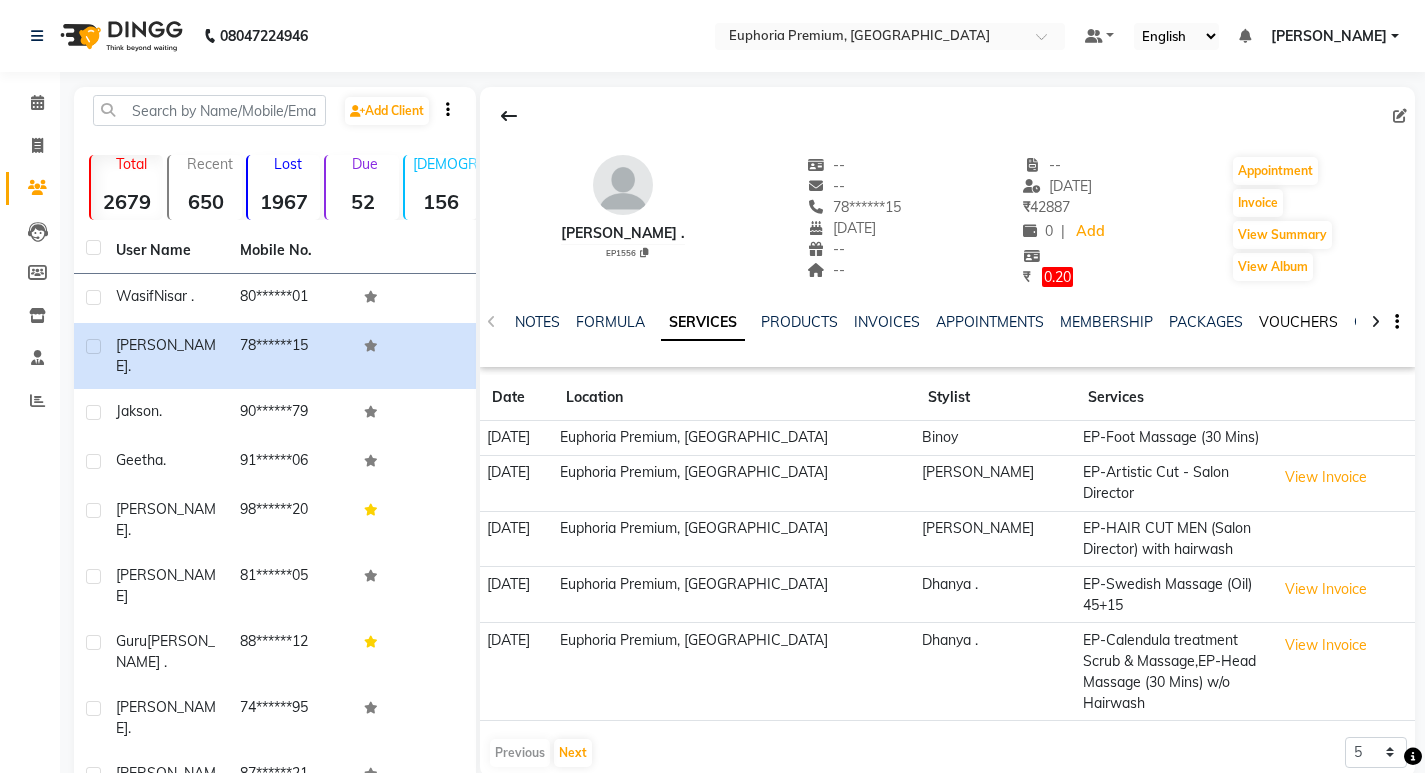click on "VOUCHERS" 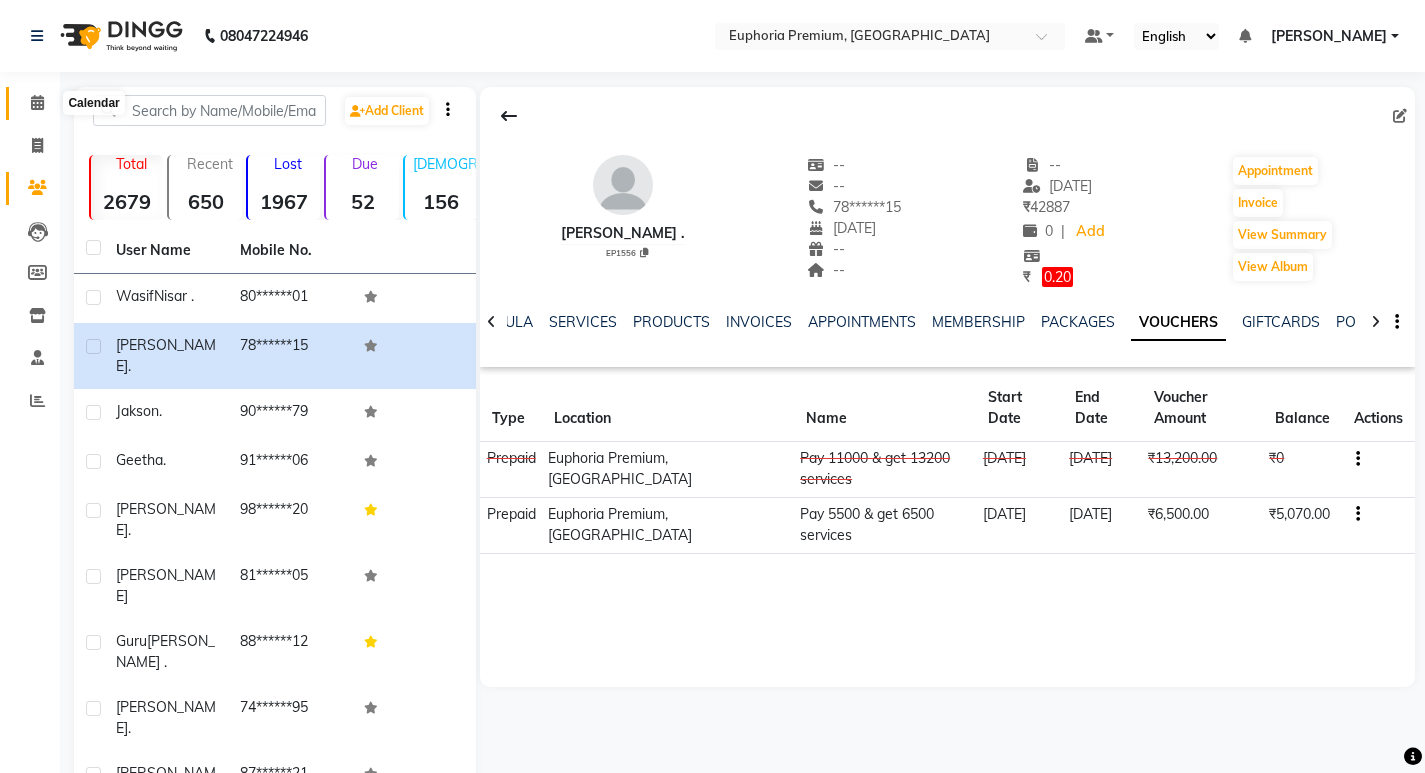 click 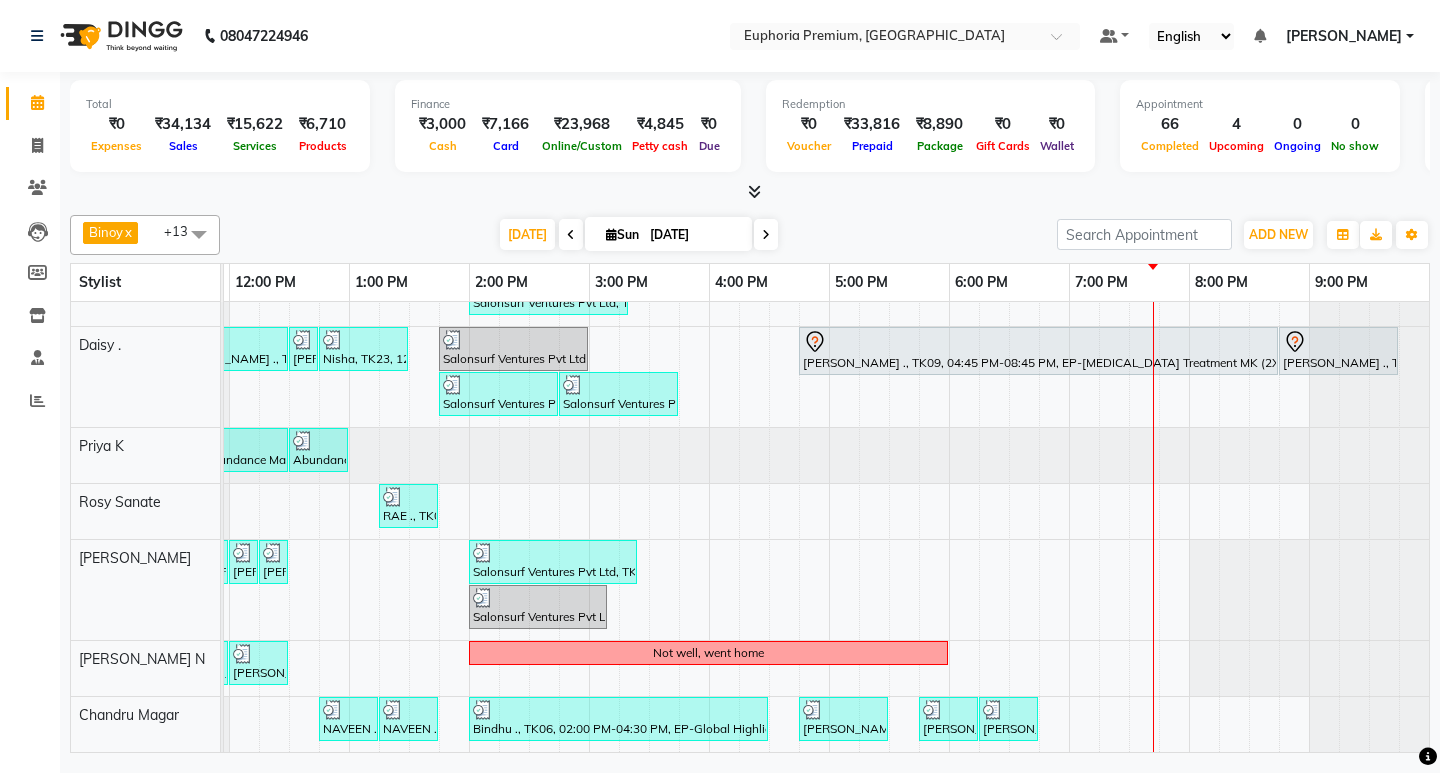 scroll, scrollTop: 398, scrollLeft: 487, axis: both 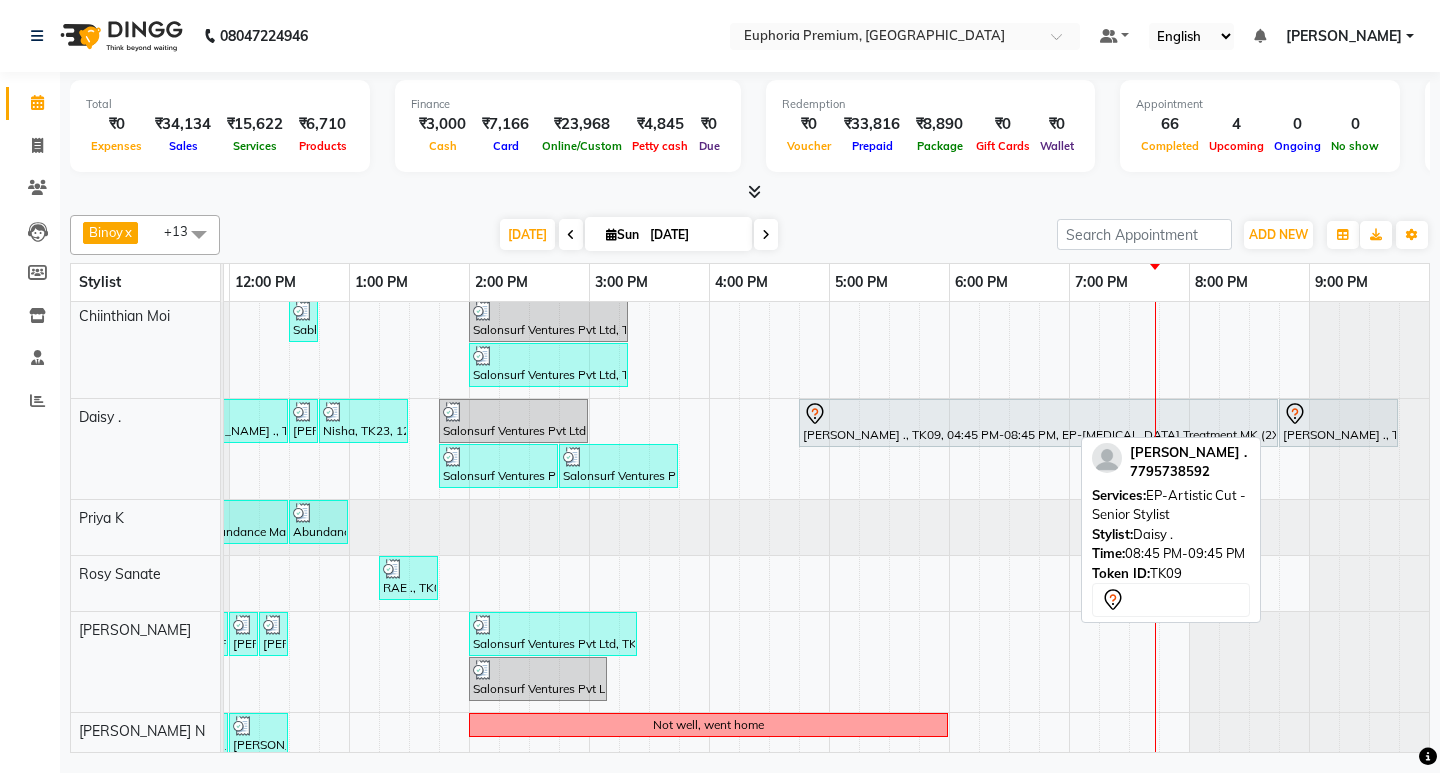 click on "[PERSON_NAME] ., TK09, 08:45 PM-09:45 PM, EP-Artistic Cut - Senior Stylist" at bounding box center (1338, 423) 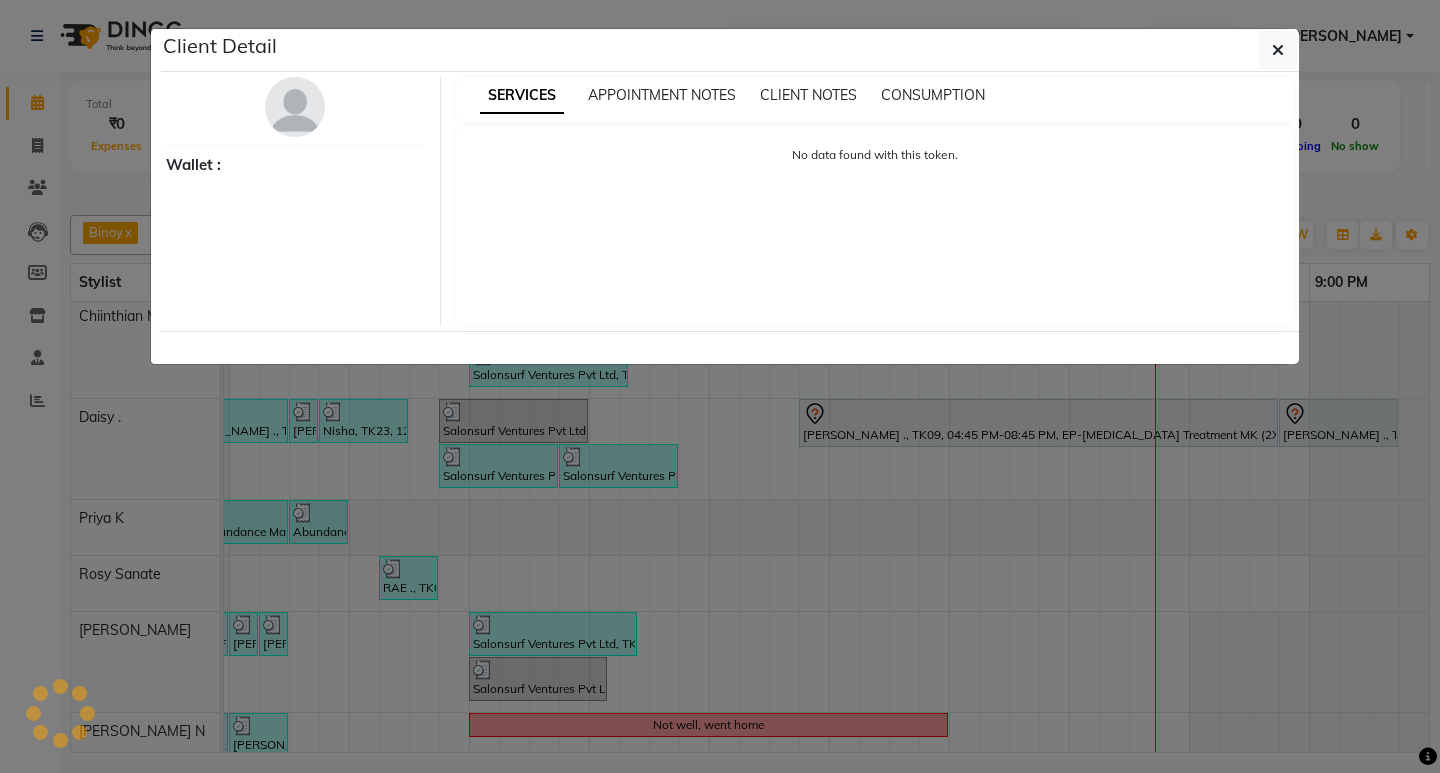 select on "7" 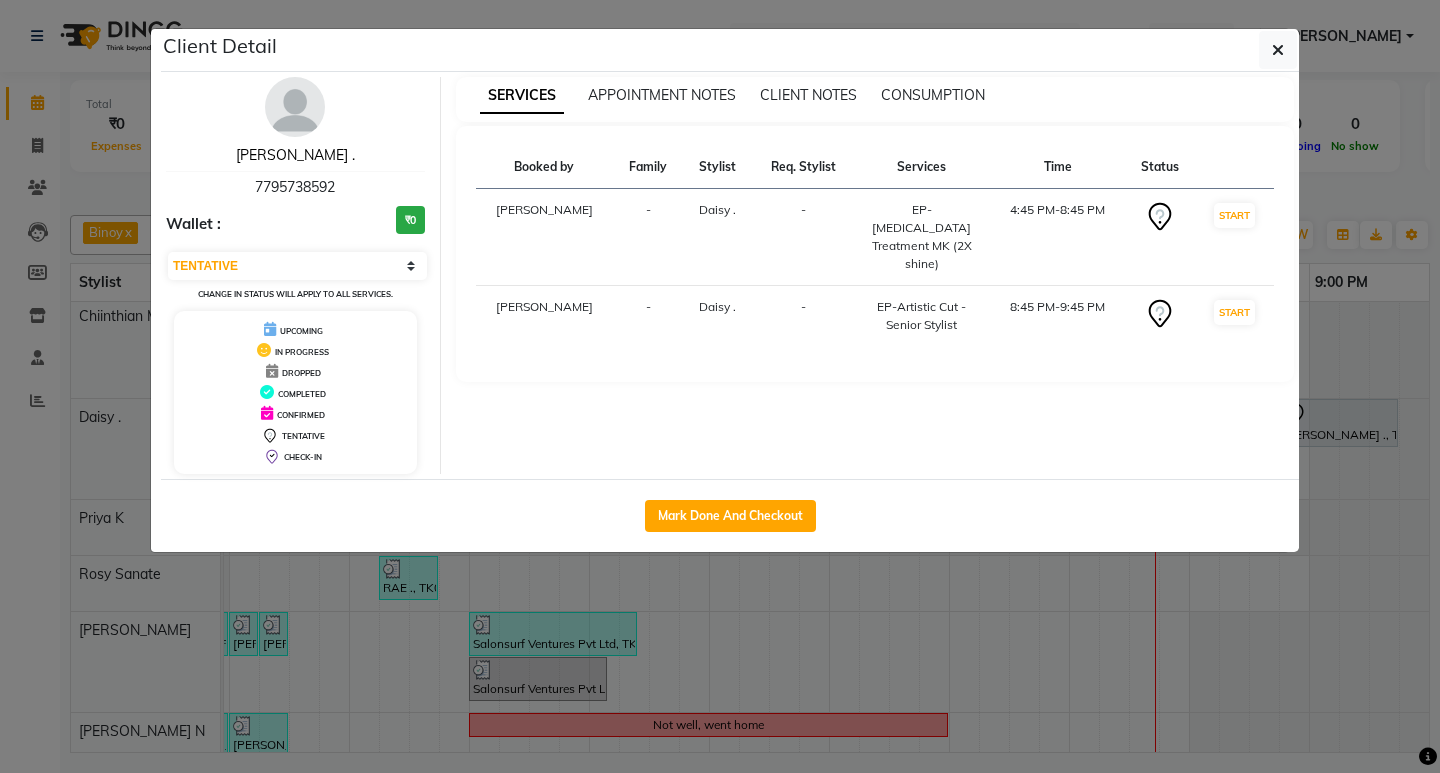 click on "[PERSON_NAME] ." at bounding box center [295, 155] 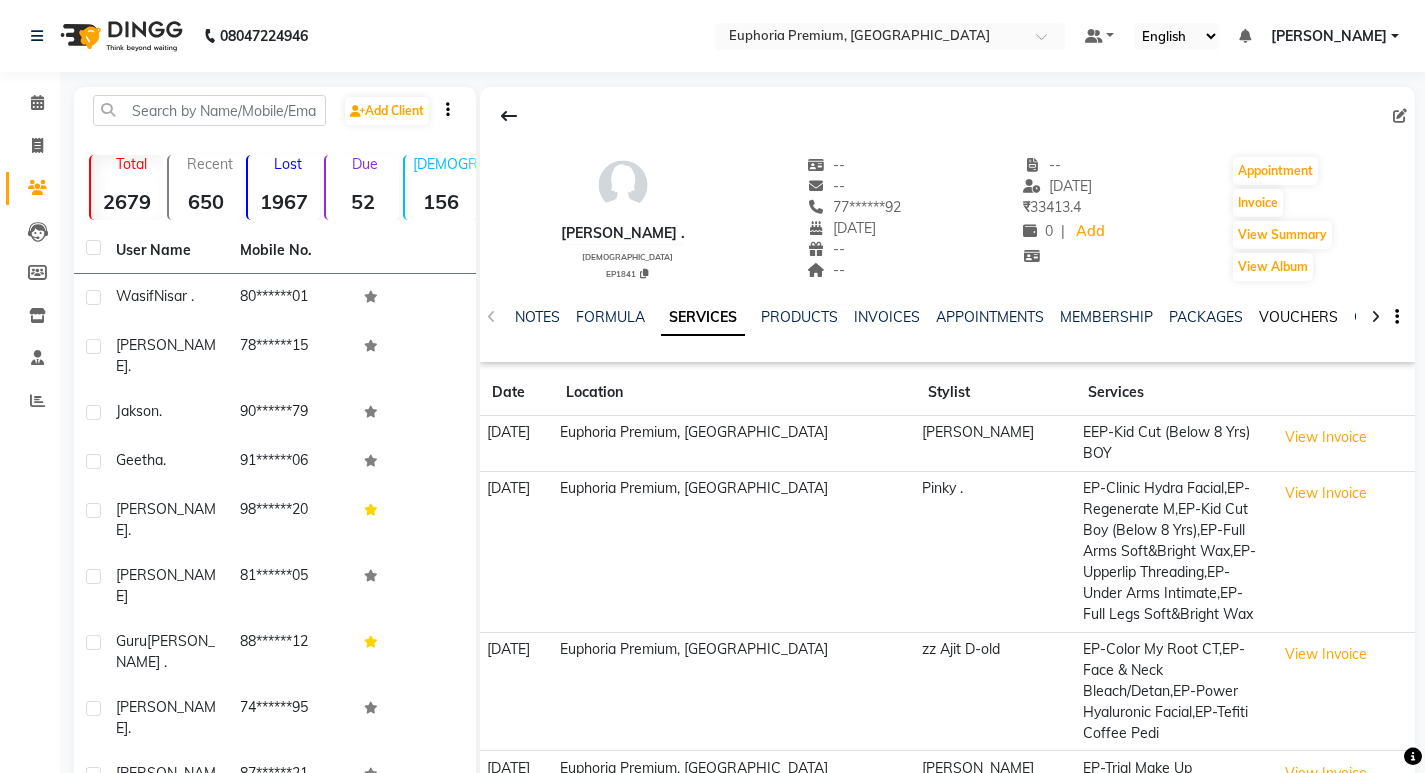 click on "VOUCHERS" 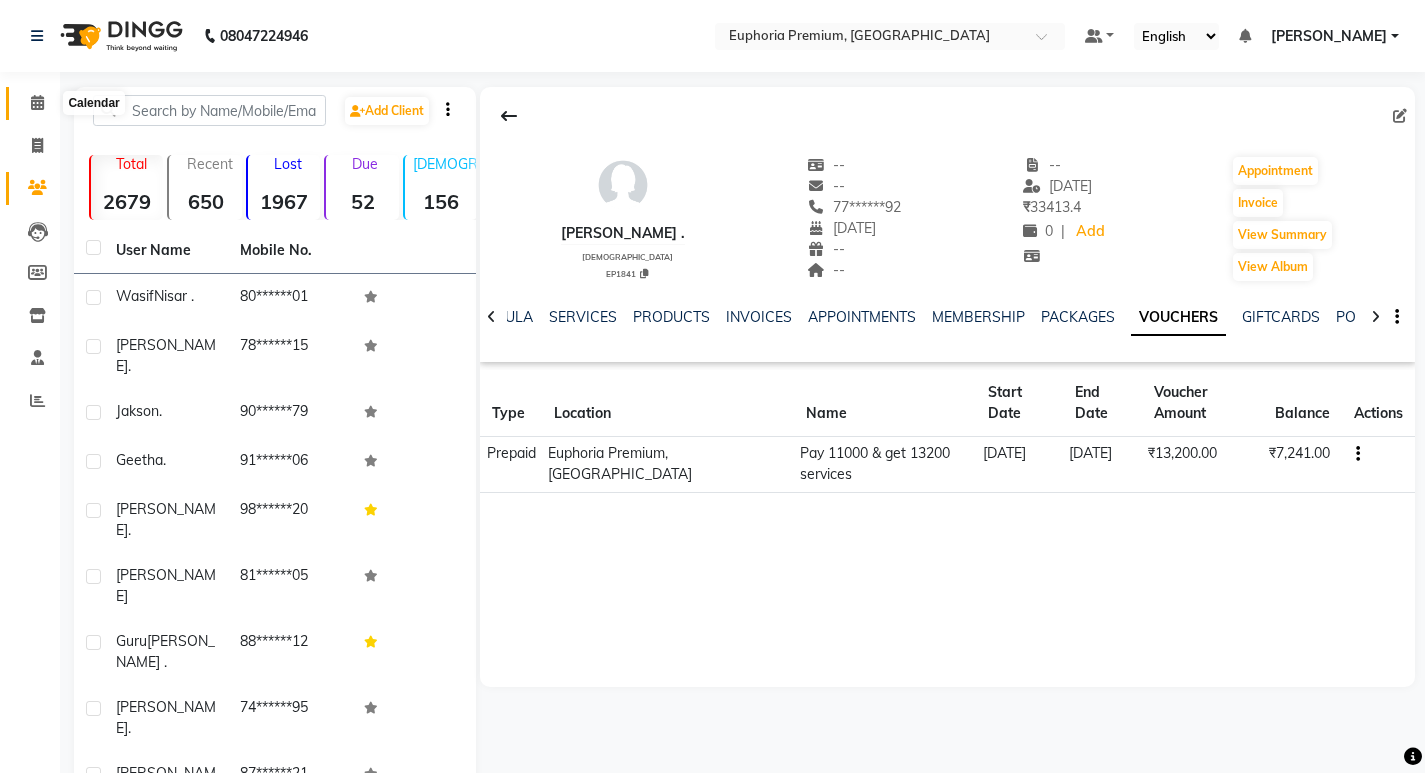click 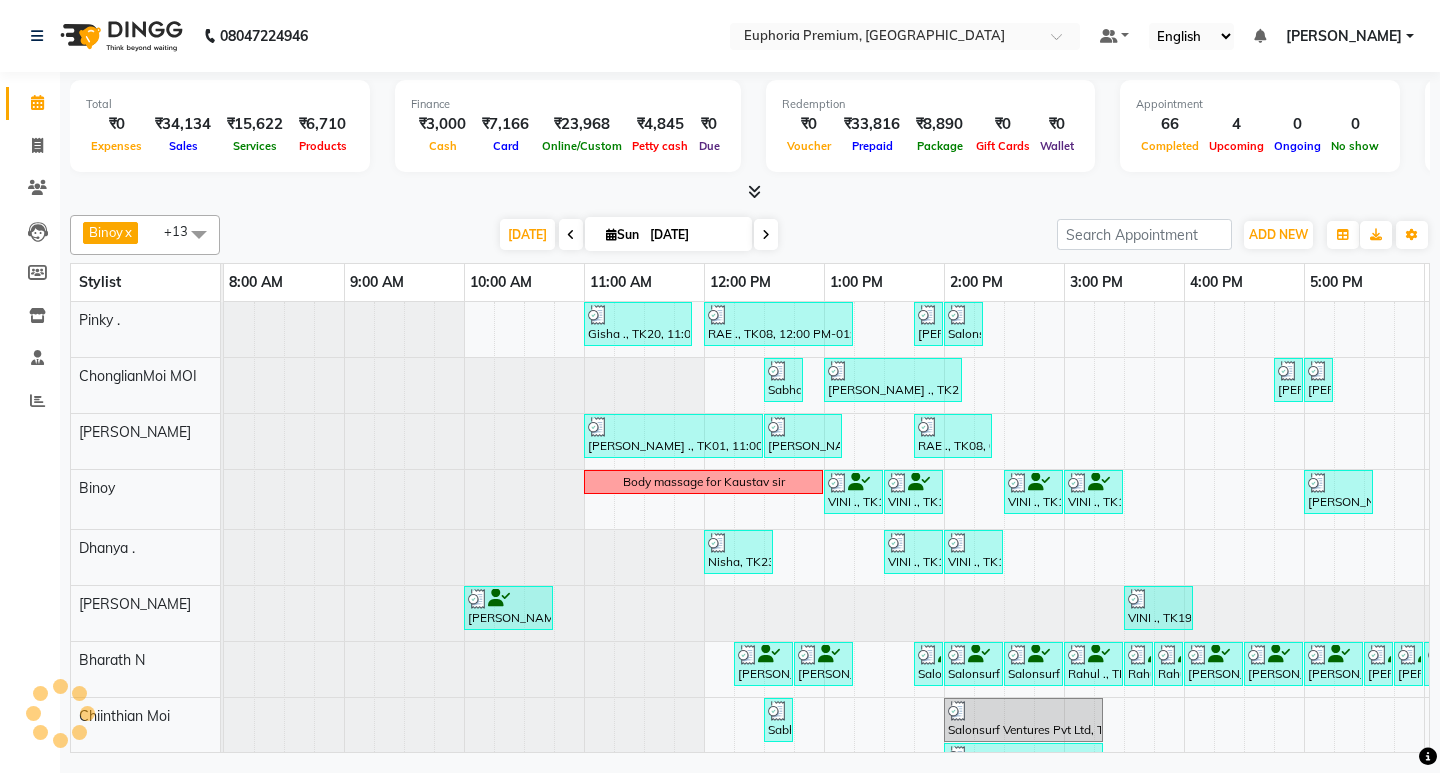 scroll, scrollTop: 0, scrollLeft: 475, axis: horizontal 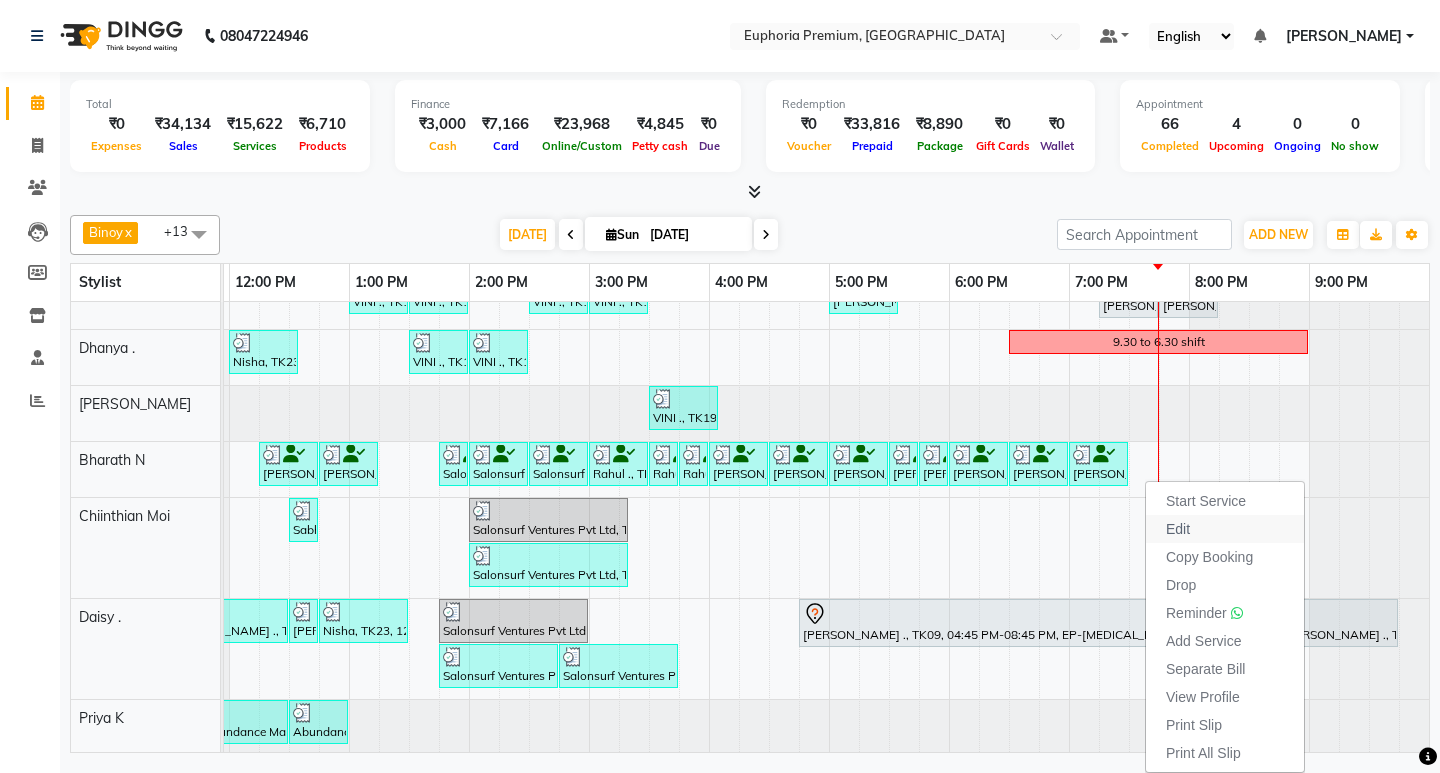 click on "Edit" at bounding box center (1178, 529) 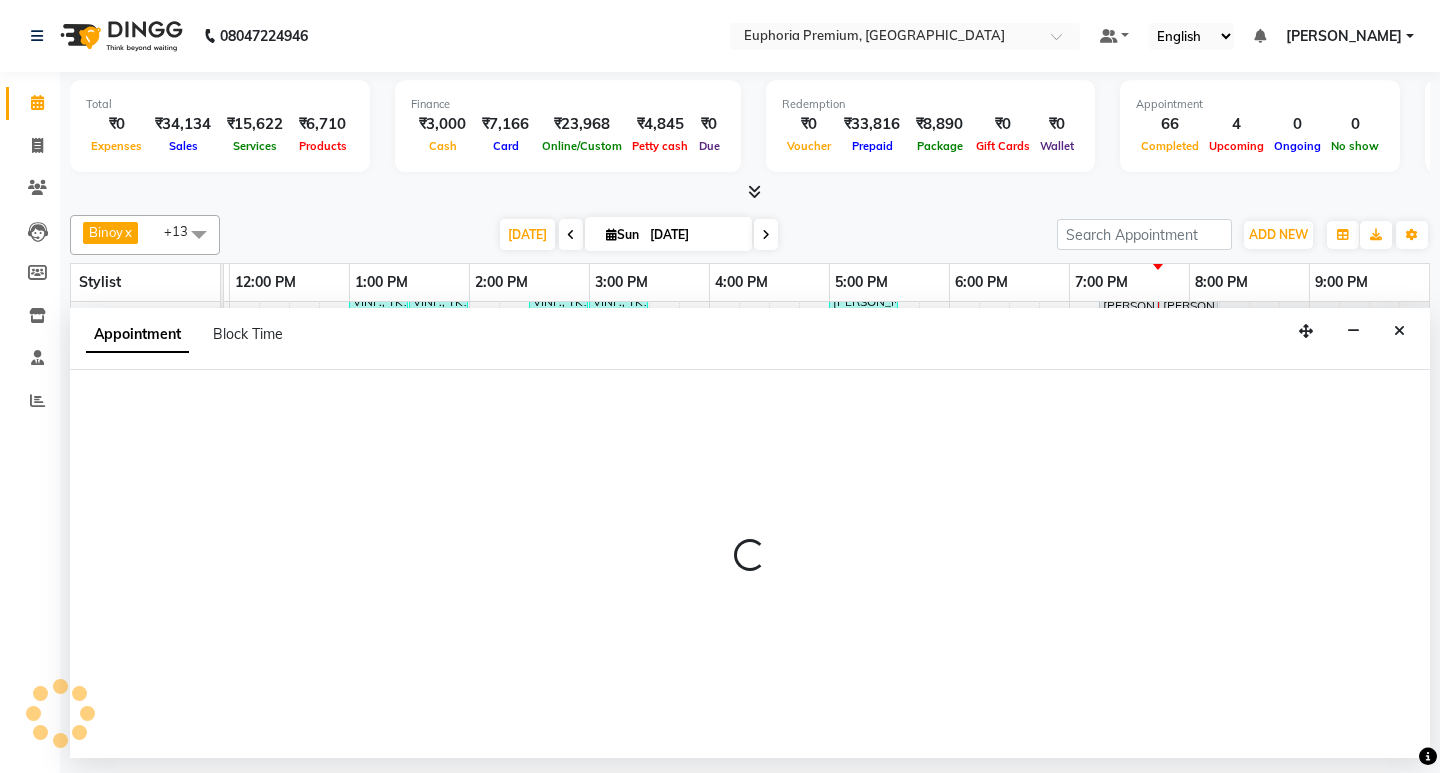 select on "tentative" 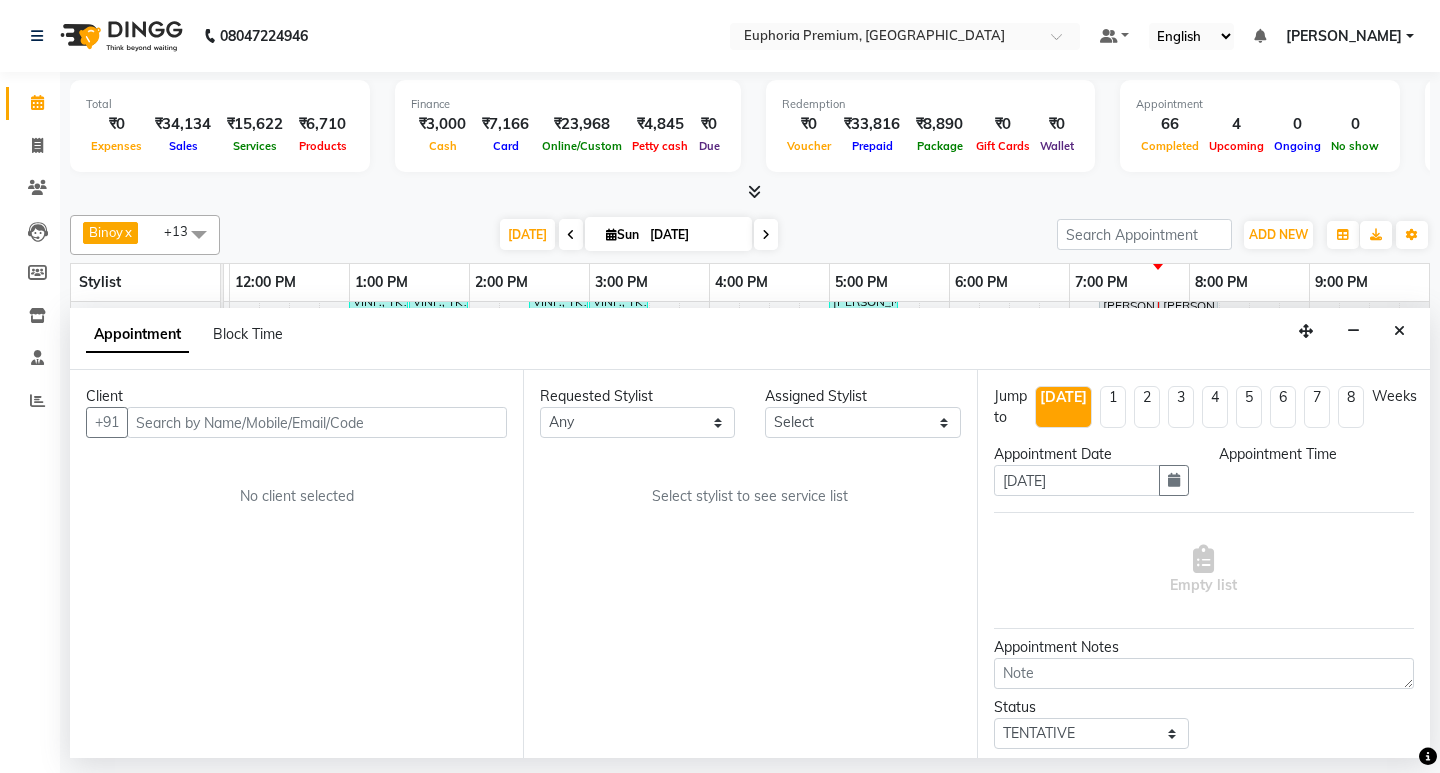 scroll, scrollTop: 0, scrollLeft: 0, axis: both 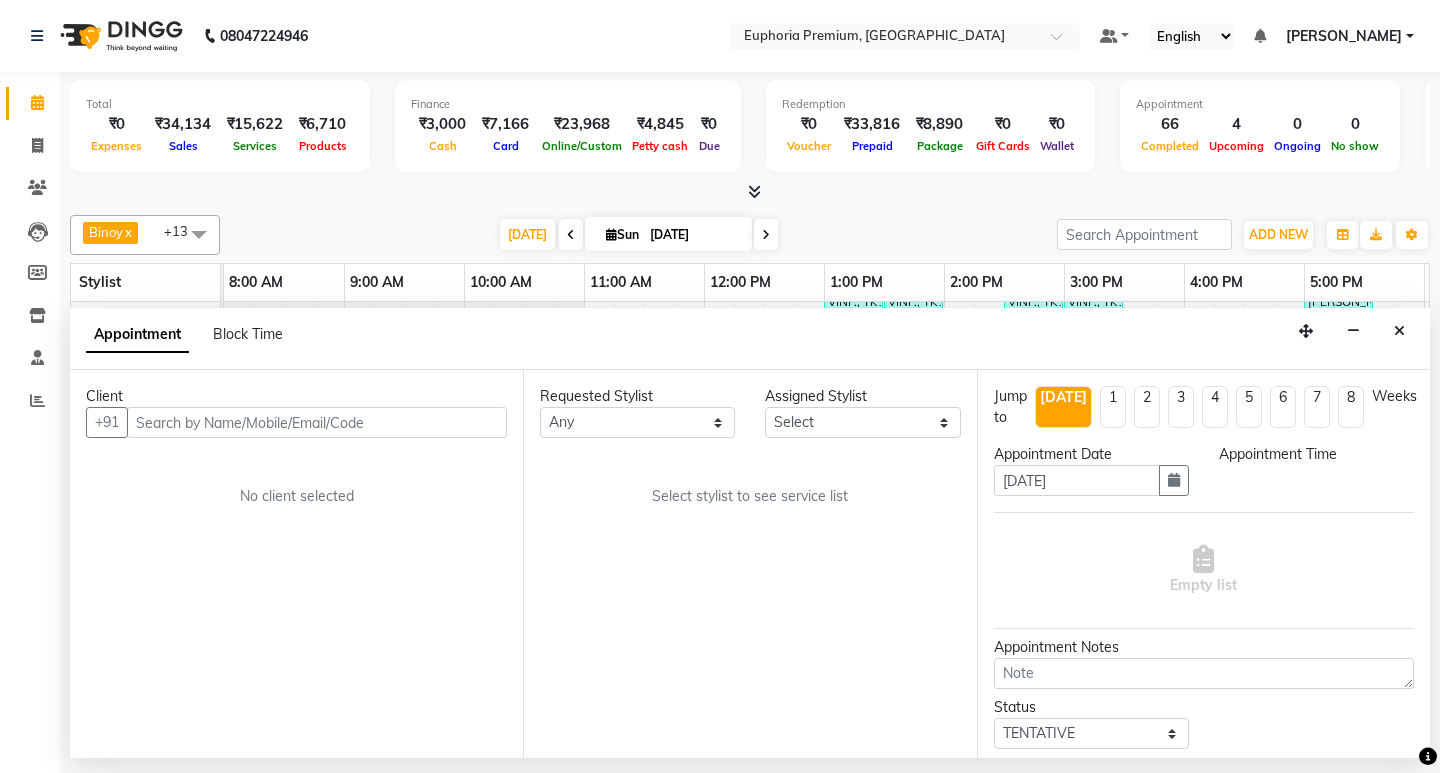 select on "71625" 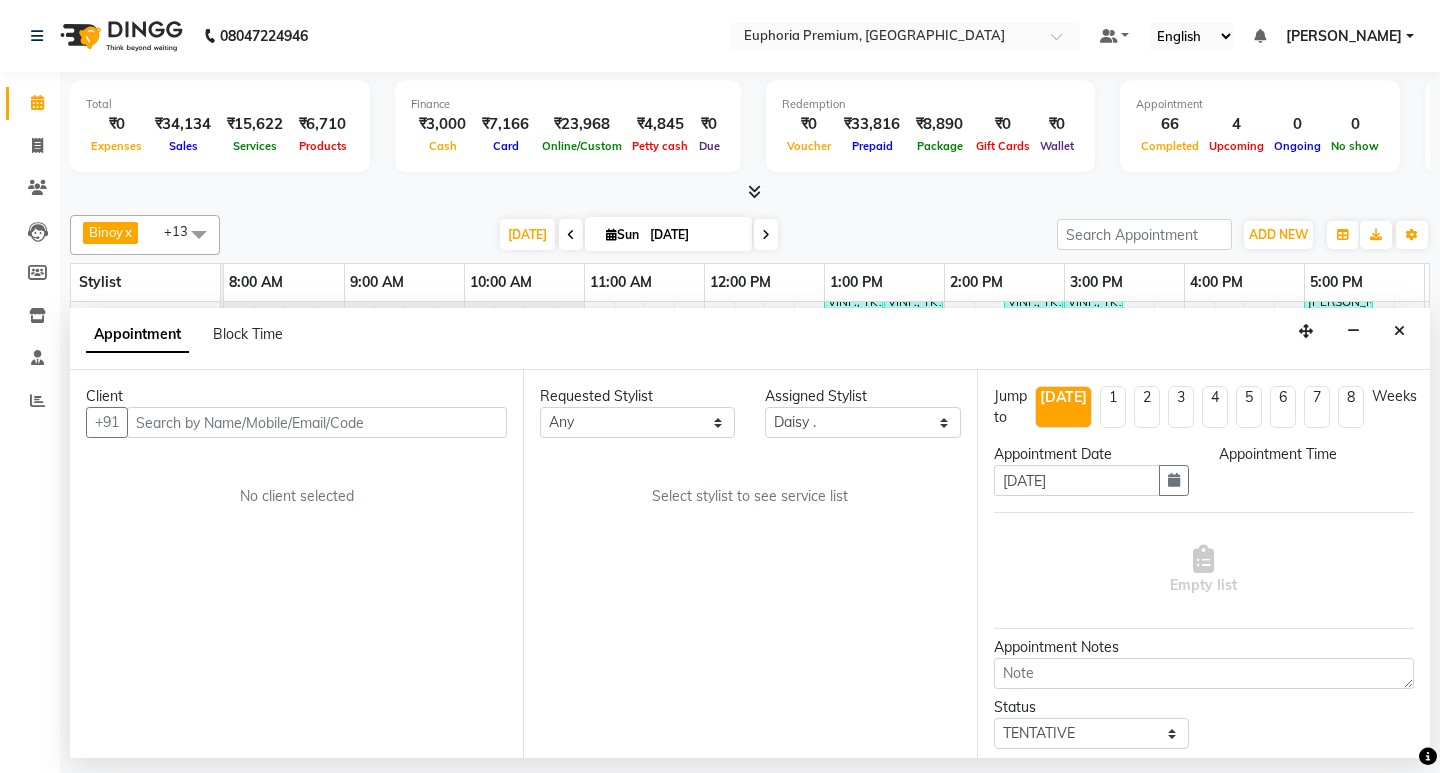 select on "1005" 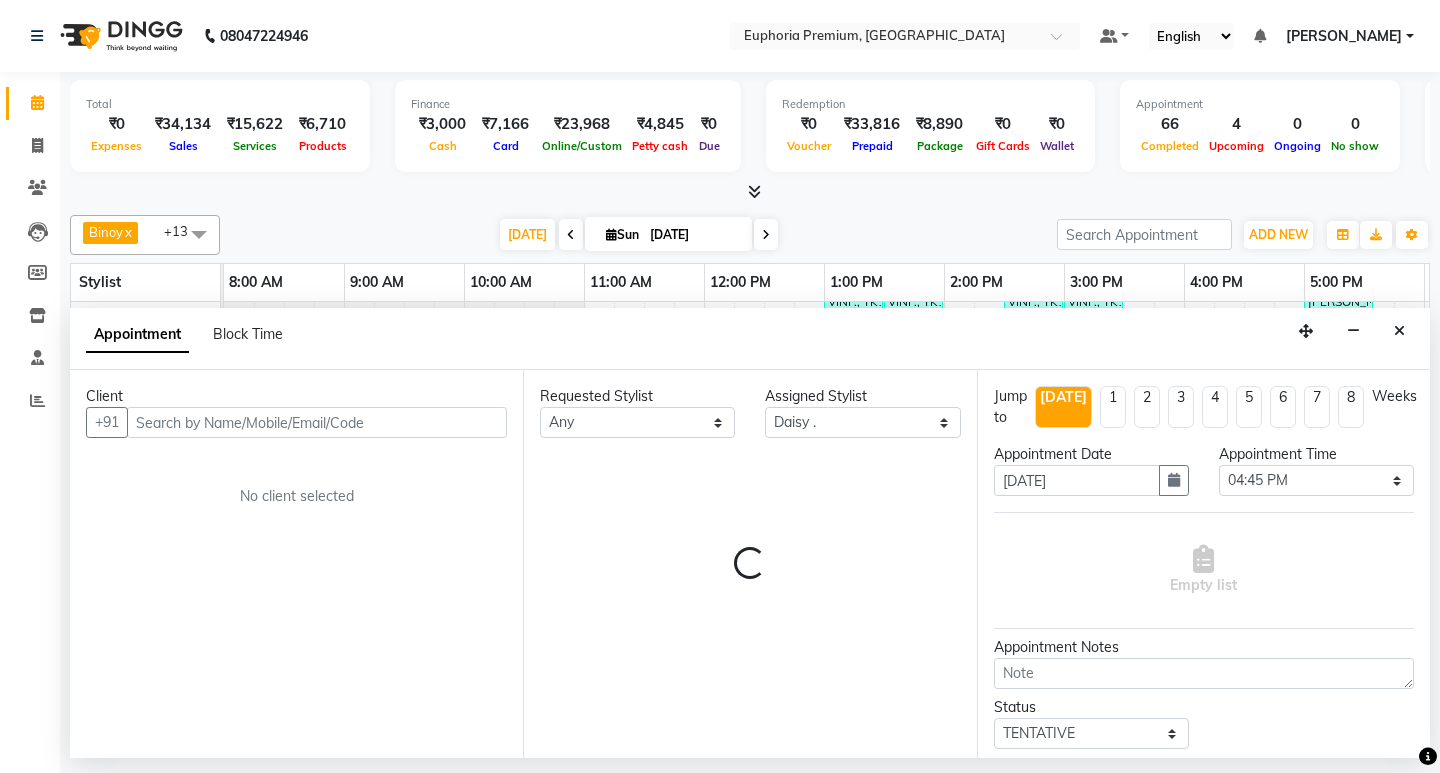 scroll, scrollTop: 0, scrollLeft: 475, axis: horizontal 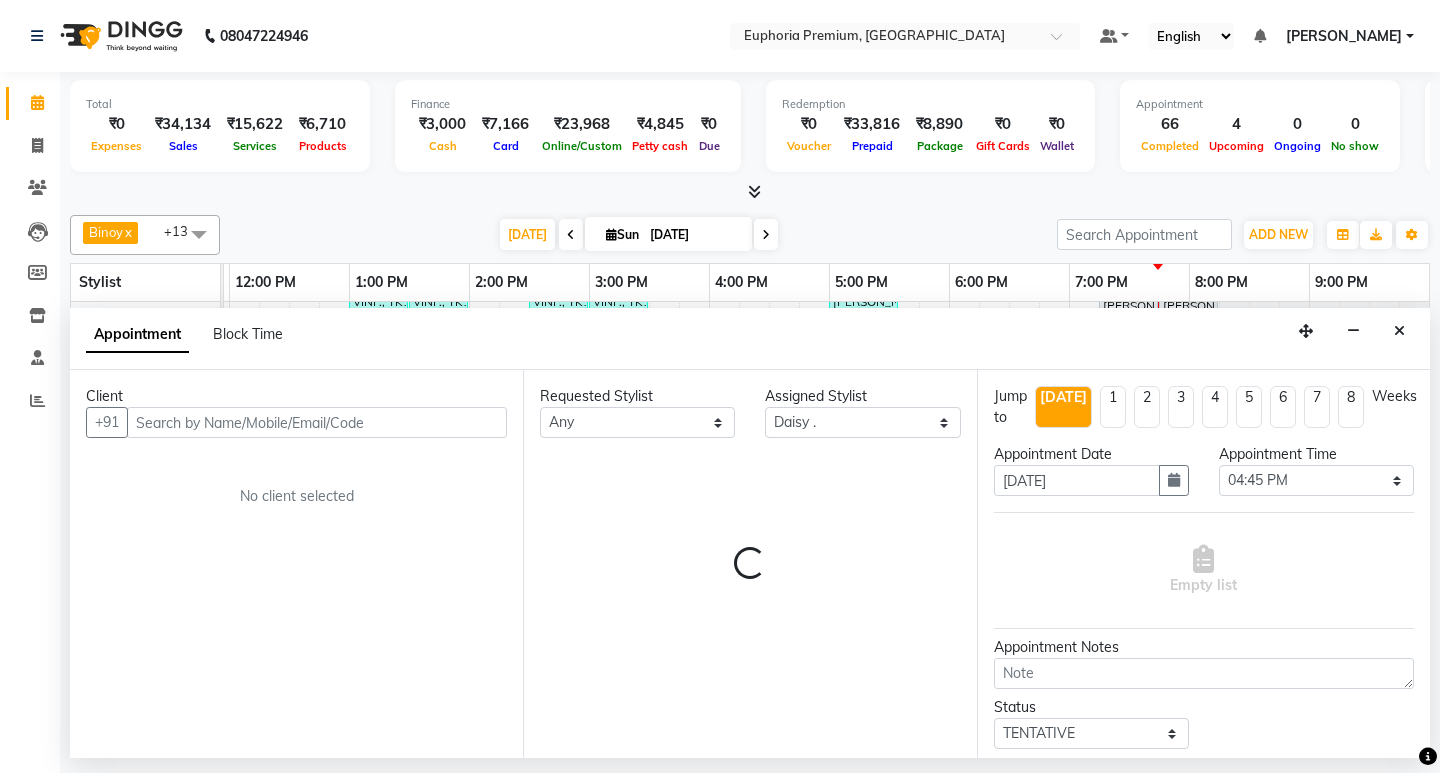 select on "4006" 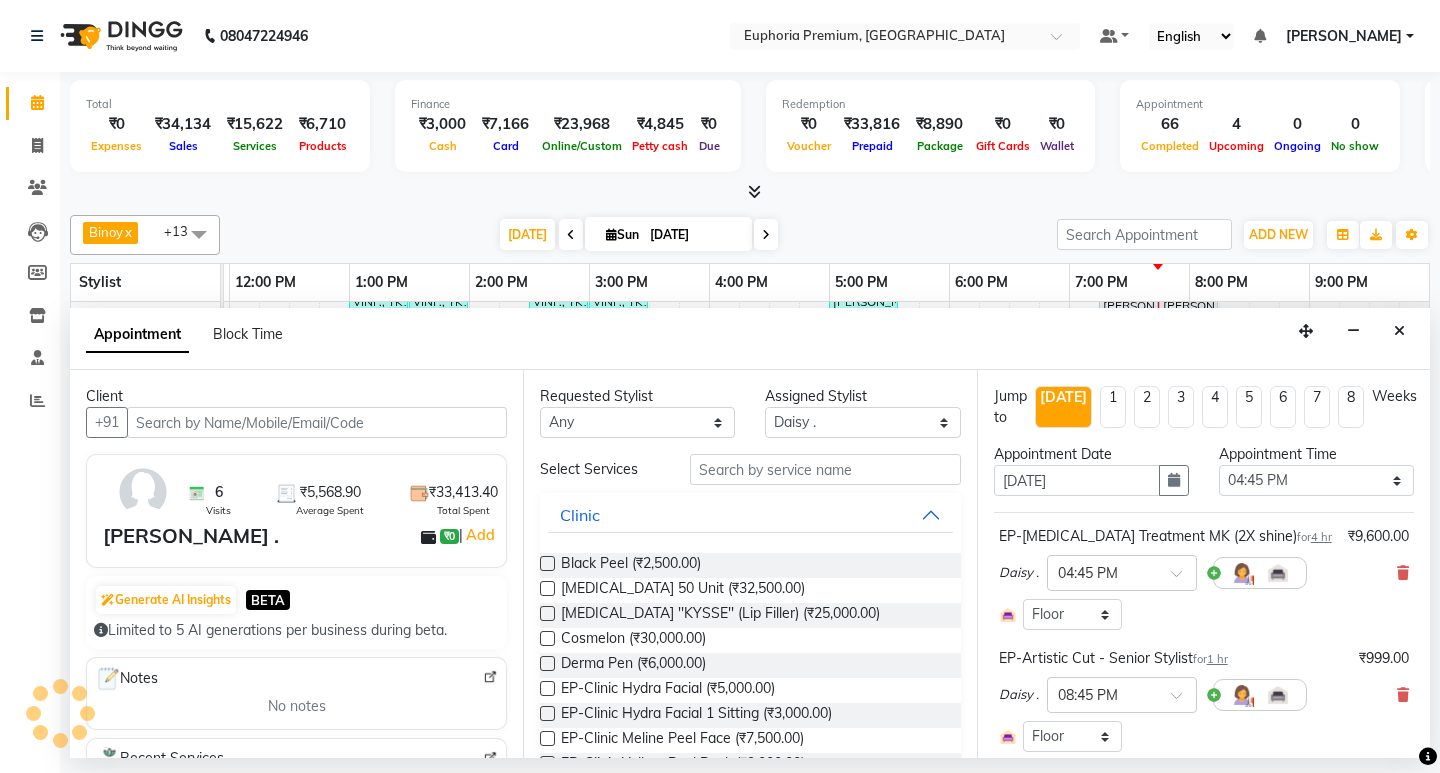 scroll, scrollTop: 100, scrollLeft: 0, axis: vertical 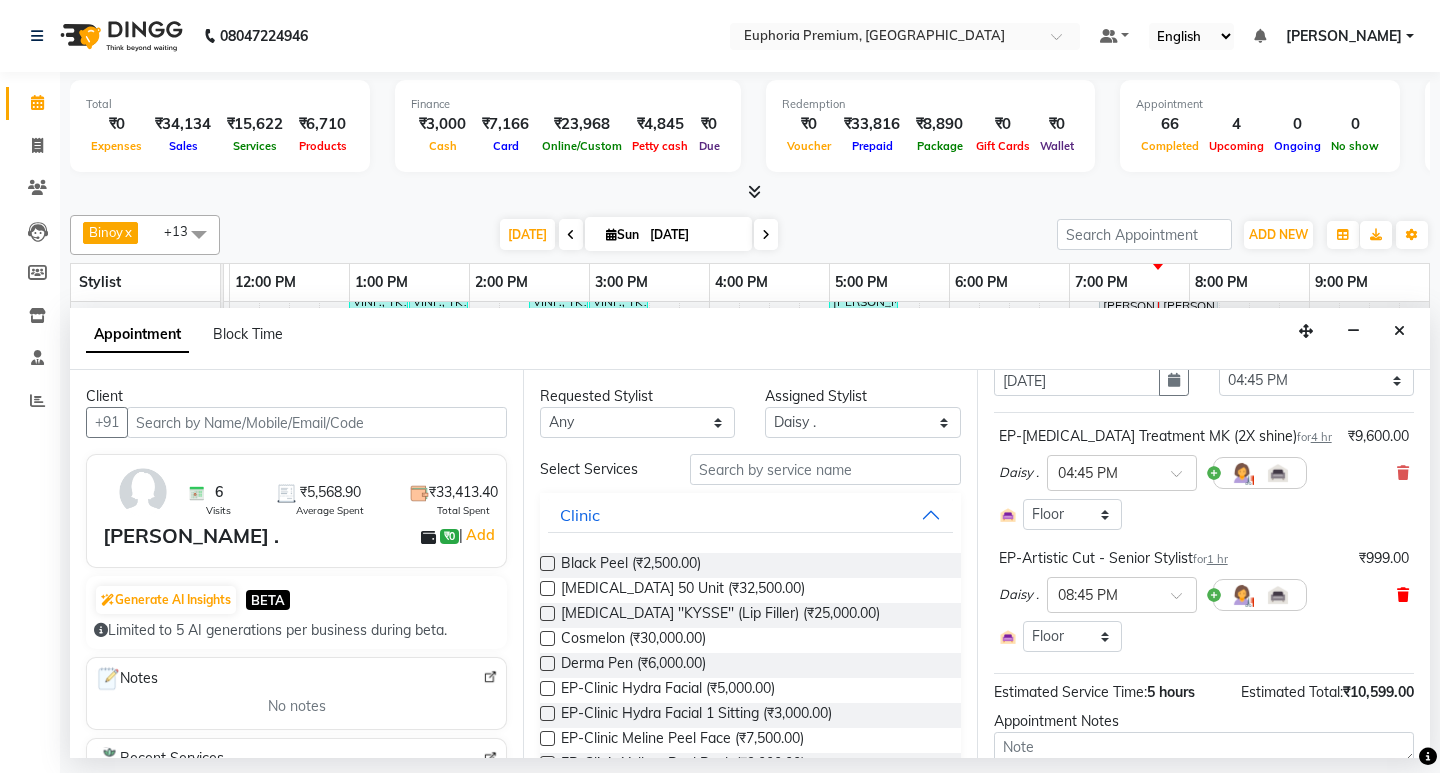 click at bounding box center [1403, 595] 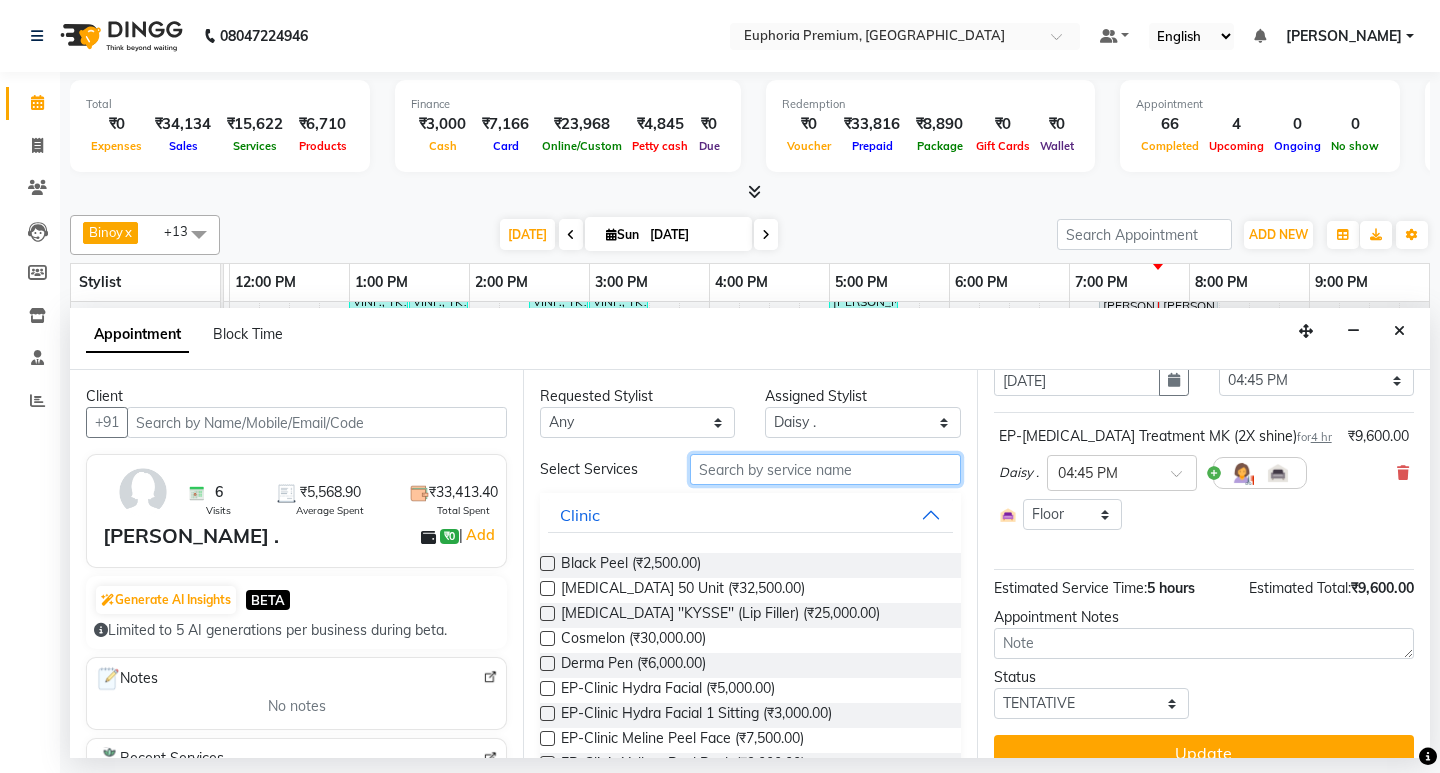 click at bounding box center [825, 469] 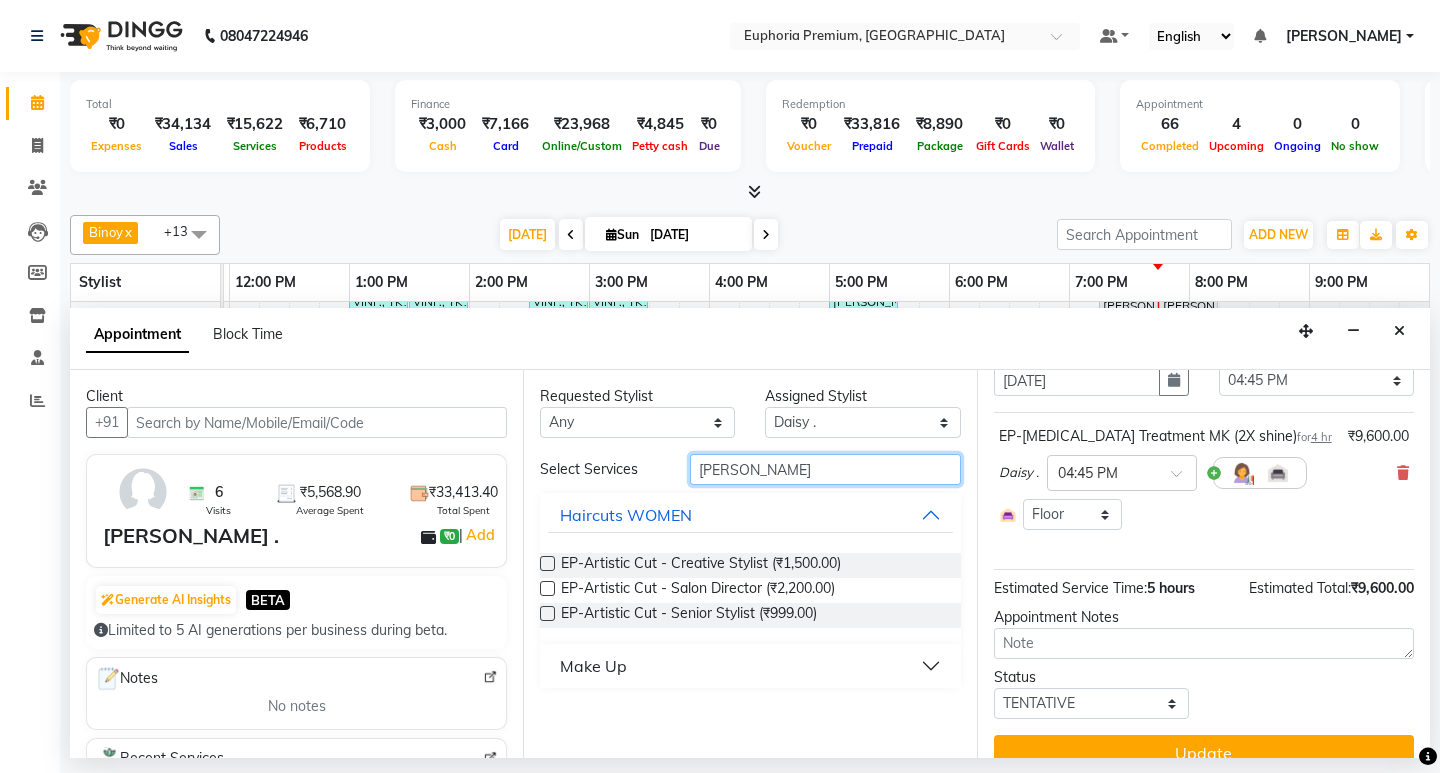 type on "[PERSON_NAME]" 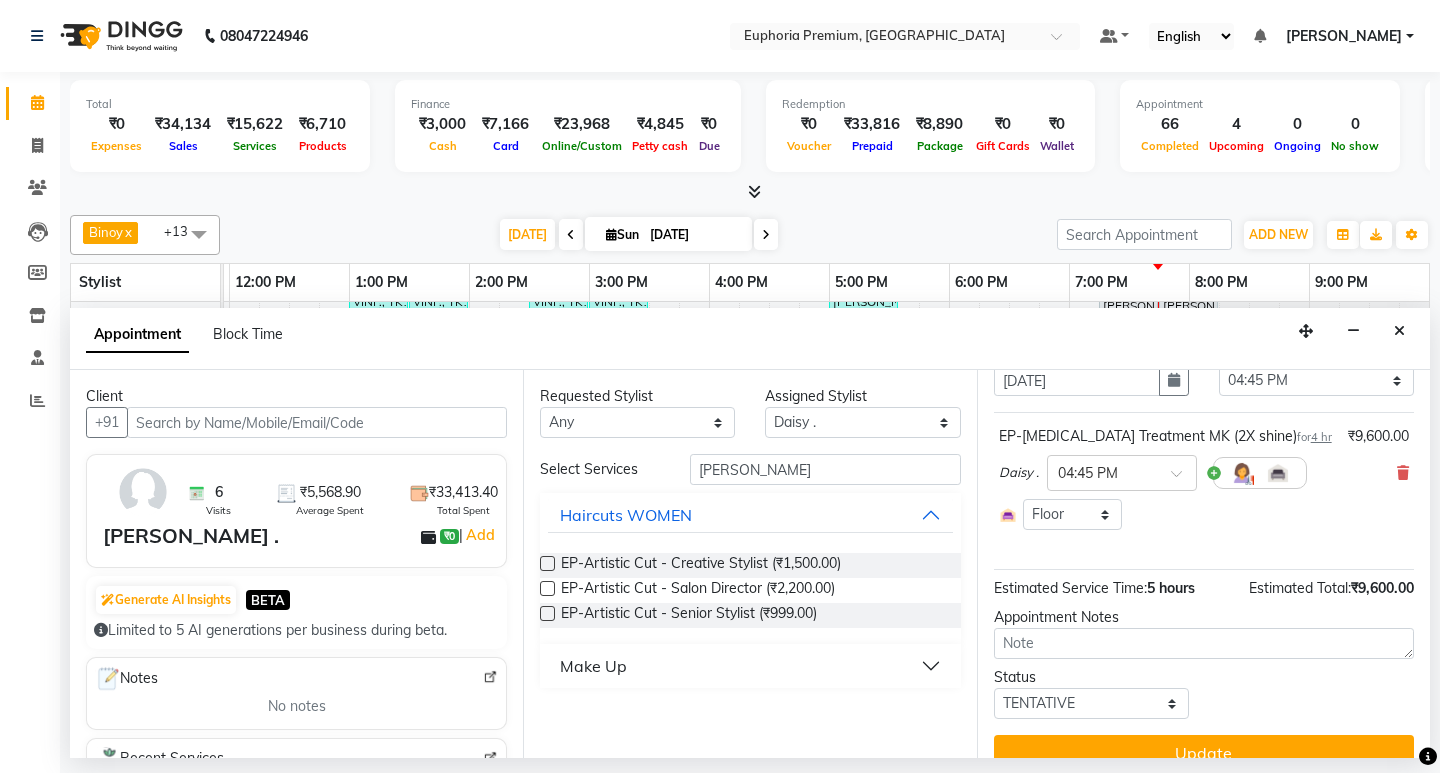 click at bounding box center [547, 563] 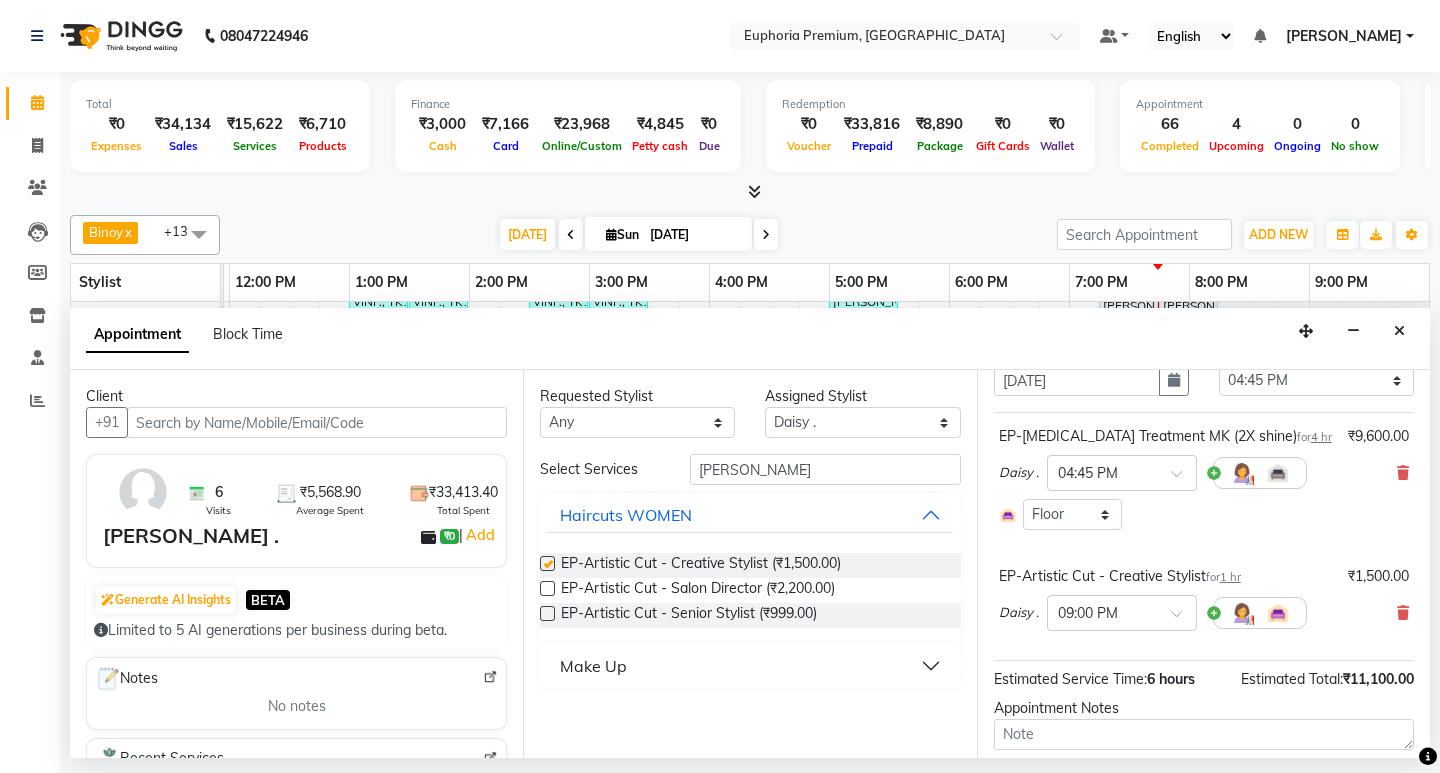 checkbox on "false" 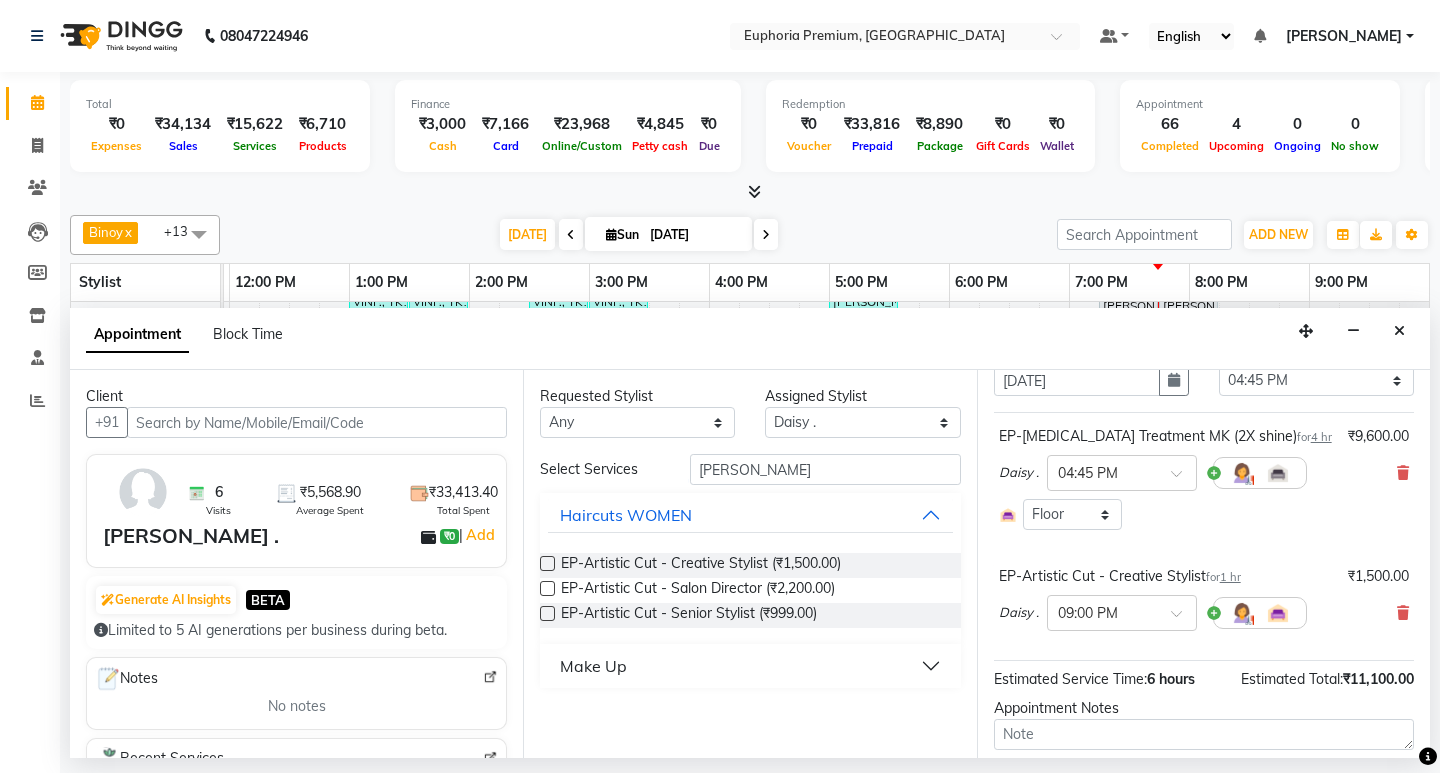 scroll, scrollTop: 220, scrollLeft: 0, axis: vertical 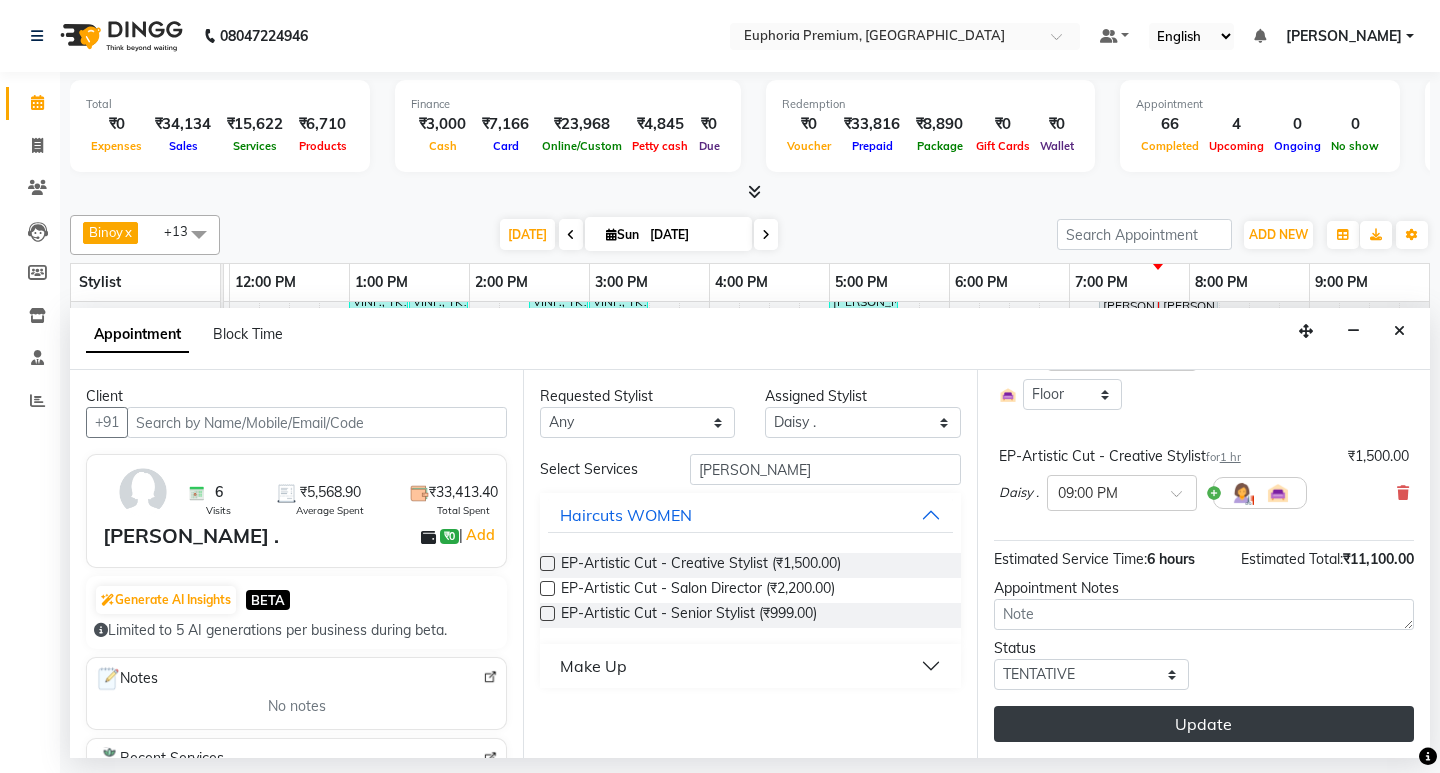 click on "Update" at bounding box center [1204, 724] 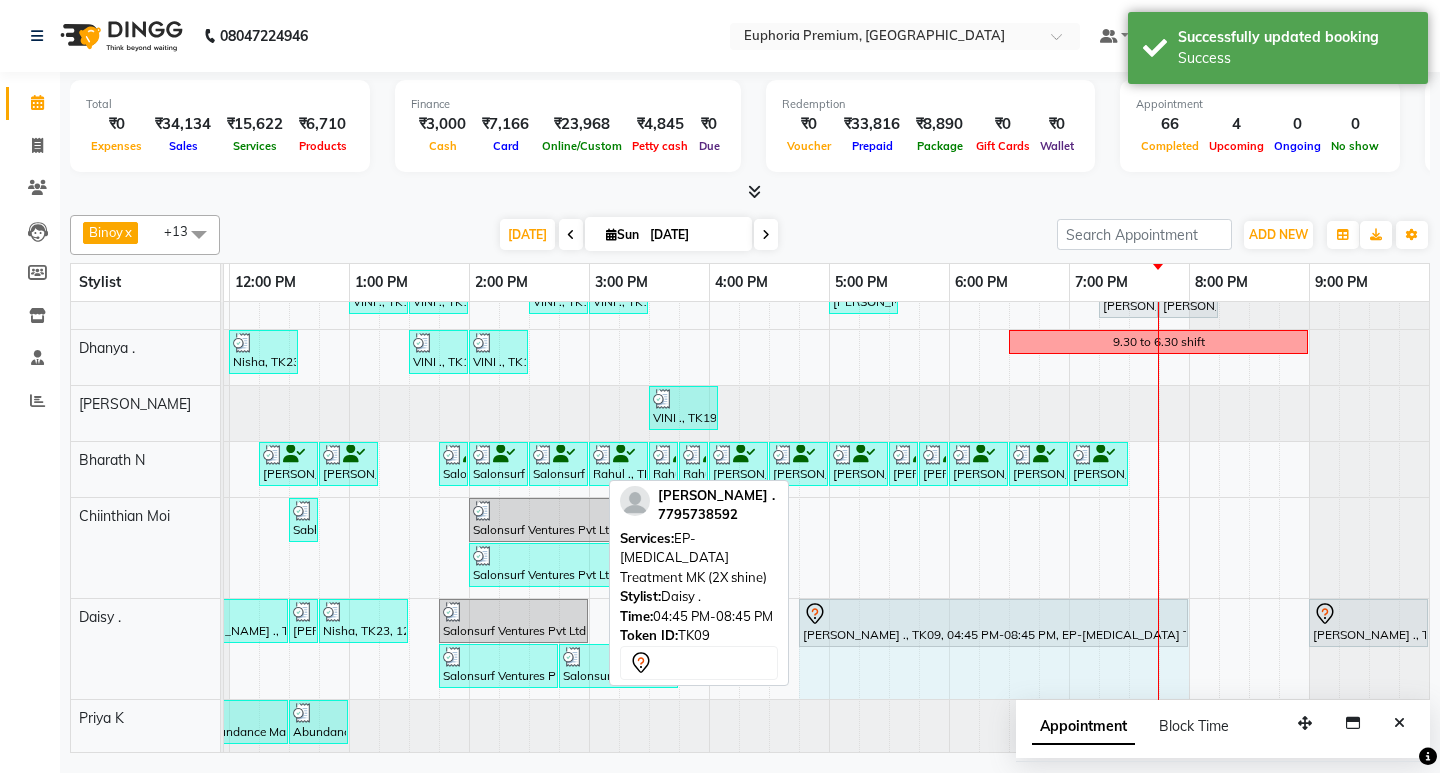 drag, startPoint x: 1276, startPoint y: 613, endPoint x: 1164, endPoint y: 619, distance: 112.1606 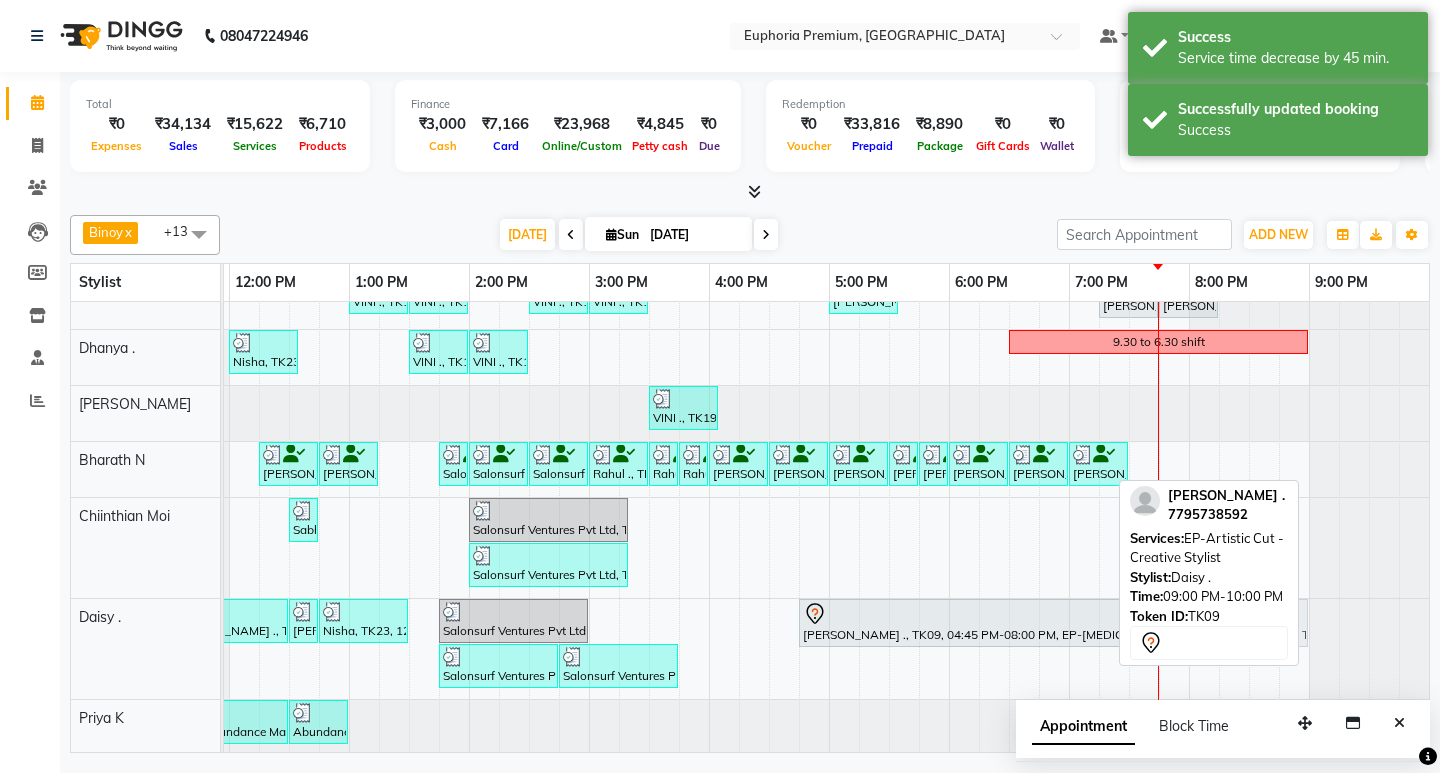 drag, startPoint x: 1375, startPoint y: 621, endPoint x: 1269, endPoint y: 627, distance: 106.16968 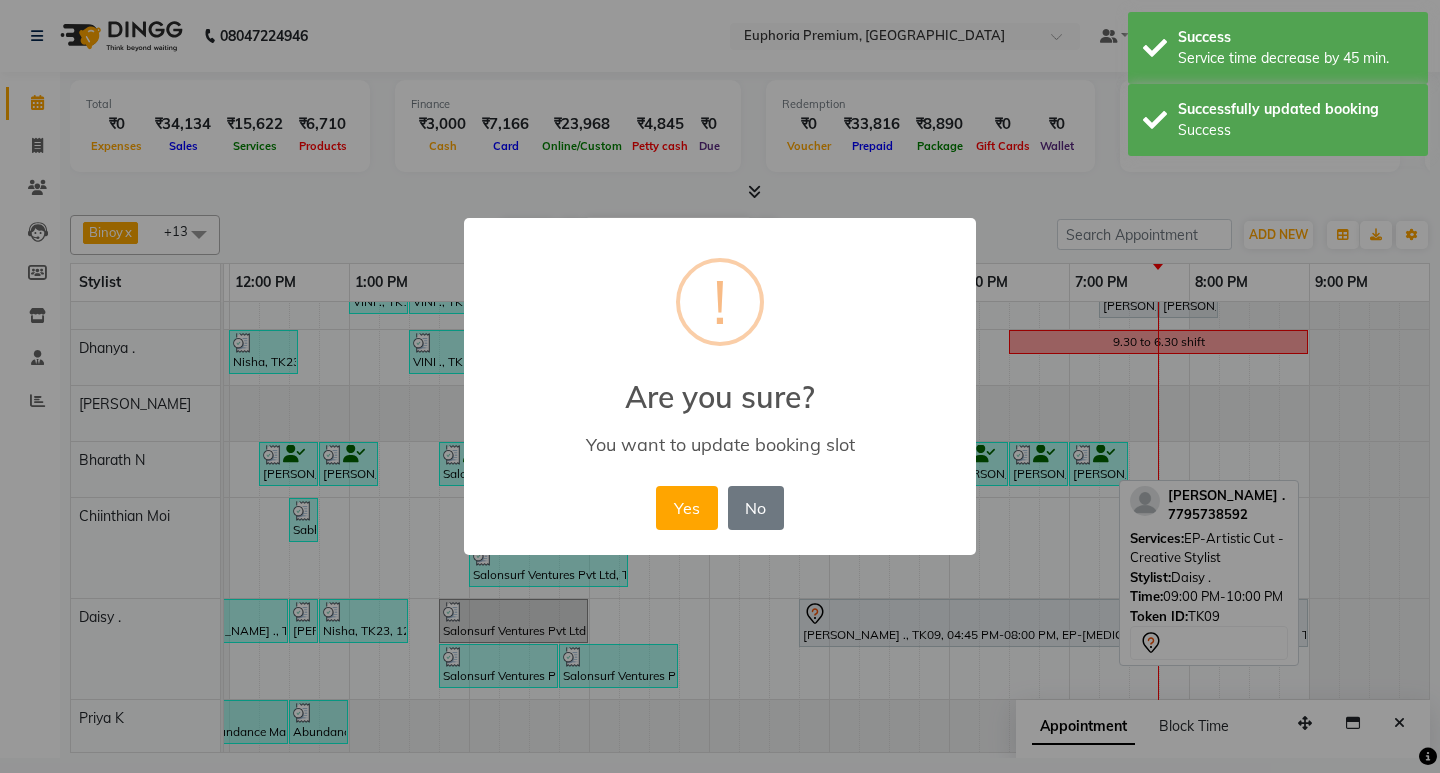 drag, startPoint x: 695, startPoint y: 514, endPoint x: 868, endPoint y: 510, distance: 173.04623 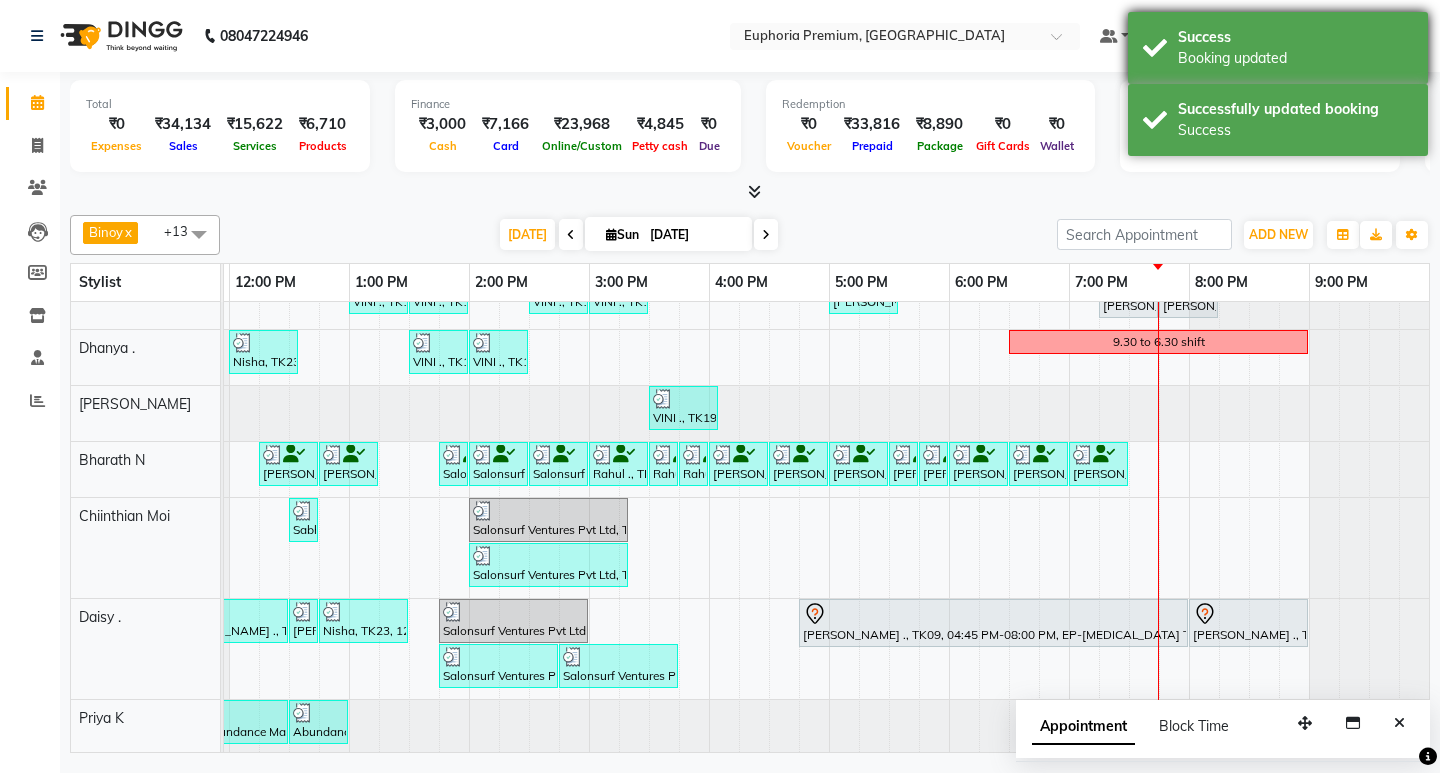 click on "Booking updated" at bounding box center (1295, 58) 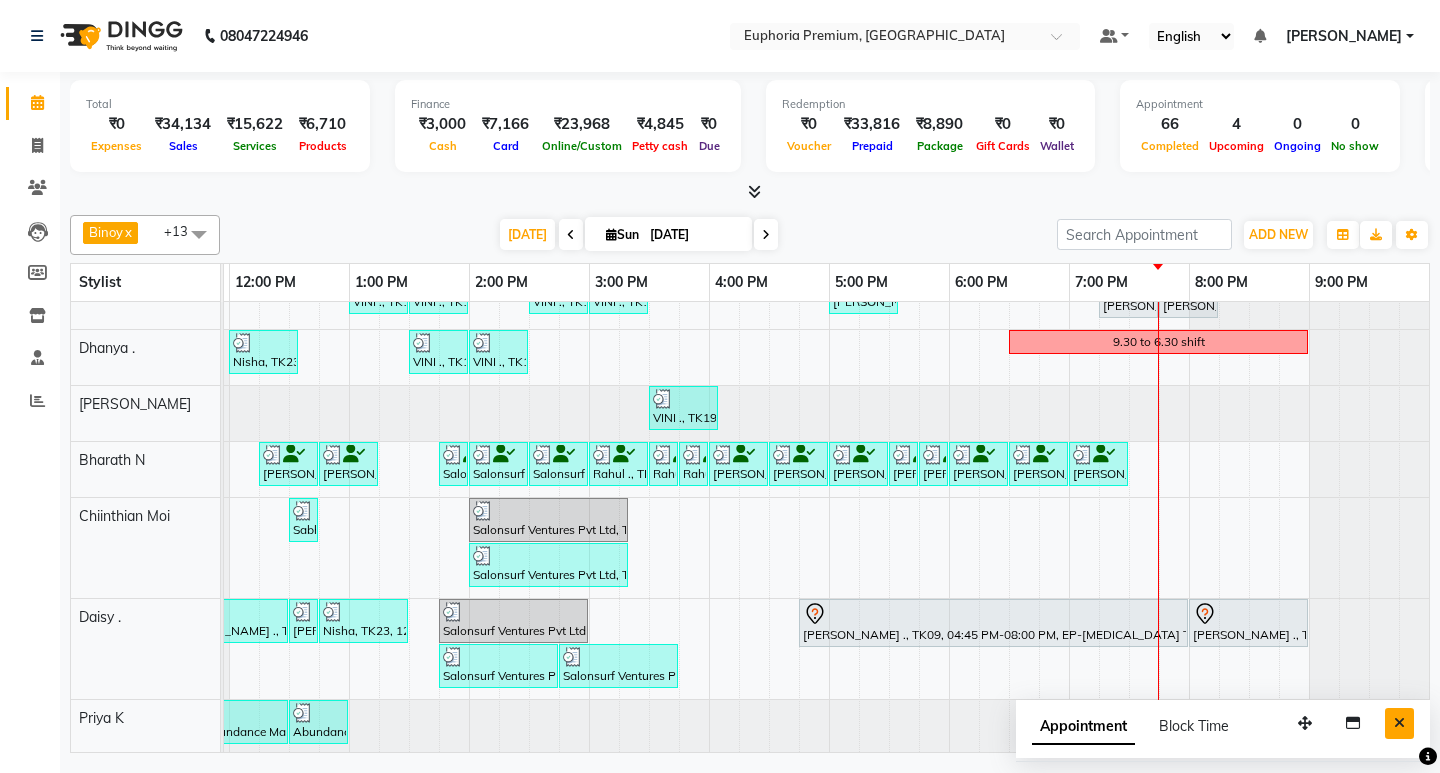 click at bounding box center [1399, 723] 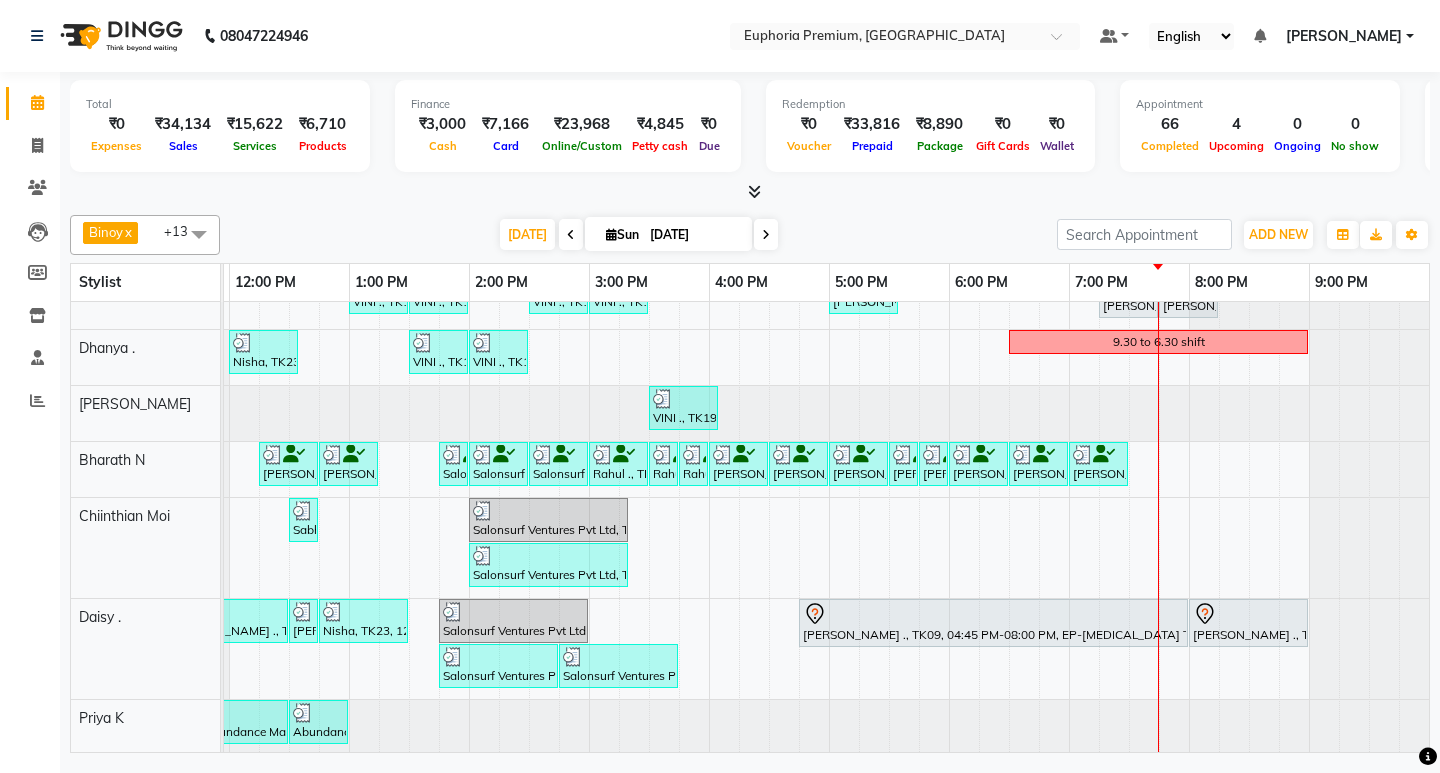 scroll, scrollTop: 405, scrollLeft: 475, axis: both 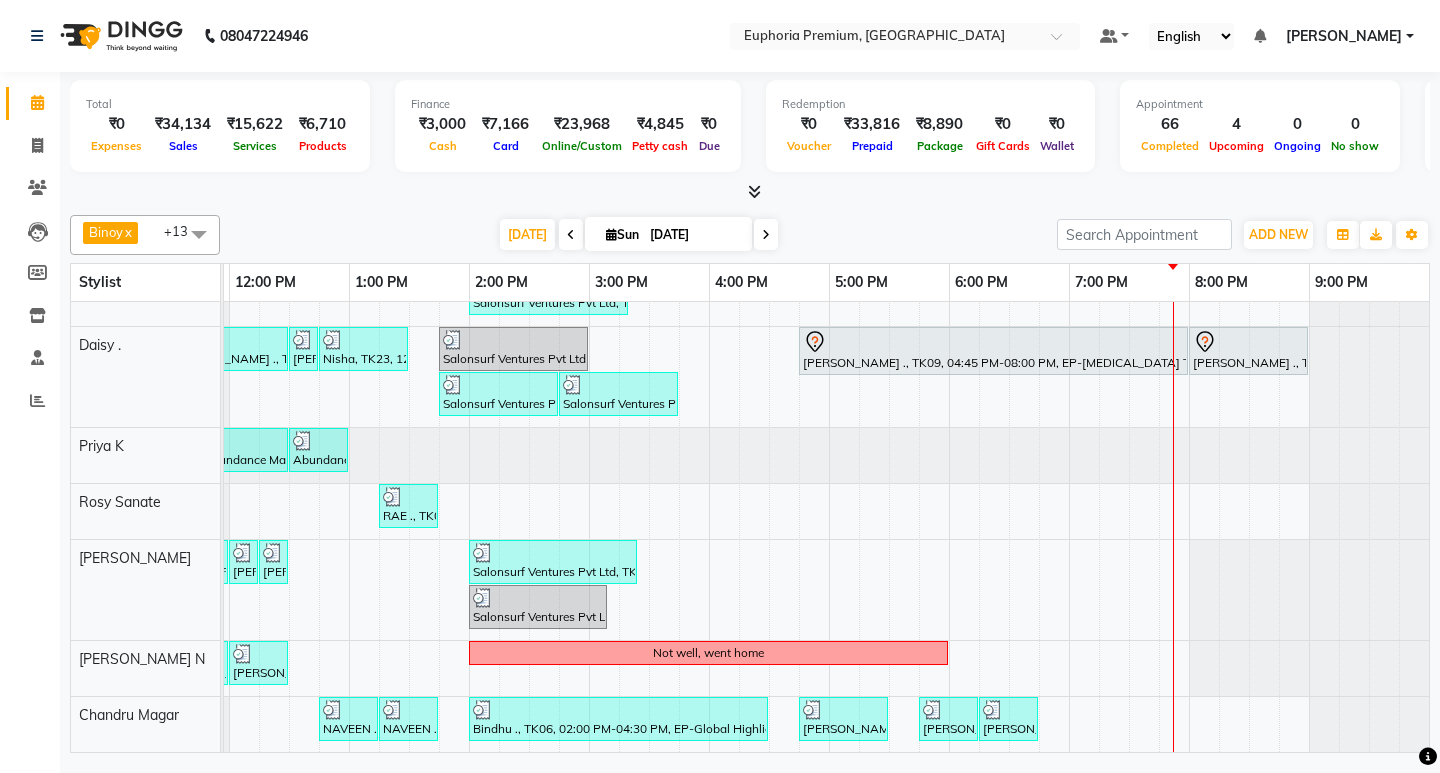 click on "08047224946 Select Location × Euphoria Premium, Hennur Road Default Panel My Panel English ENGLISH Español العربية मराठी हिंदी ગુજરાતી தமிழ் 中文 Notifications nothing to show [PERSON_NAME] Manage Profile Change Password Sign out  Version:3.15.4" 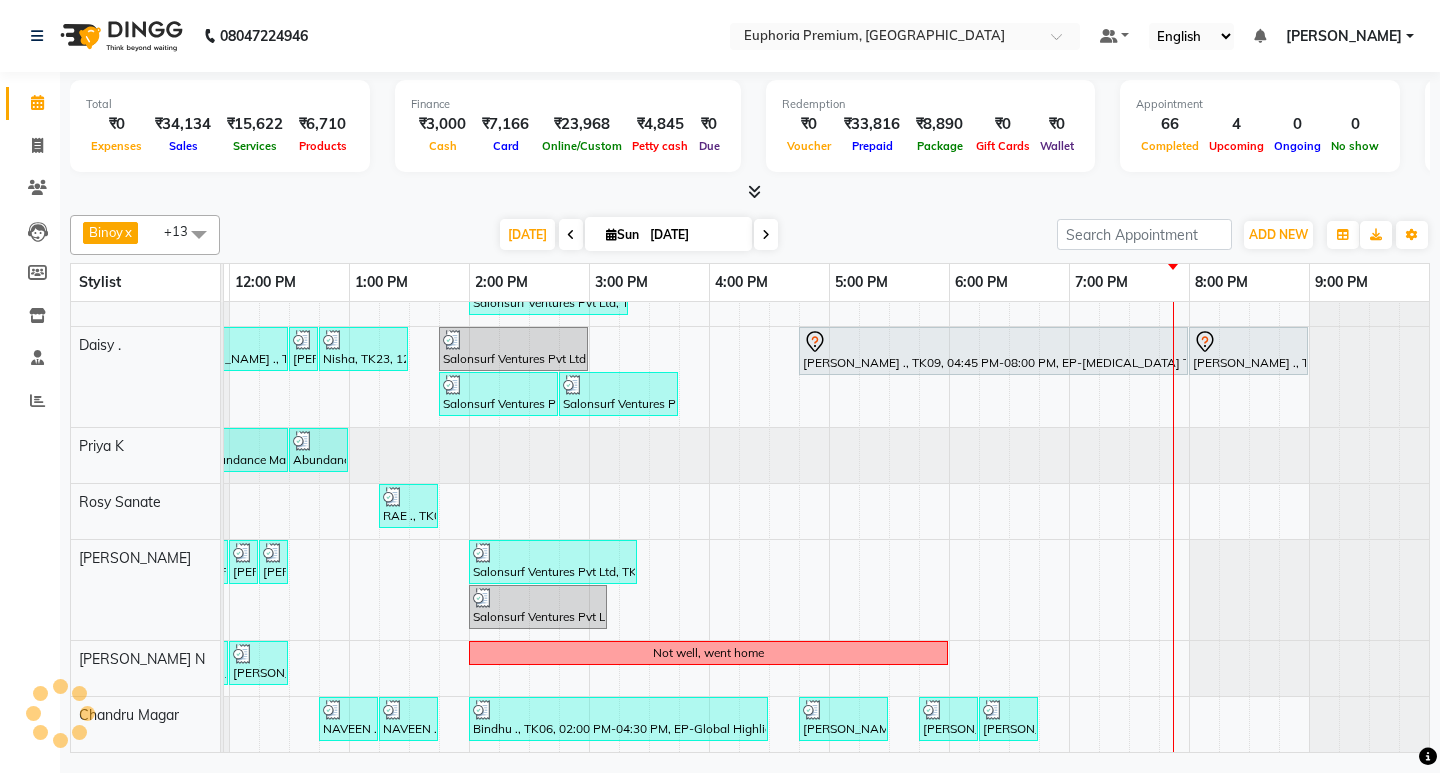 click on "[PERSON_NAME]" at bounding box center [1344, 36] 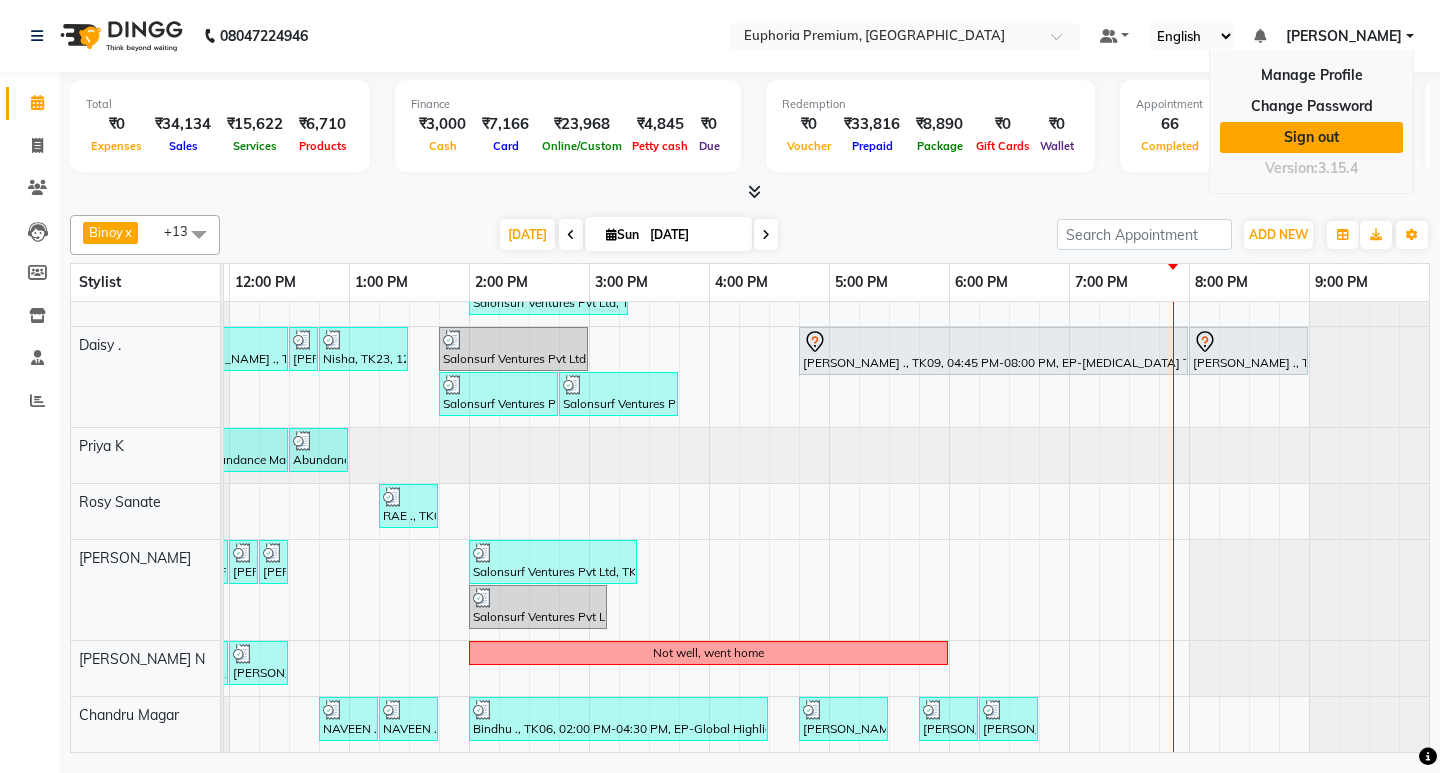 click on "Sign out" at bounding box center [1311, 137] 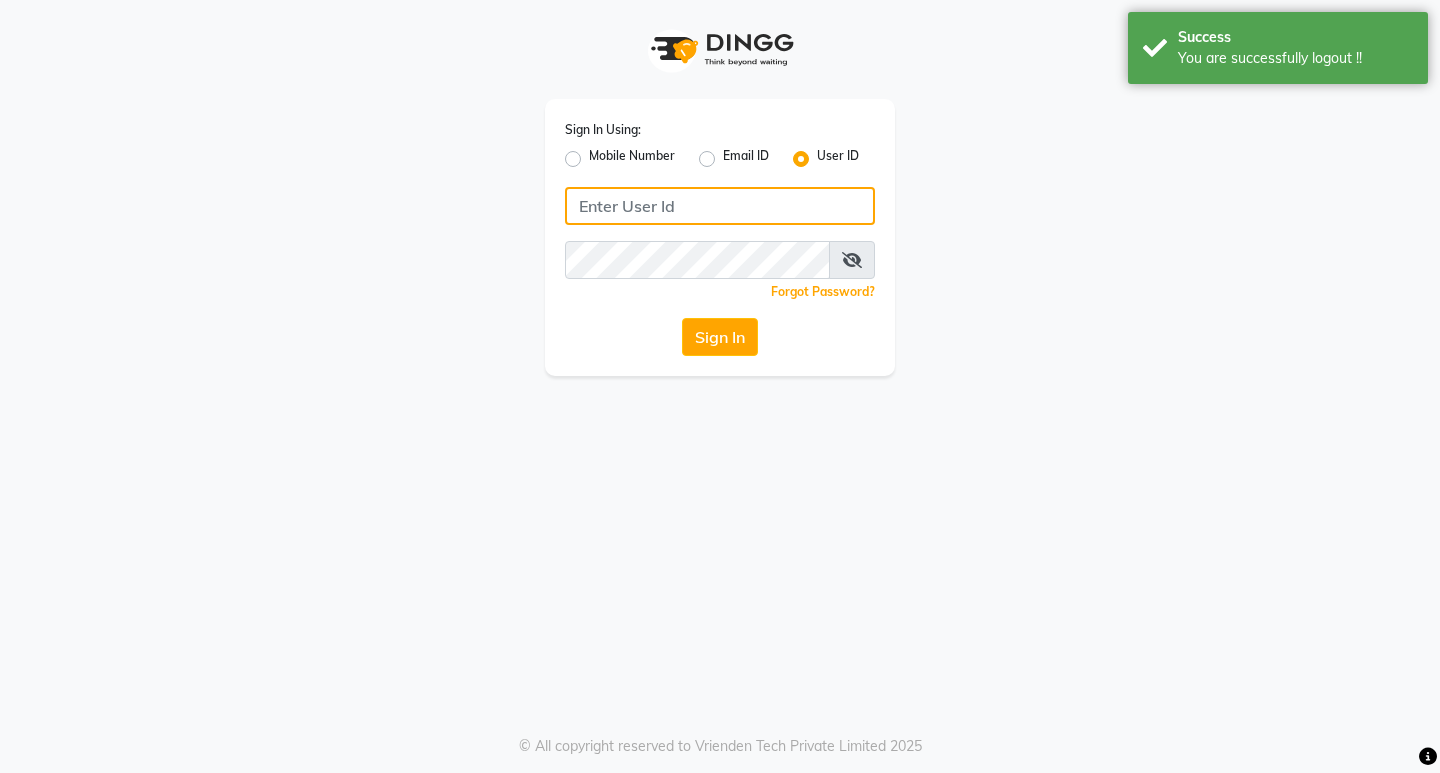 type on "8884568139" 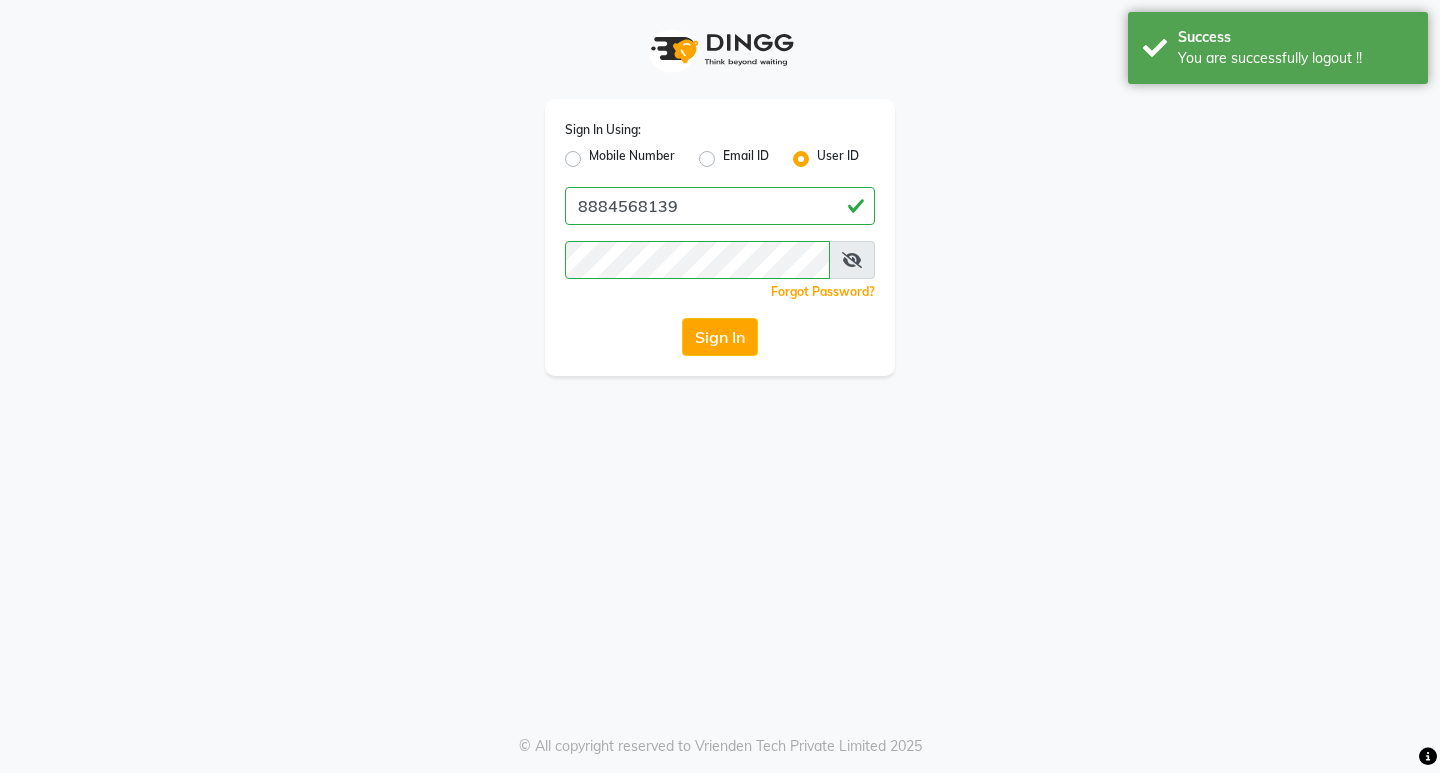 click on "Mobile Number" 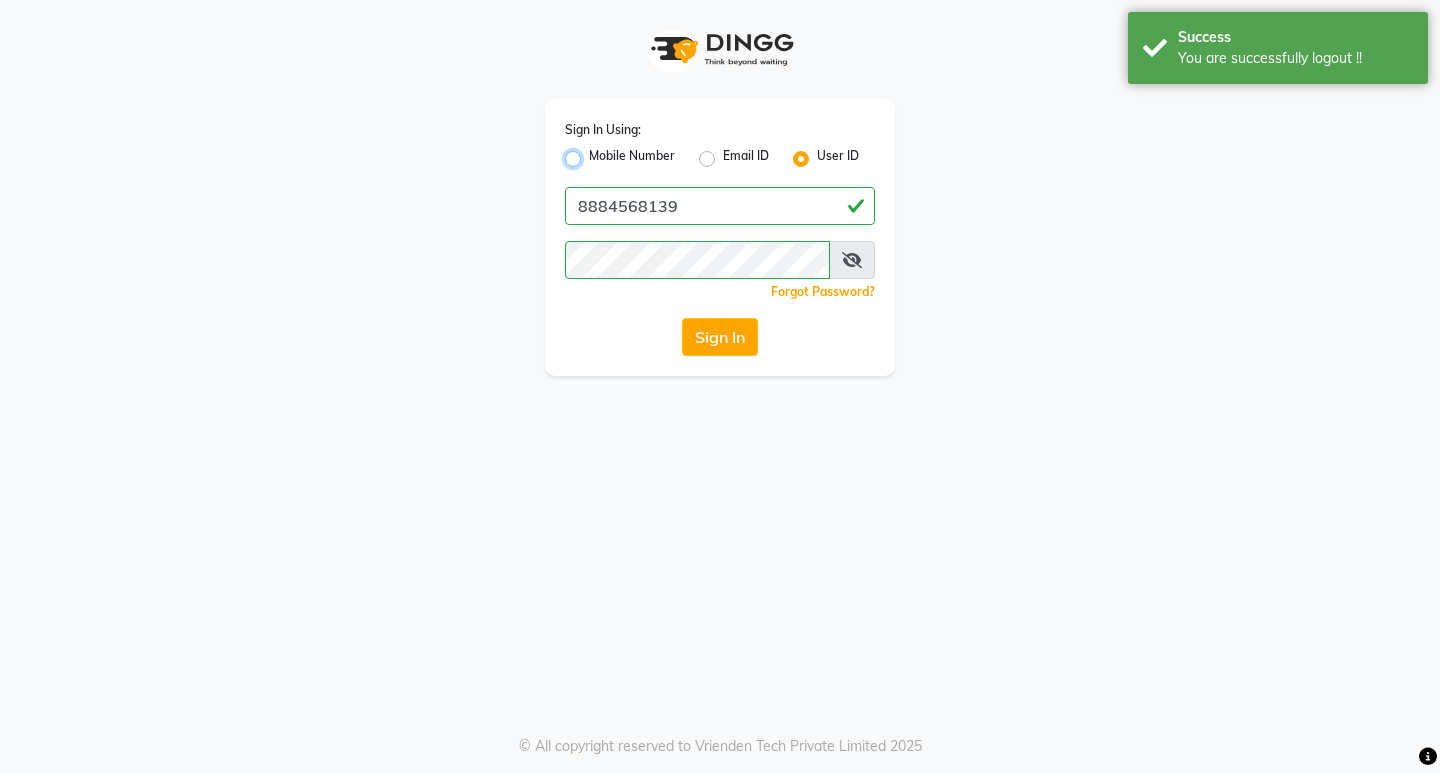 click on "Mobile Number" at bounding box center (595, 153) 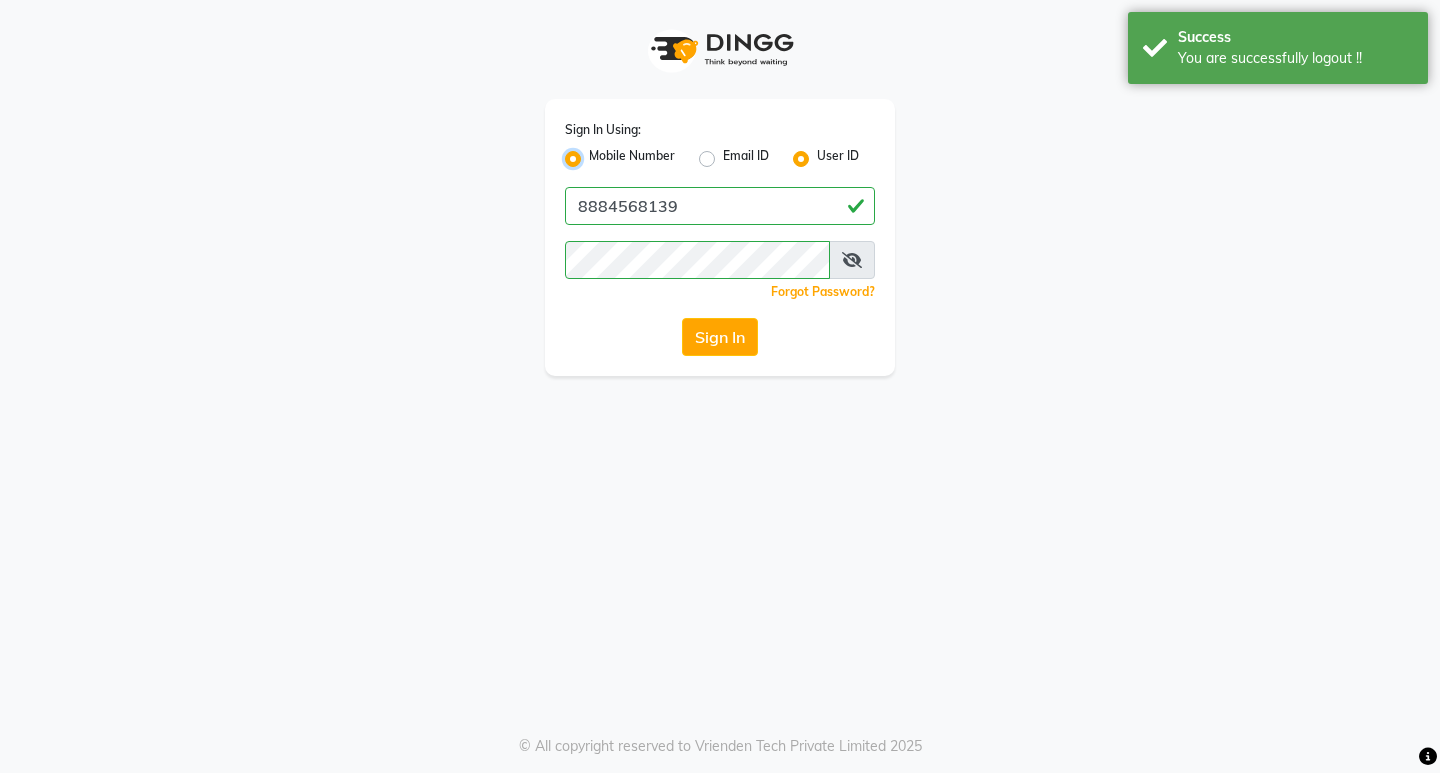 radio on "false" 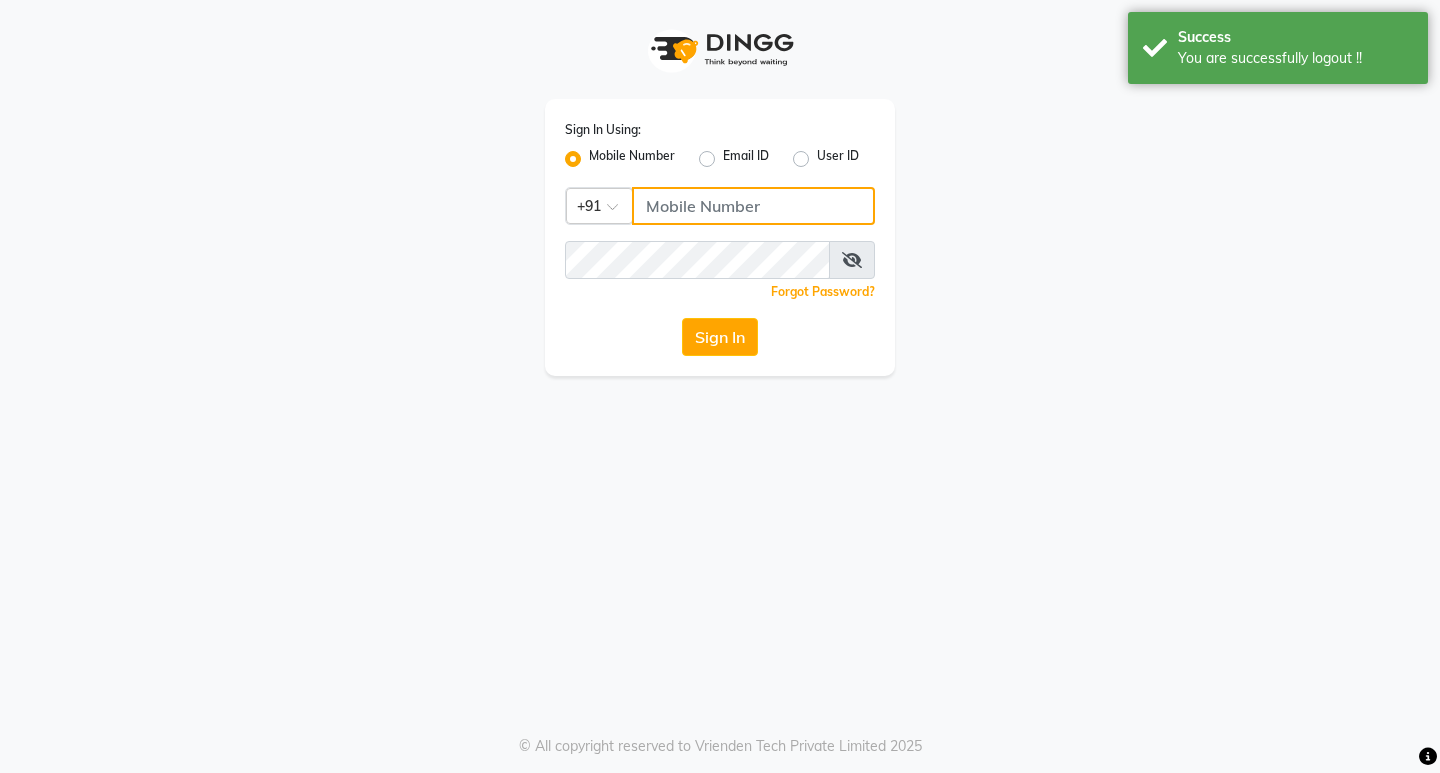 click 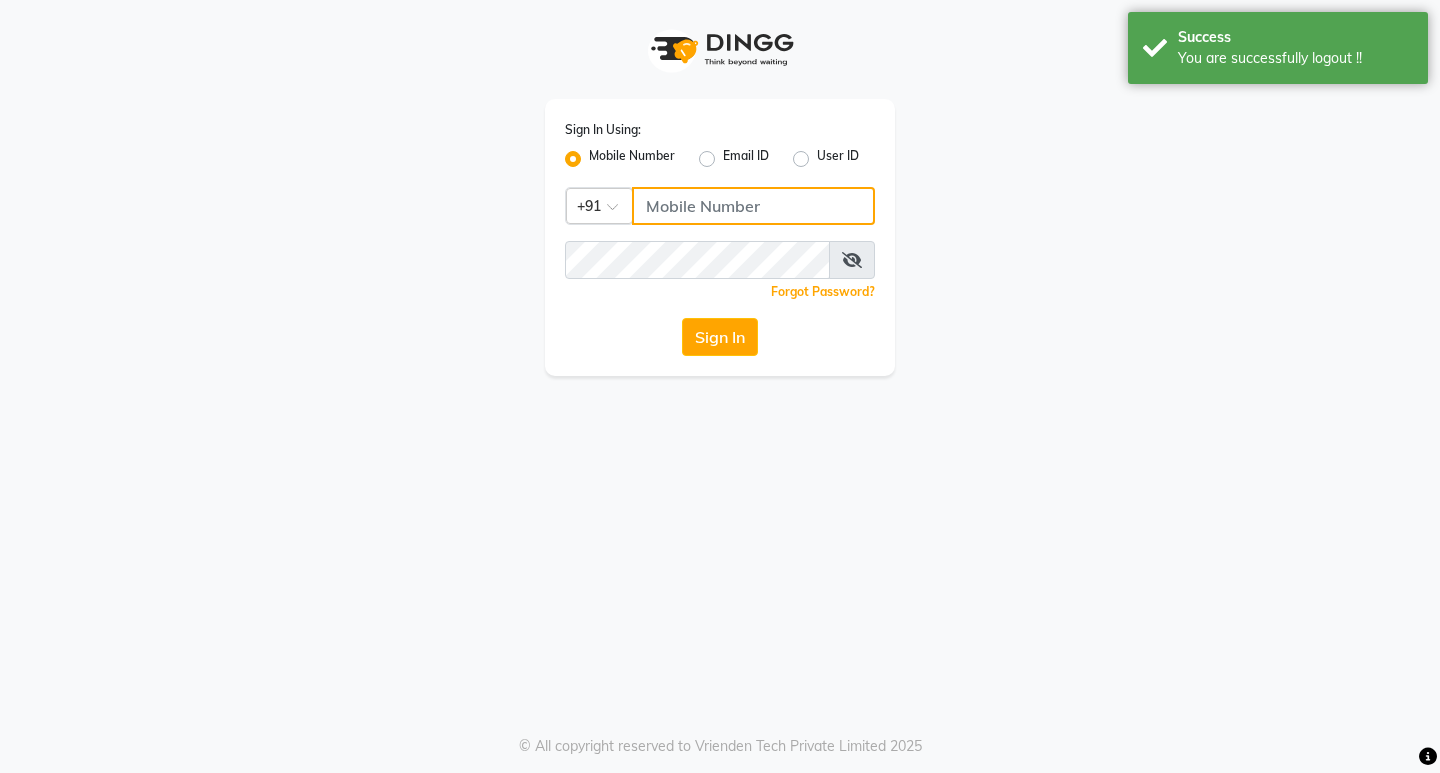 type on "8884568139" 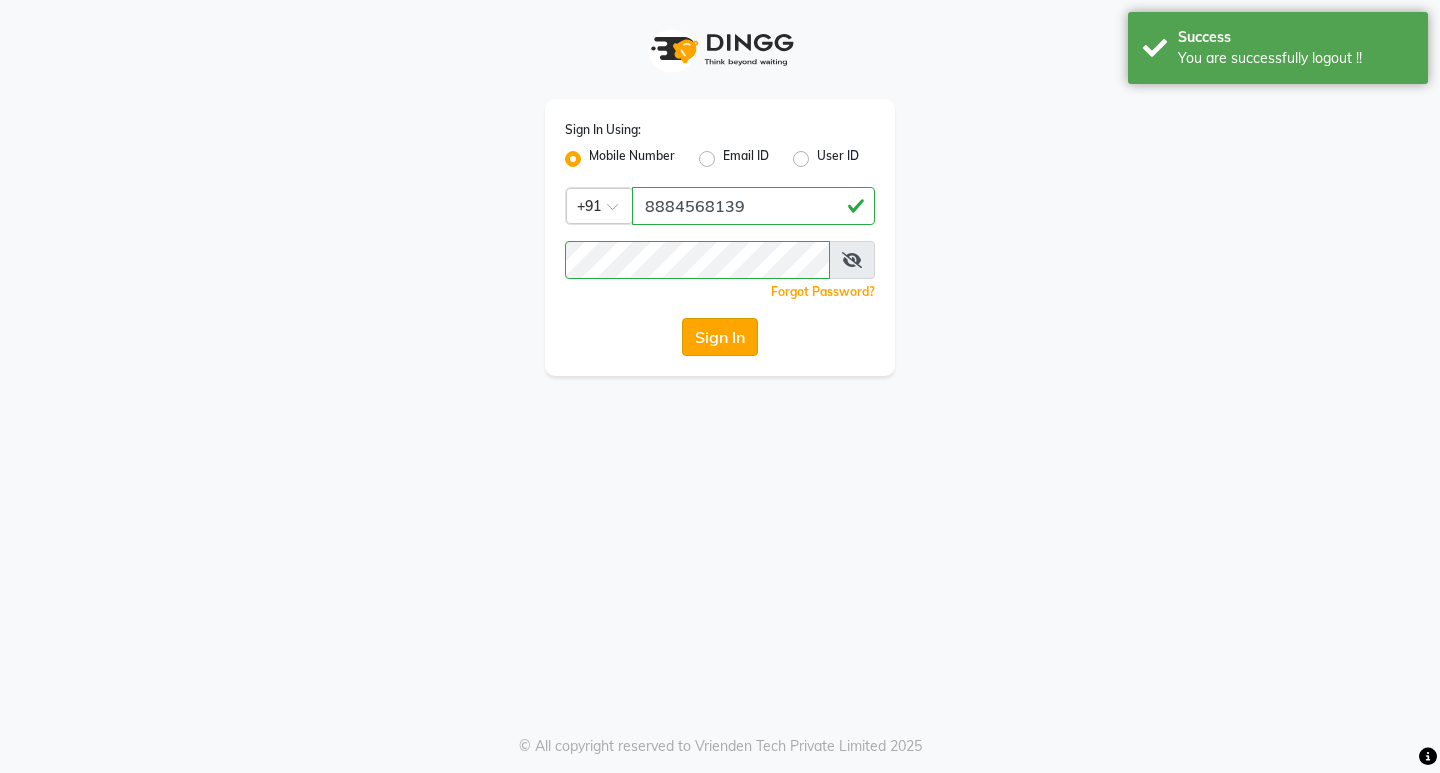 click on "Sign In" 